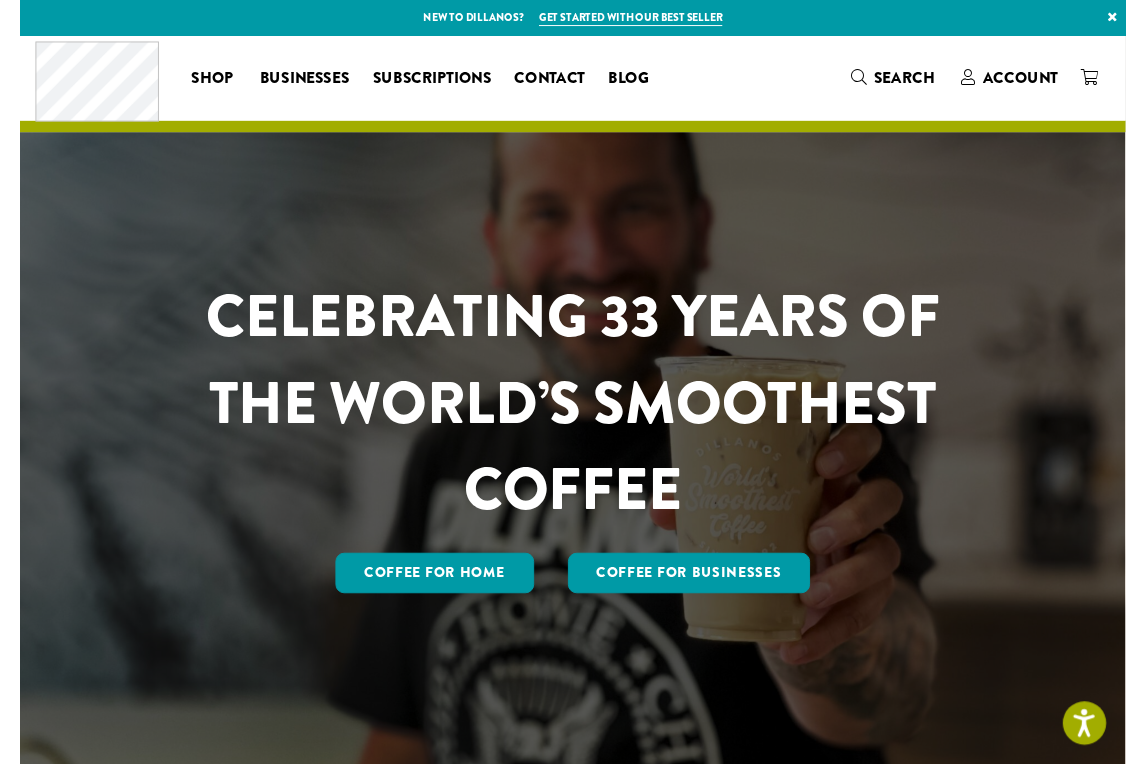 scroll, scrollTop: 0, scrollLeft: 0, axis: both 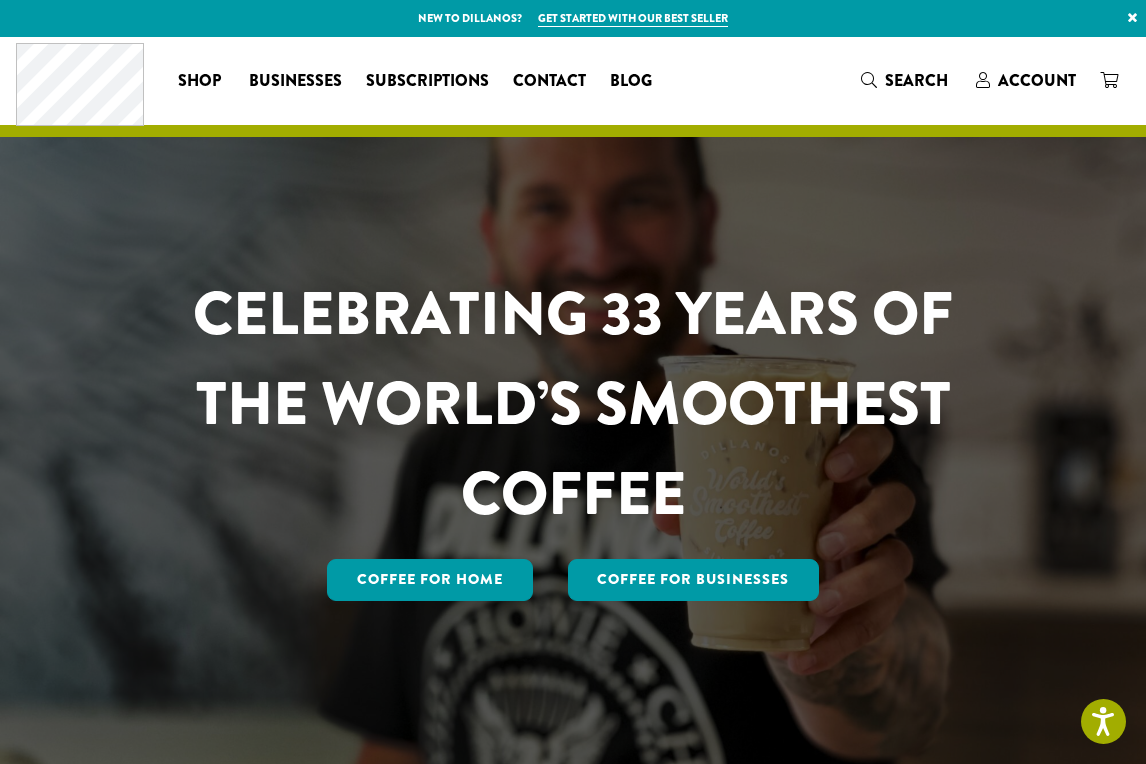 click on "Coffee All Coffees
Best Sellers
Blends
Single Origins
Dillanos Limited
Organic / Fair Trade
One Harvest
Decaf
Cold Brew
Single Serve
Drink Ingredients B22 Syrups
B22 Sauces
B22 Sweeteners
B22 Fruit Beverage Bases
B22 Chocolate Powders
B22 Blender Mixes
B22 Chai
Tea
Lotus Energy Drinks
Accessories
Merchandise New Arrivals
For Baristas
Clothing
Drinkware
Hydro Flask
Books
Swag
Gift Cards
On Sale
Brewing Barista Tools
Drip
French Press
Pour Over
Chemex
Cold Brew
Grinding
Filters
Kettles
Carafes
Shop
All Coffee
Drink Ingredients
DCR Merchandise
Brew & Serve
Businesses
Subscriptions
Contact
Blog
What are you searching for? ×" at bounding box center [573, 80] 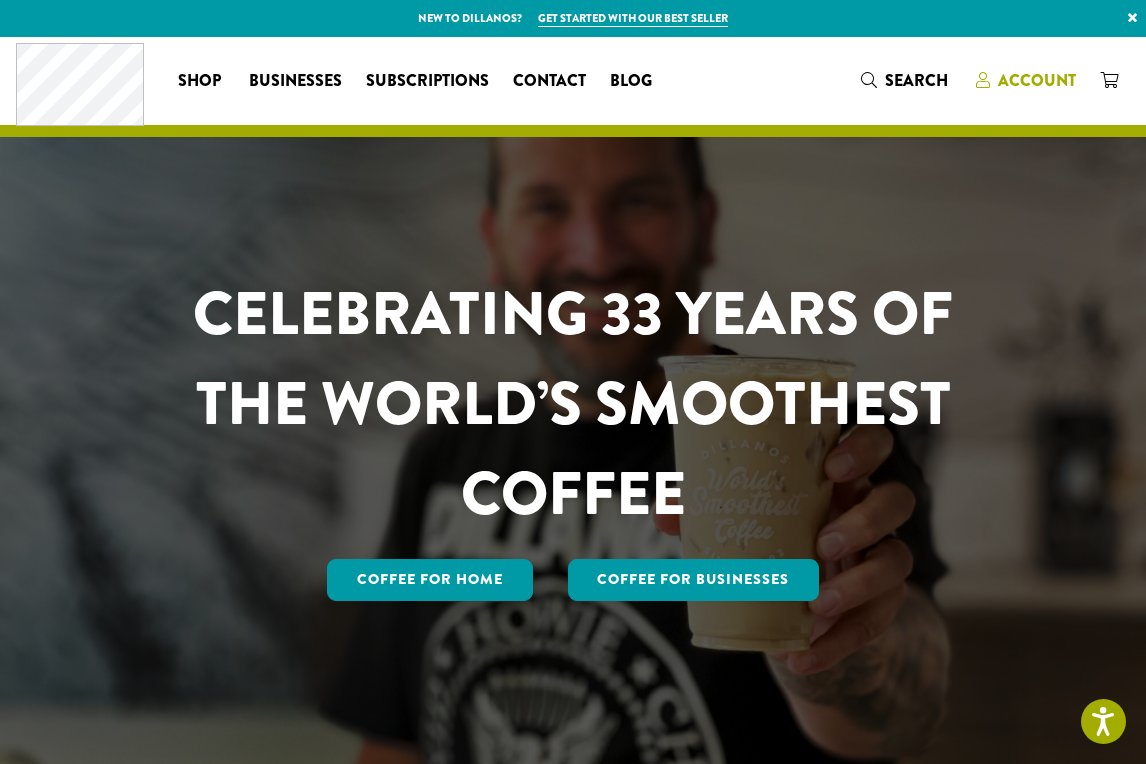 click on "Account" at bounding box center (1037, 80) 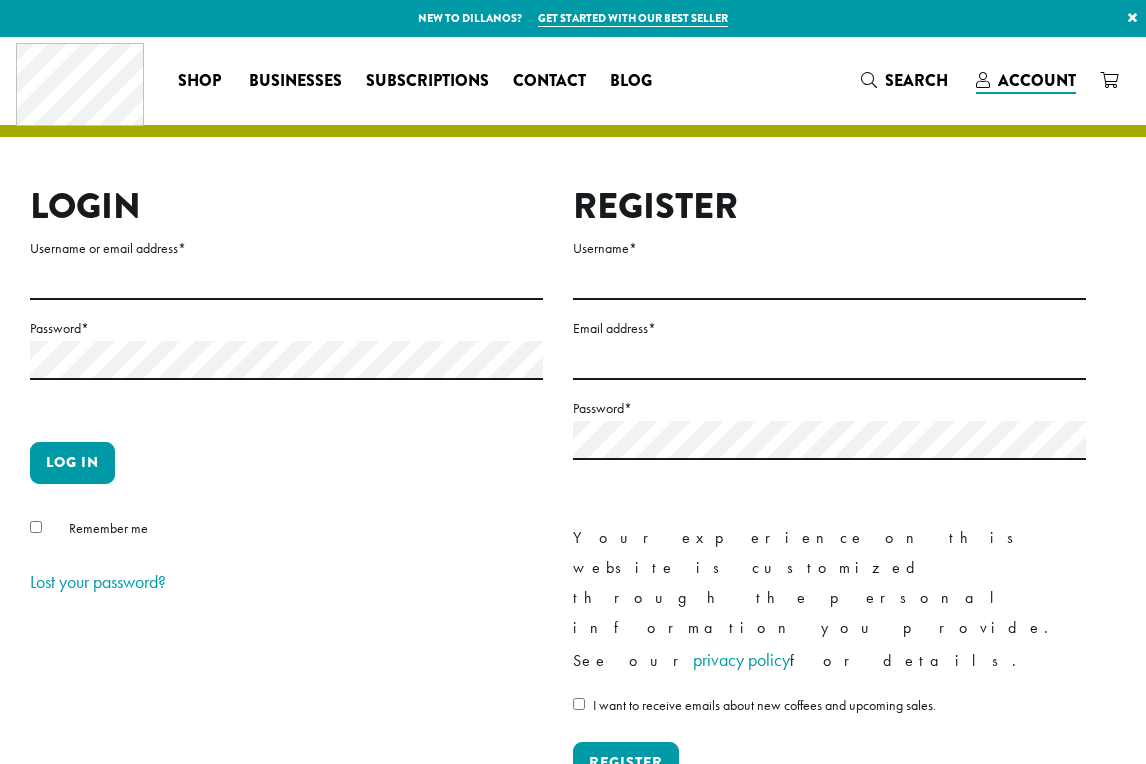 scroll, scrollTop: 0, scrollLeft: 0, axis: both 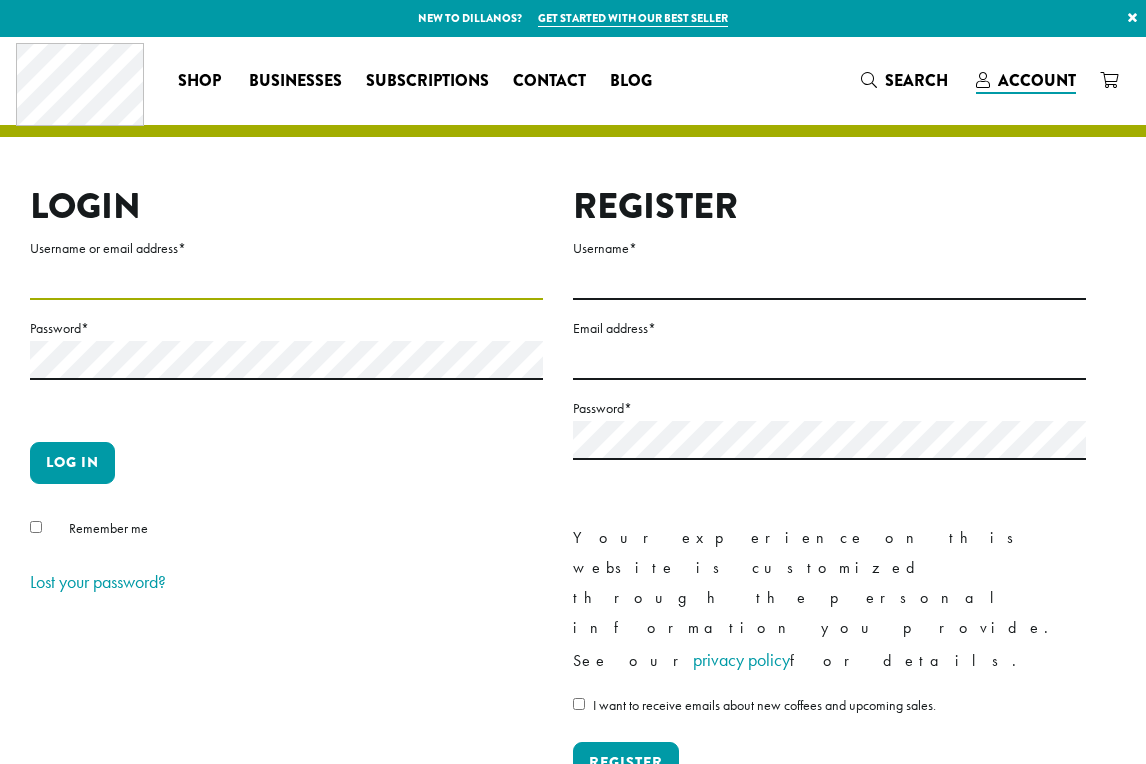click on "Username or email address  *" at bounding box center [286, 280] 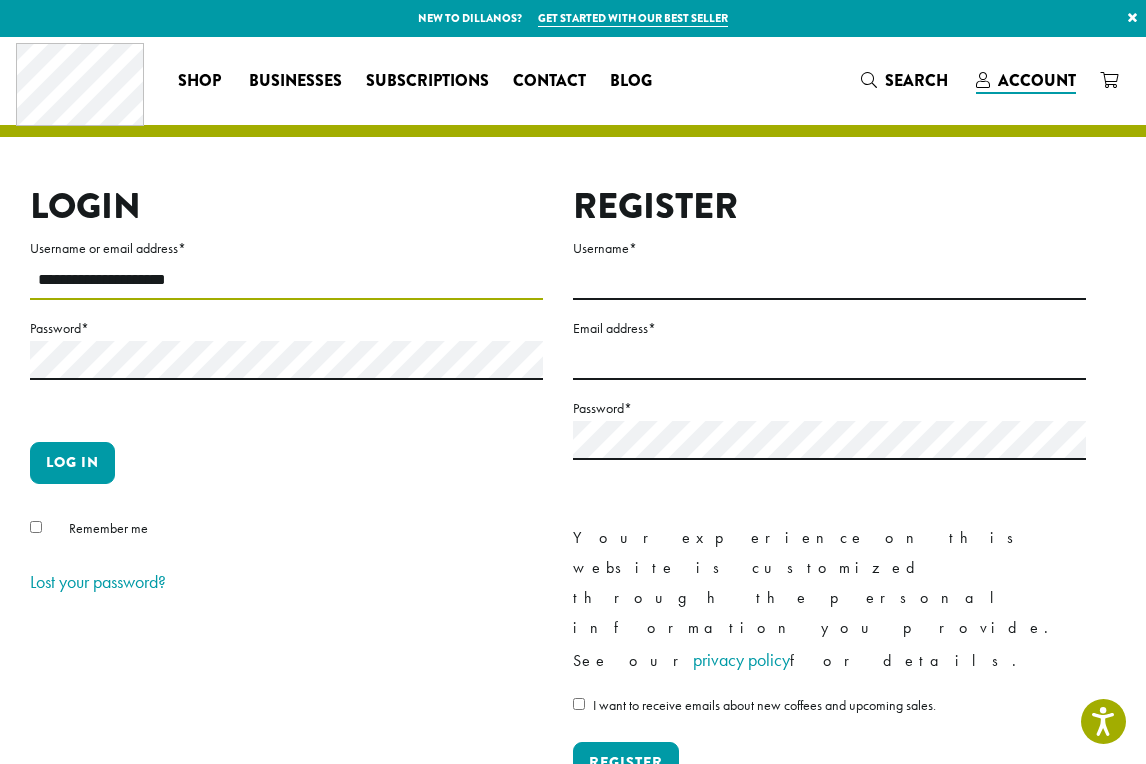 type on "**********" 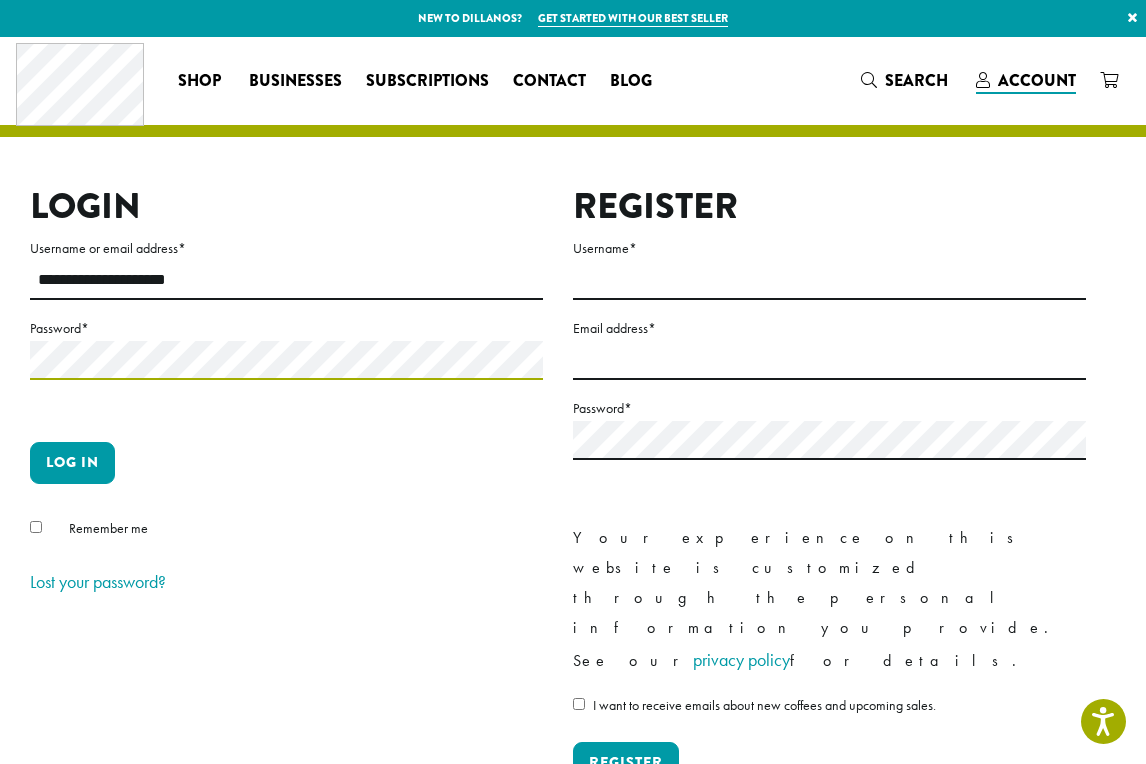 click on "Log in" at bounding box center [72, 463] 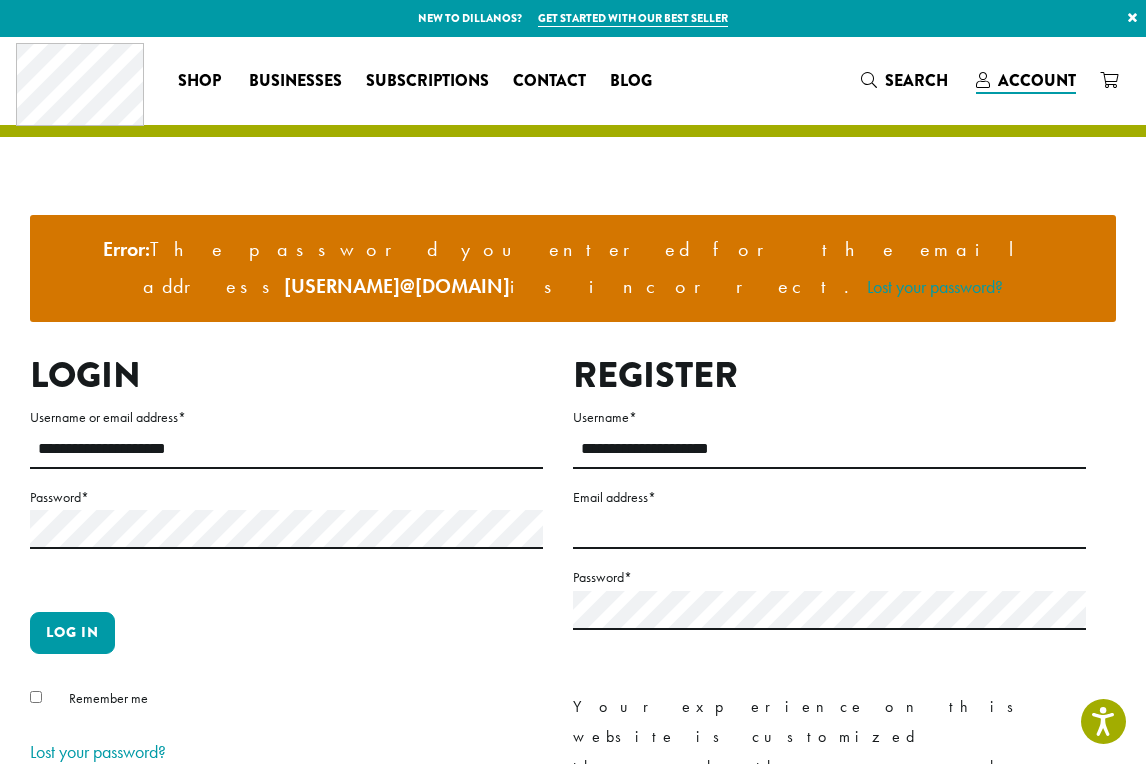 scroll, scrollTop: 0, scrollLeft: 0, axis: both 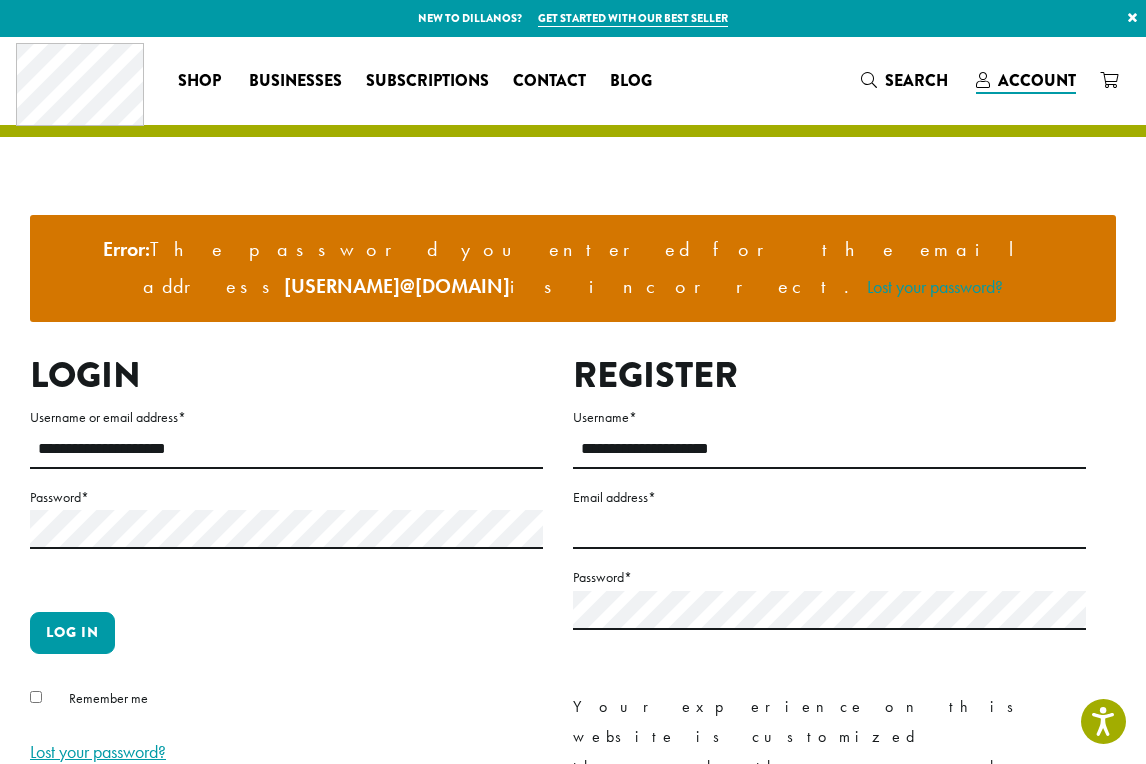 click on "Lost your password?" at bounding box center [98, 751] 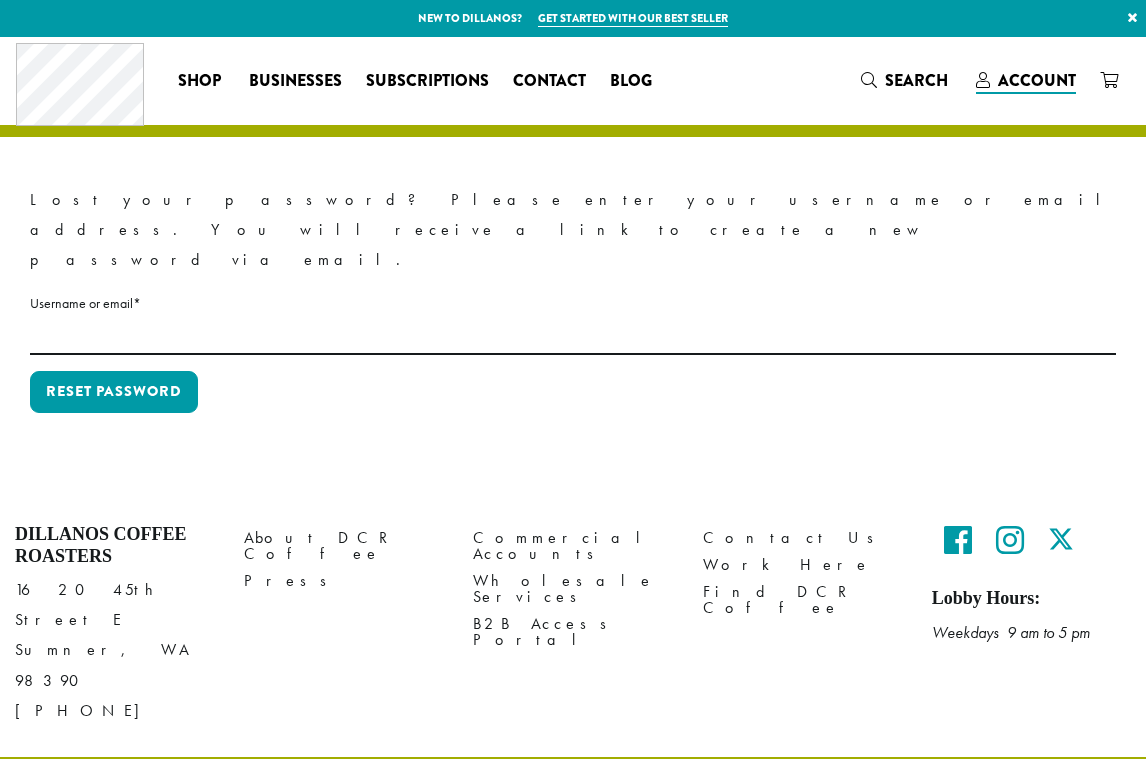 scroll, scrollTop: 0, scrollLeft: 0, axis: both 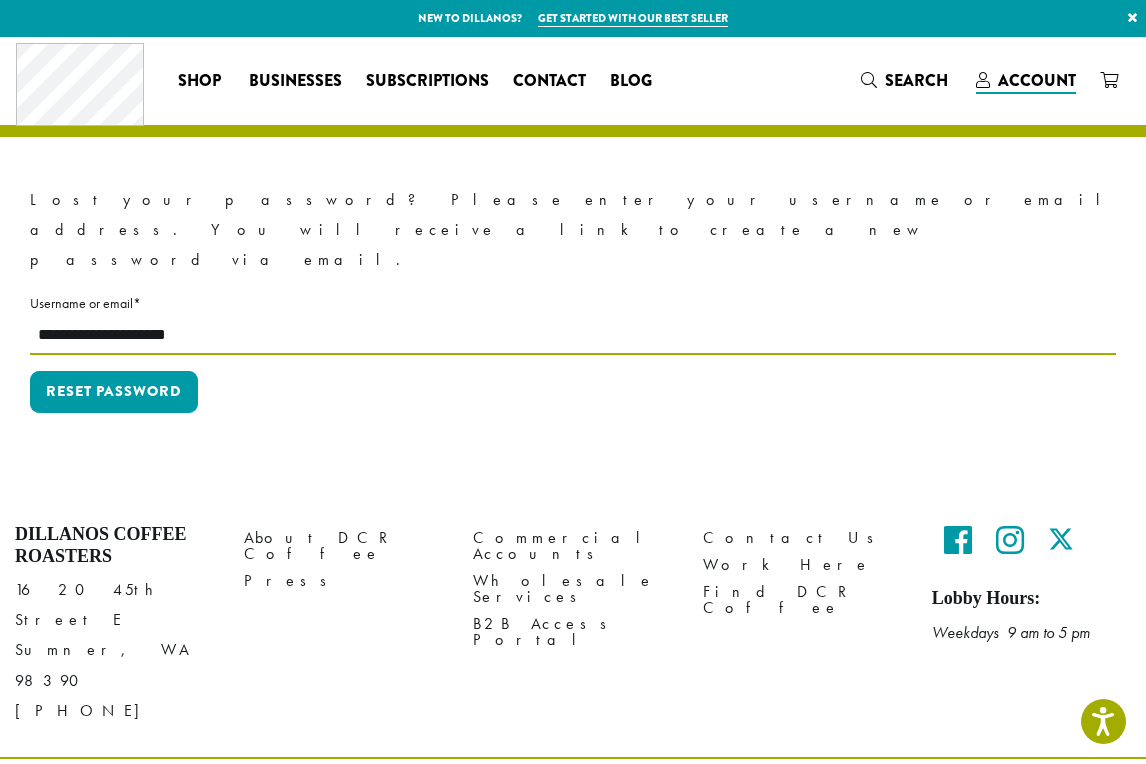 type on "**********" 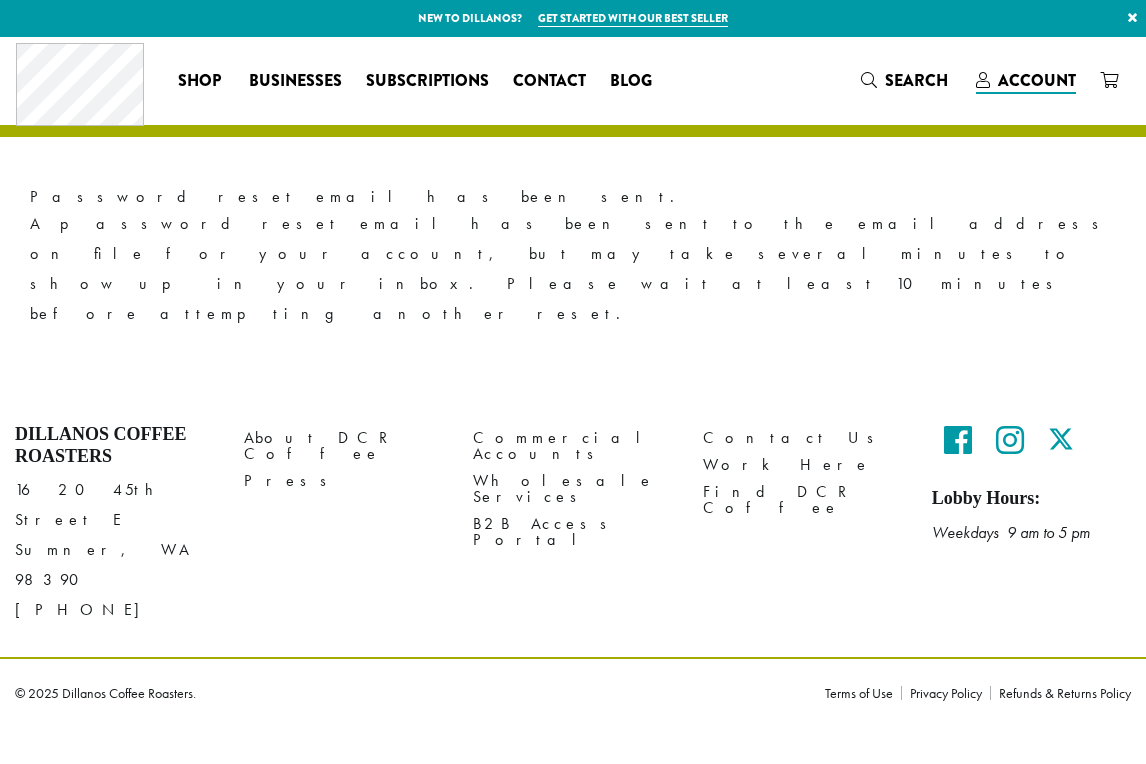 scroll, scrollTop: 0, scrollLeft: 0, axis: both 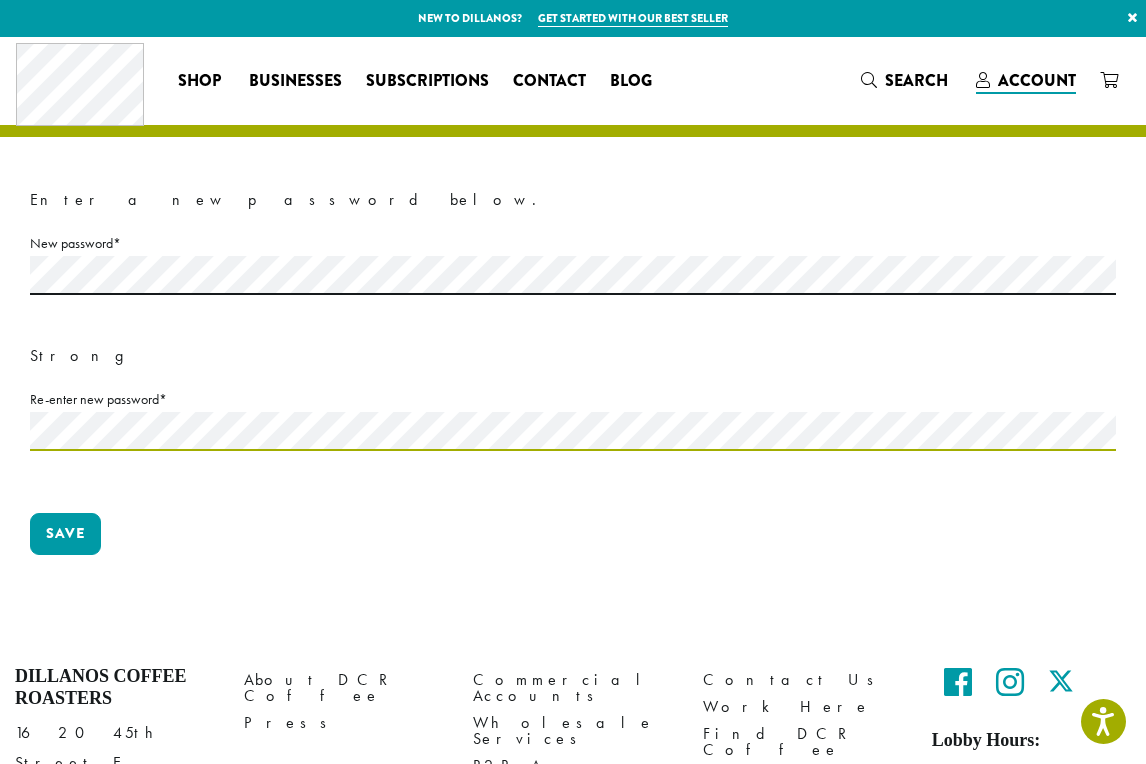 click on "Save" at bounding box center (65, 534) 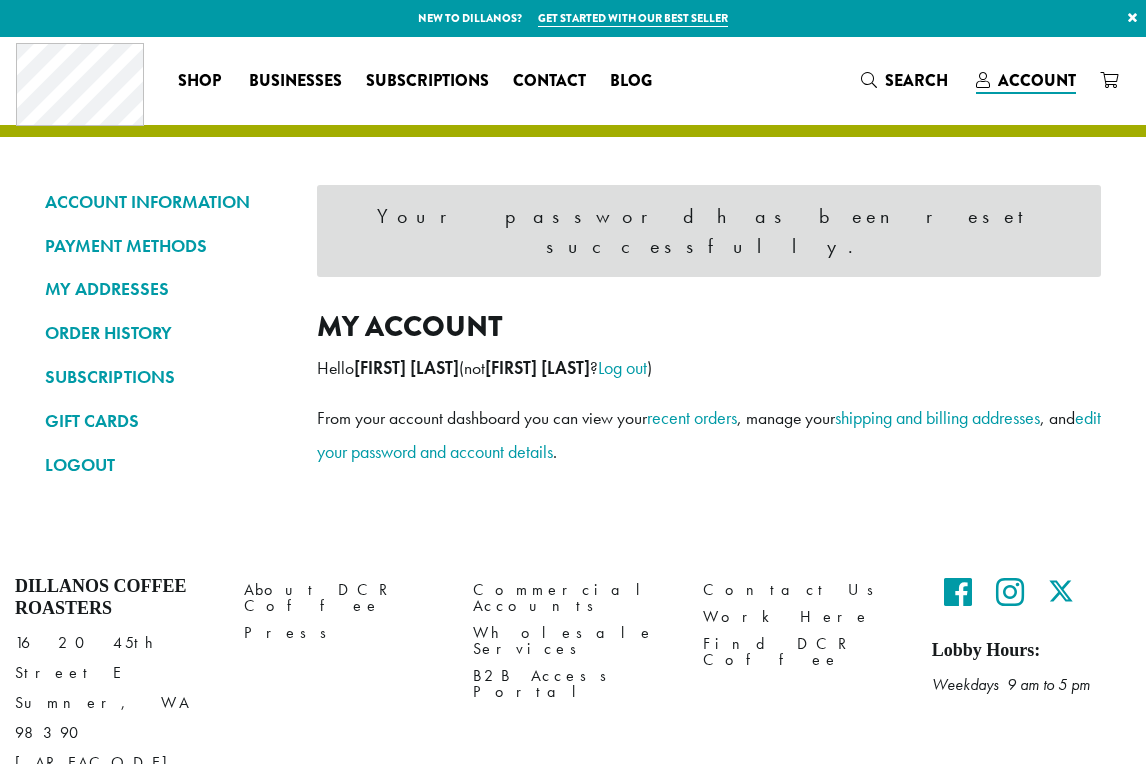 scroll, scrollTop: 0, scrollLeft: 0, axis: both 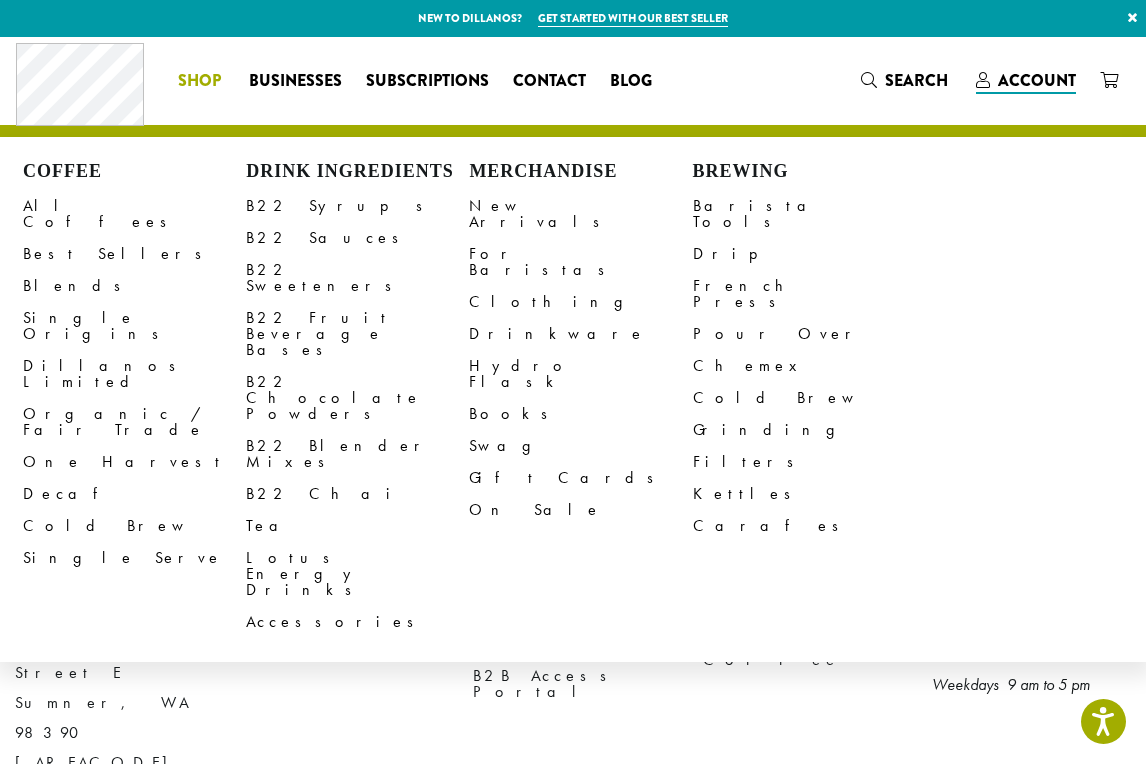 click on "Coffee All Coffees
Best Sellers
Blends
Single Origins
Dillanos Limited
Organic / Fair Trade
One Harvest
Decaf
Cold Brew
Single Serve
Drink Ingredients B22 Syrups
B22 Sauces
B22 Sweeteners
B22 Fruit Beverage Bases
B22 Chocolate Powders
B22 Blender Mixes
B22 Chai
Tea
Lotus Energy Drinks
Accessories
Merchandise New Arrivals
For Baristas
Clothing
Drinkware
Hydro Flask
Books
Swag
Gift Cards
On Sale
Brewing Barista Tools
Drip
French Press
Pour Over
Chemex
Cold Brew
Grinding
Filters
Kettles
Carafes
Shop" at bounding box center (201, 81) 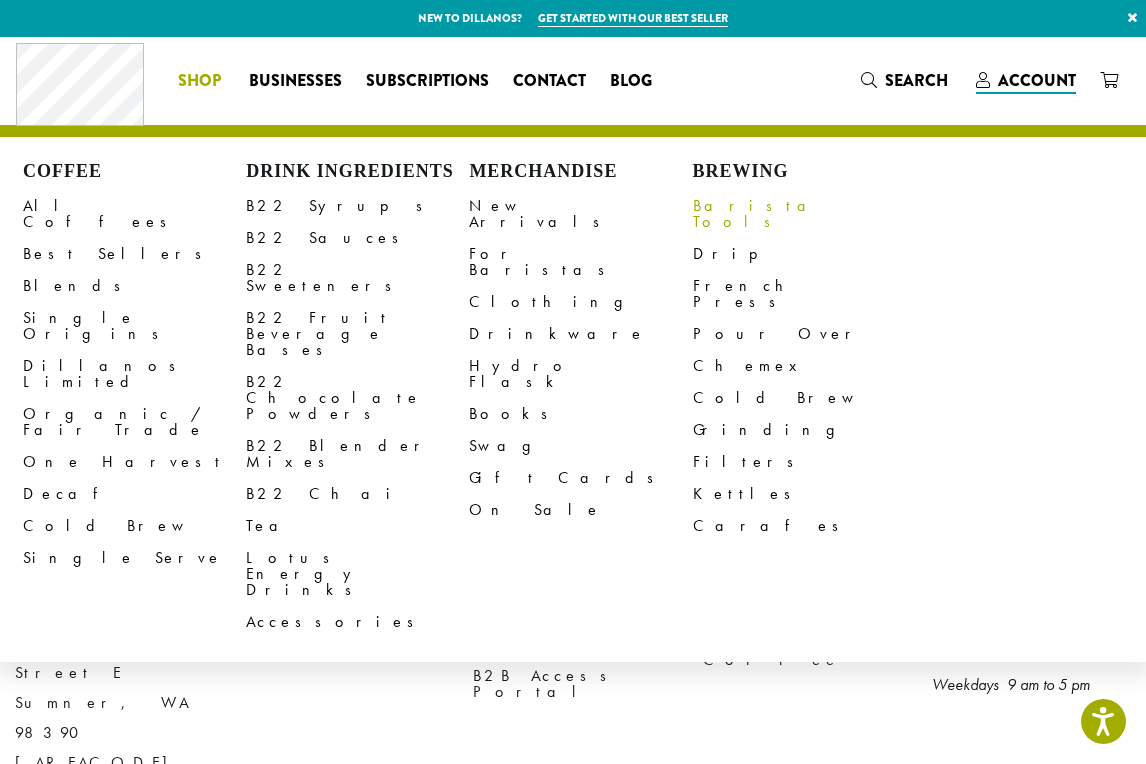 click on "Barista Tools" at bounding box center [804, 214] 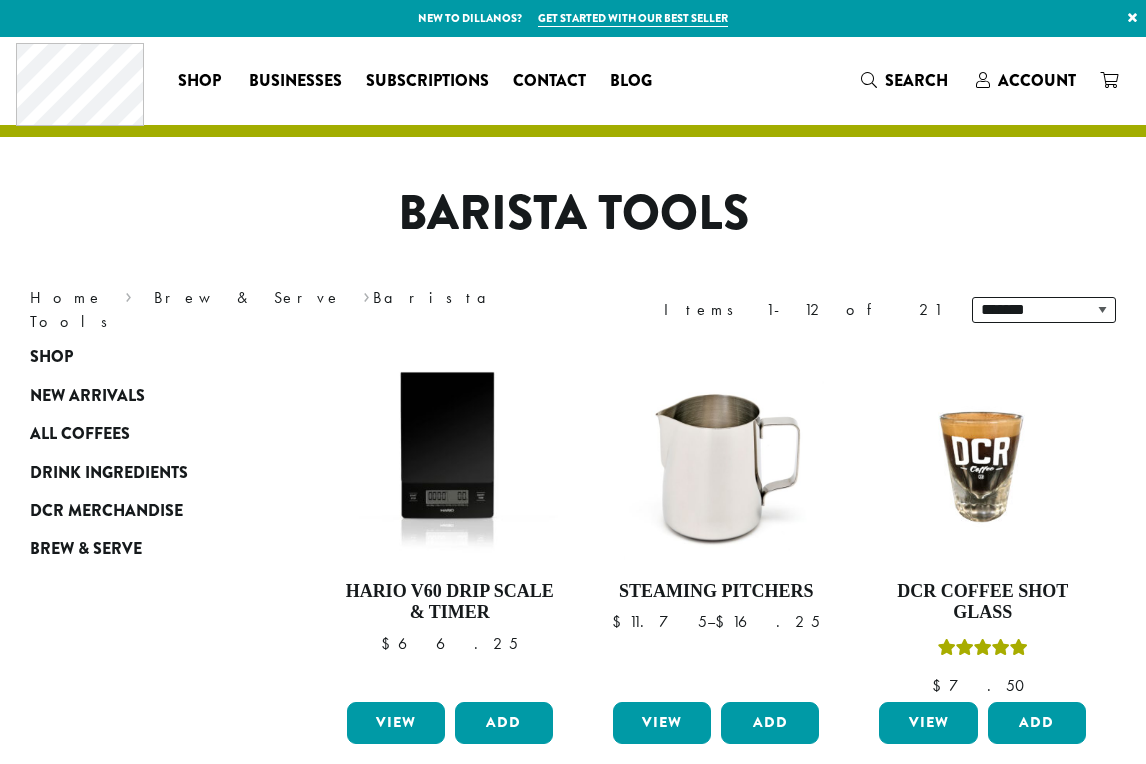 scroll, scrollTop: 0, scrollLeft: 0, axis: both 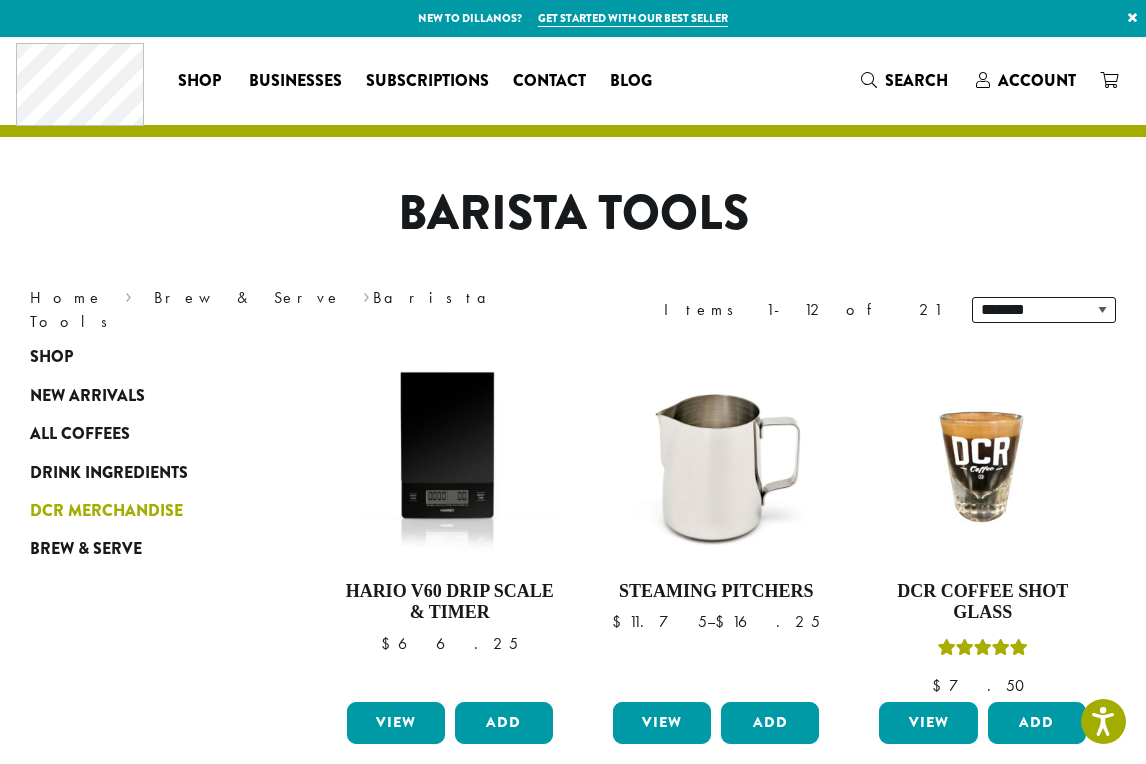 click on "DCR Merchandise" at bounding box center [143, 511] 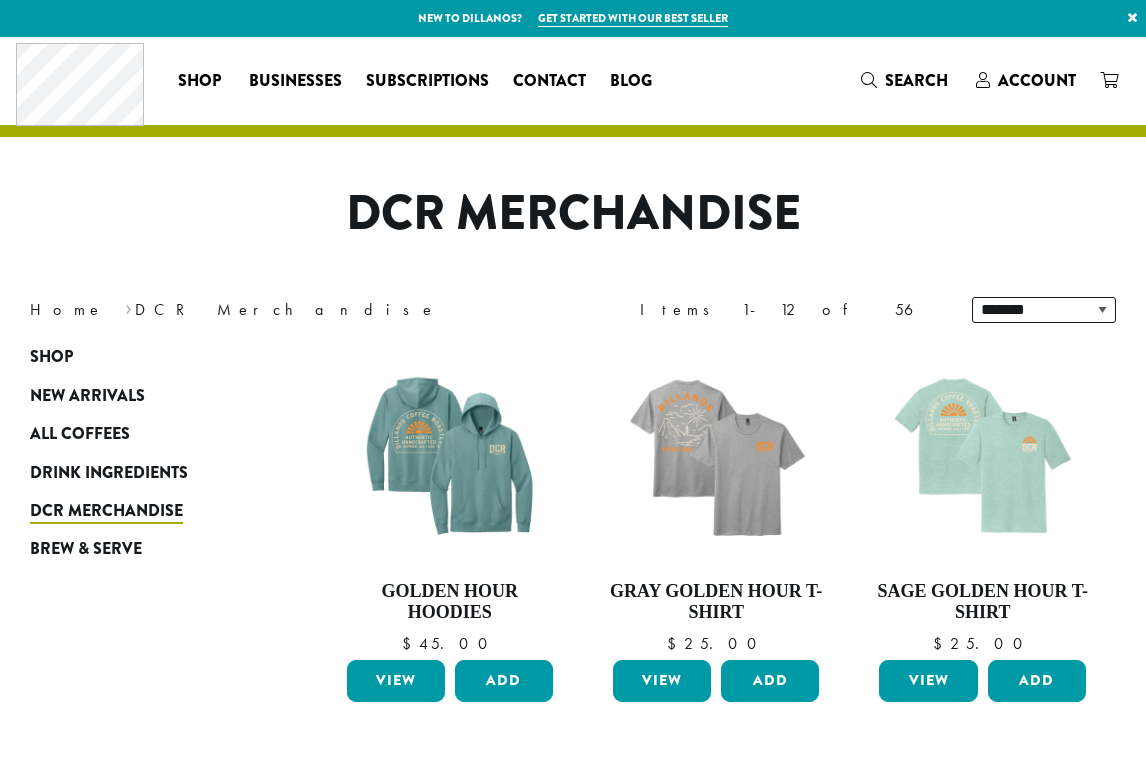 scroll, scrollTop: 0, scrollLeft: 0, axis: both 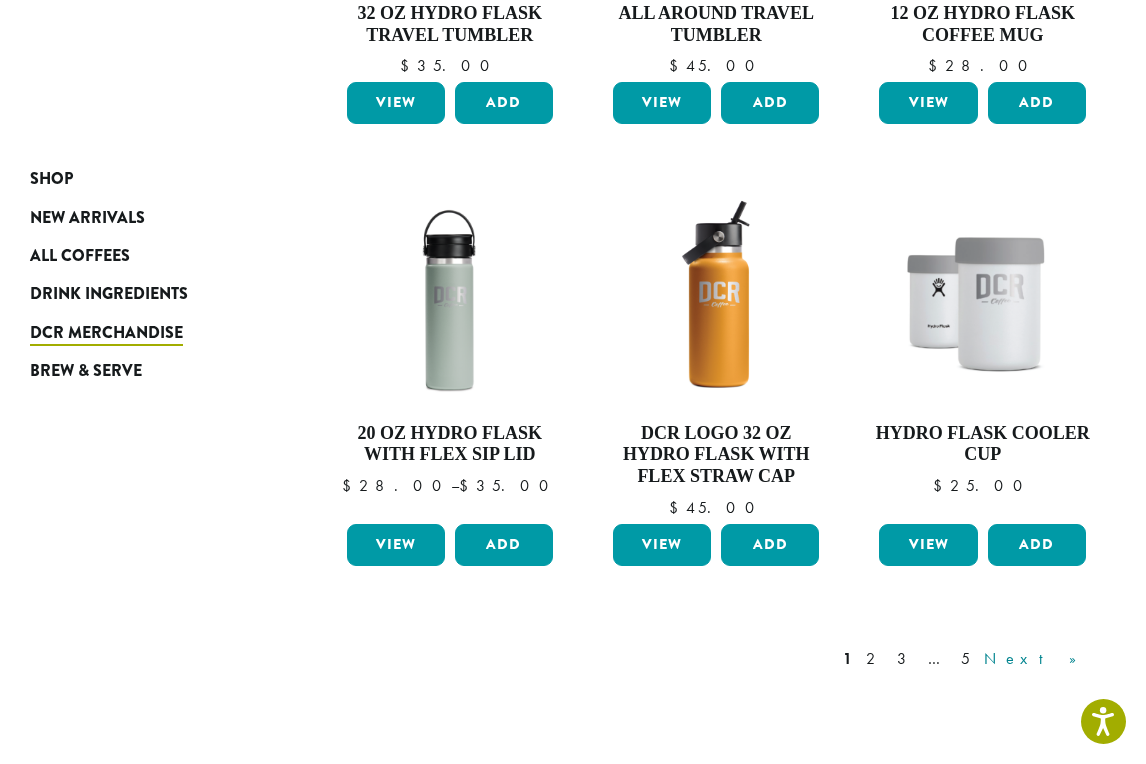 click on "Next »" at bounding box center (1037, 659) 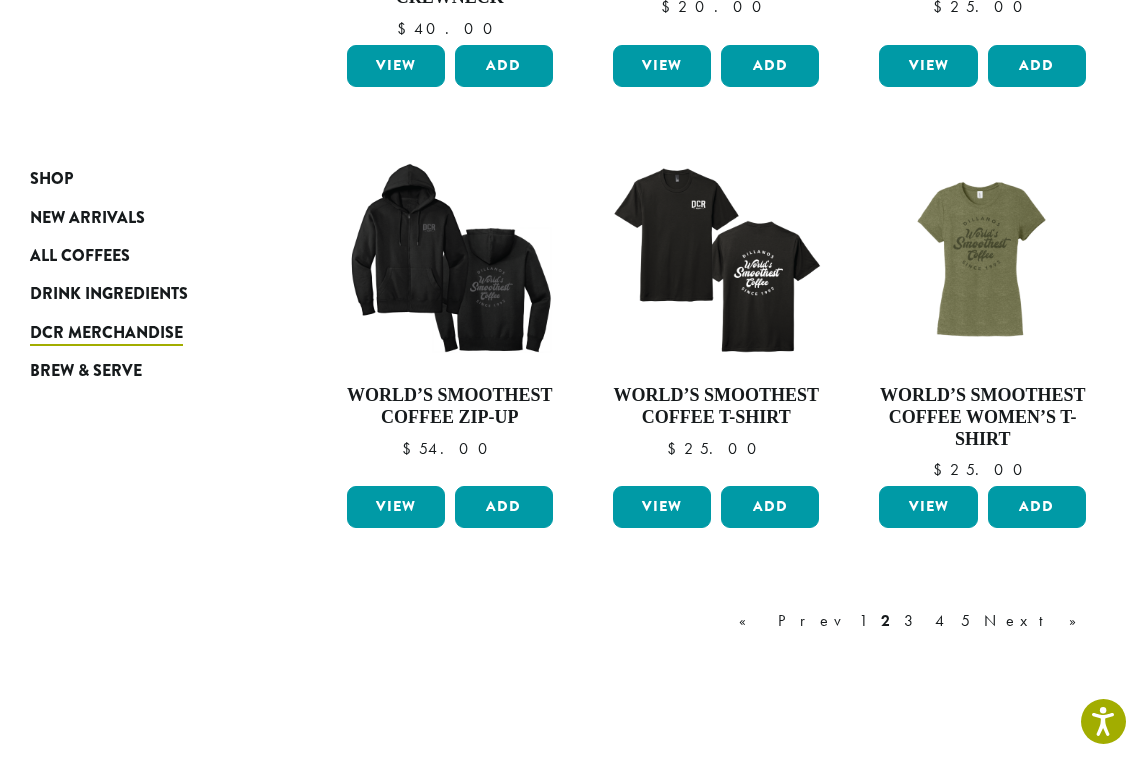 scroll, scrollTop: 1498, scrollLeft: 0, axis: vertical 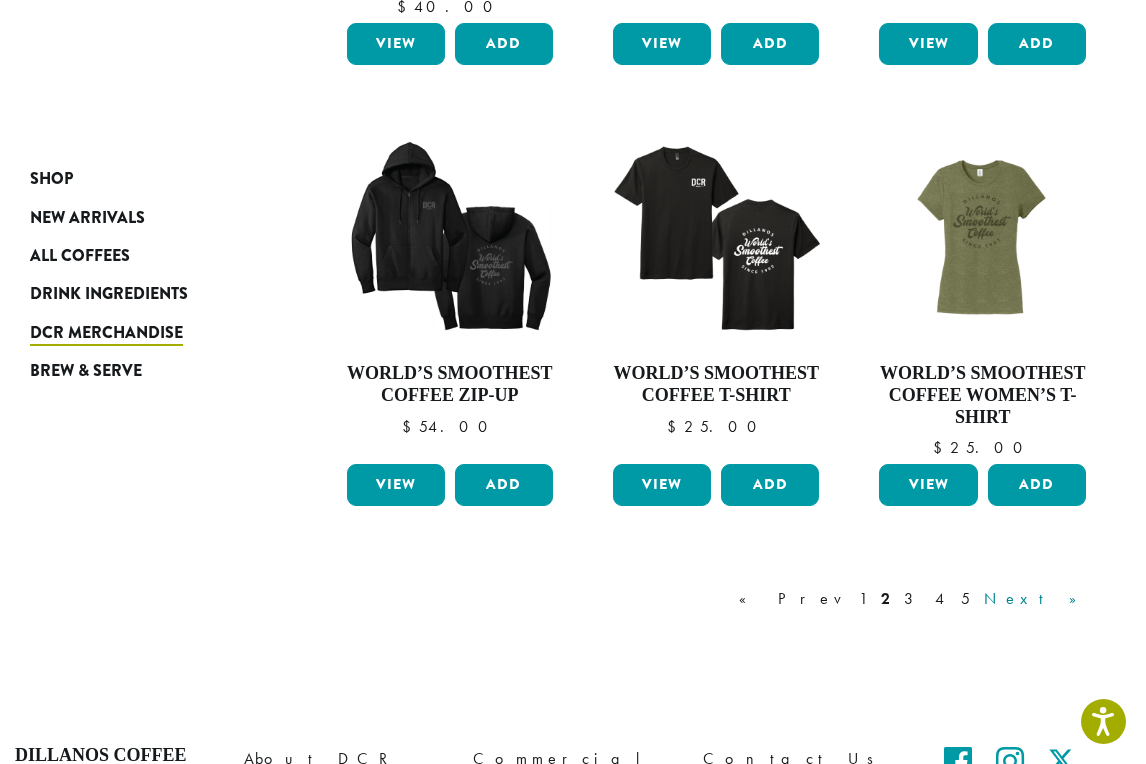 click on "Next »" at bounding box center (1037, 599) 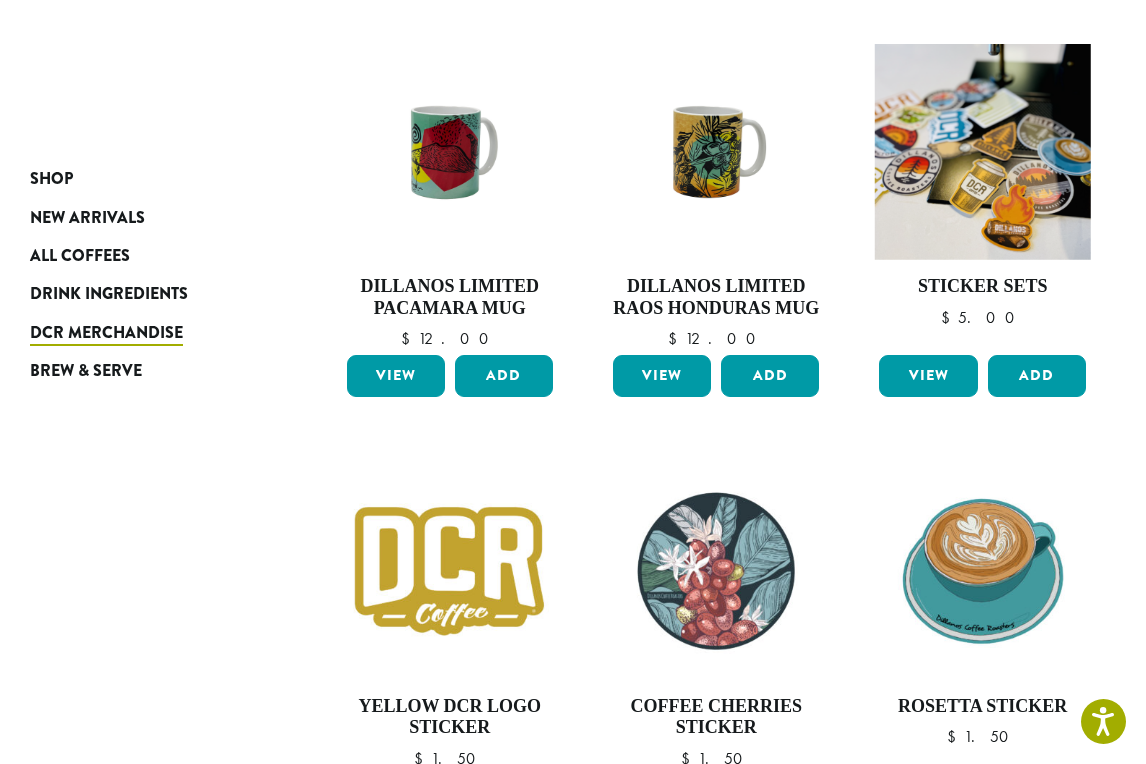 scroll, scrollTop: 795, scrollLeft: 0, axis: vertical 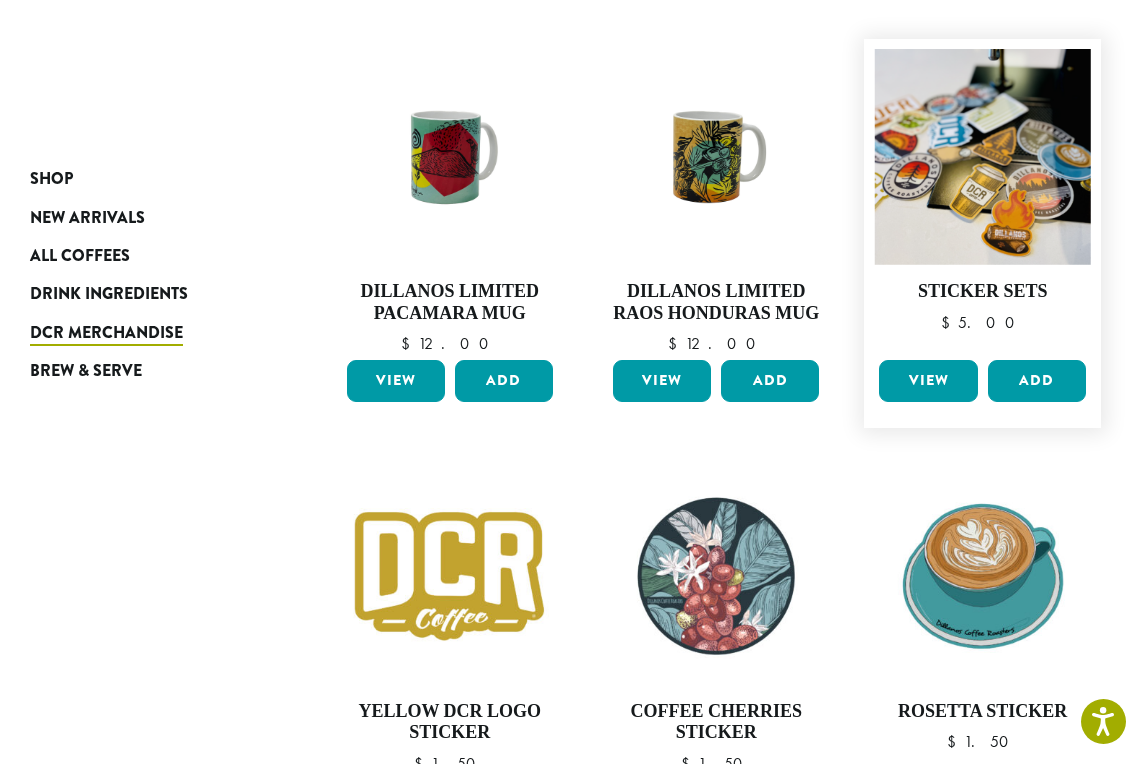 click on "View" at bounding box center [928, 381] 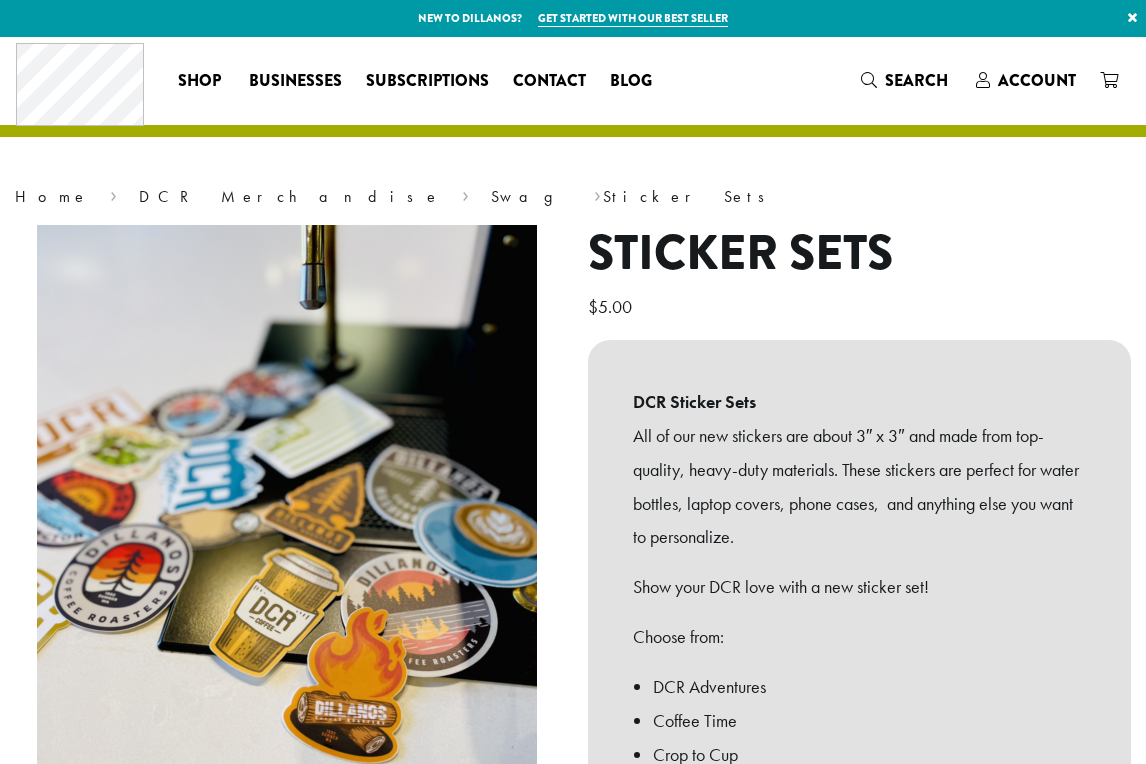 scroll, scrollTop: 0, scrollLeft: 0, axis: both 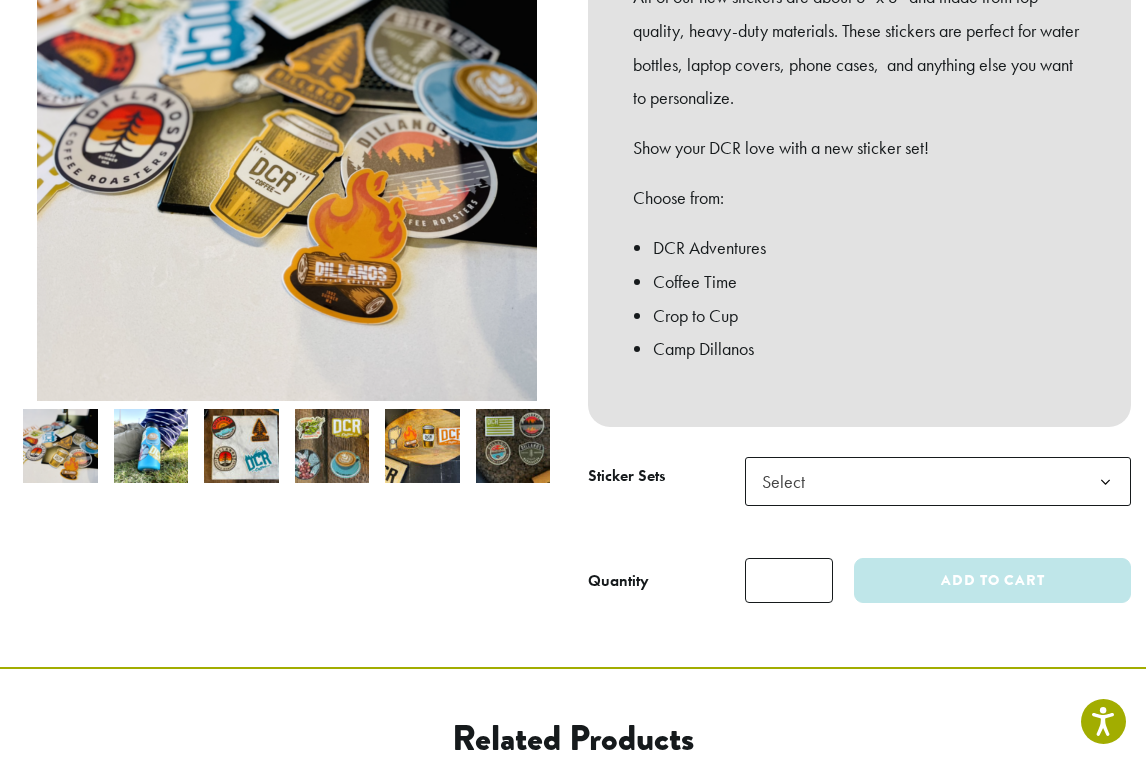 click on "Select" 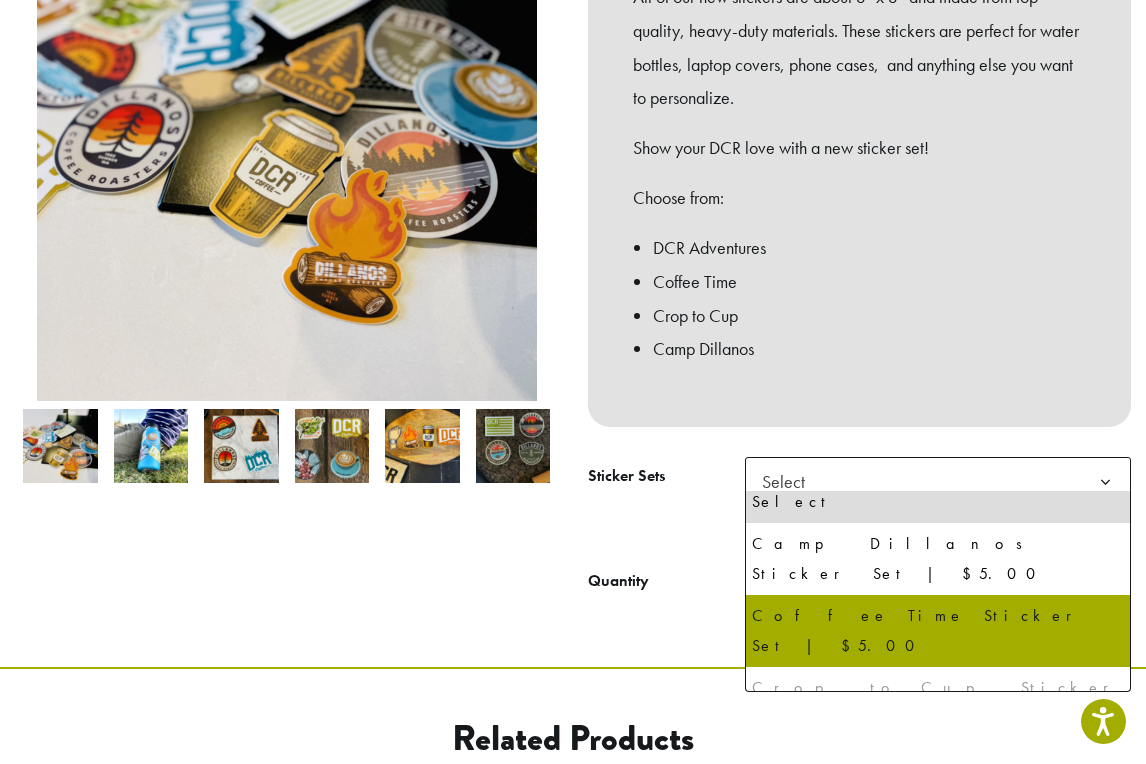 scroll, scrollTop: 10, scrollLeft: 0, axis: vertical 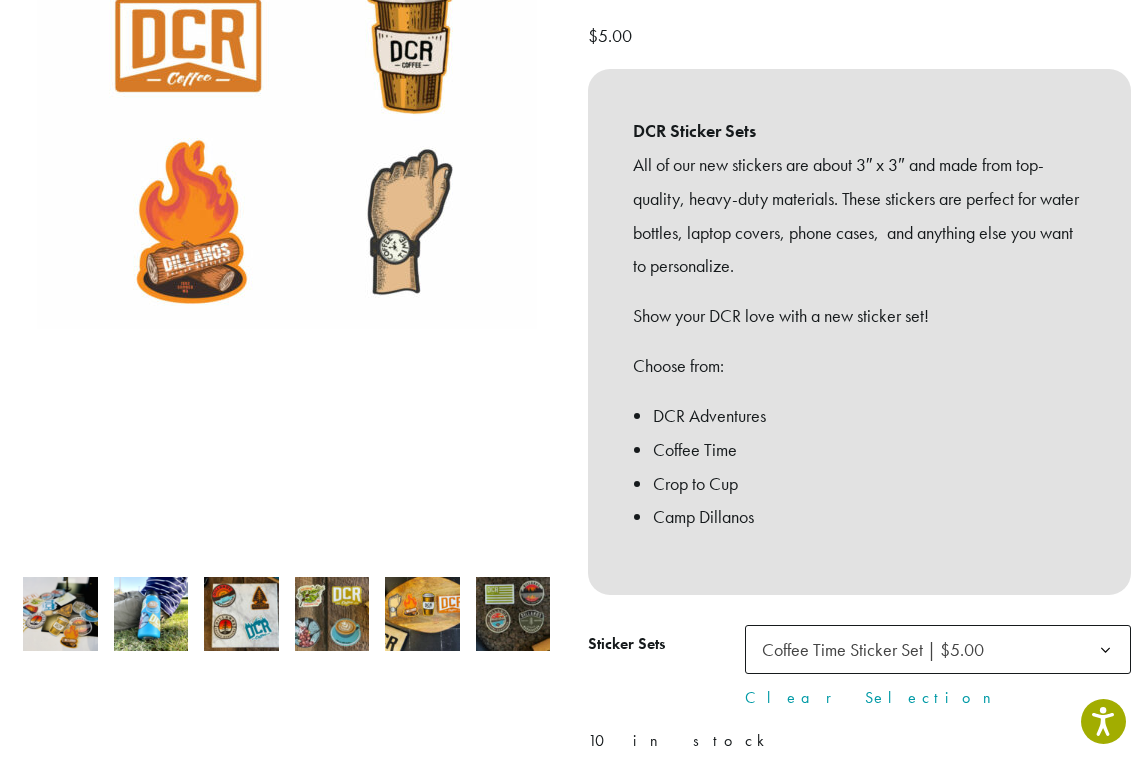 click at bounding box center (151, 614) 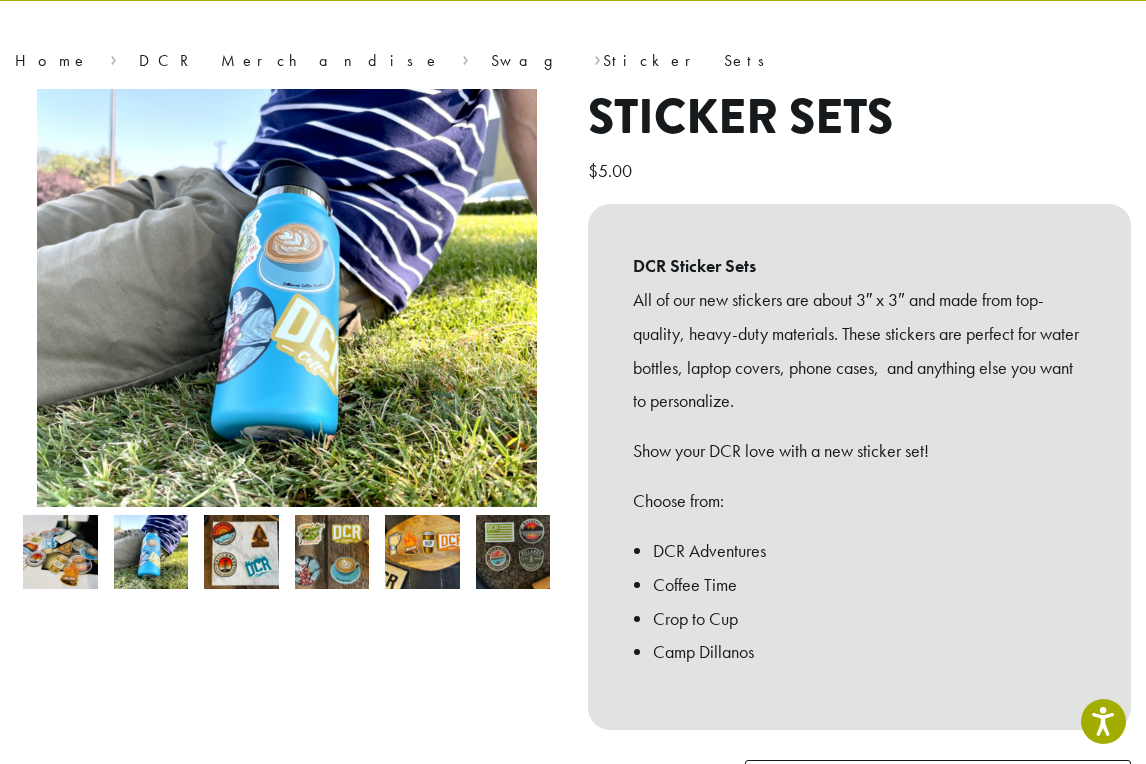 scroll, scrollTop: 132, scrollLeft: 0, axis: vertical 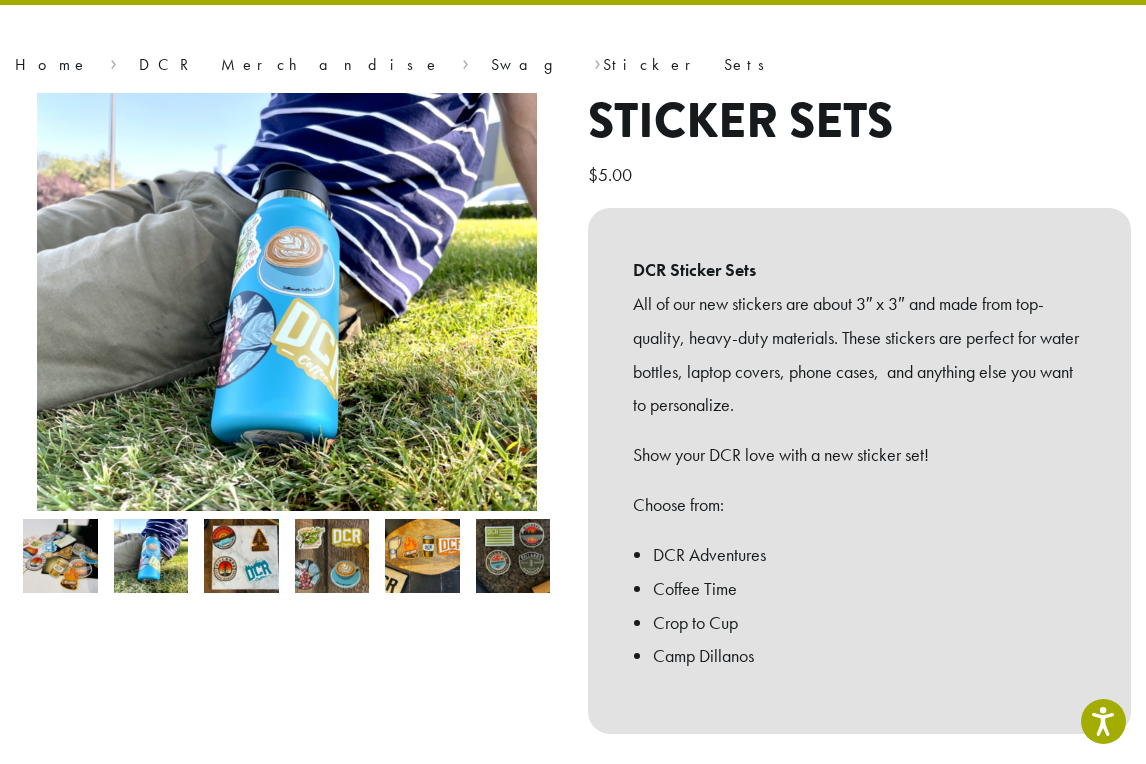 click at bounding box center (241, 556) 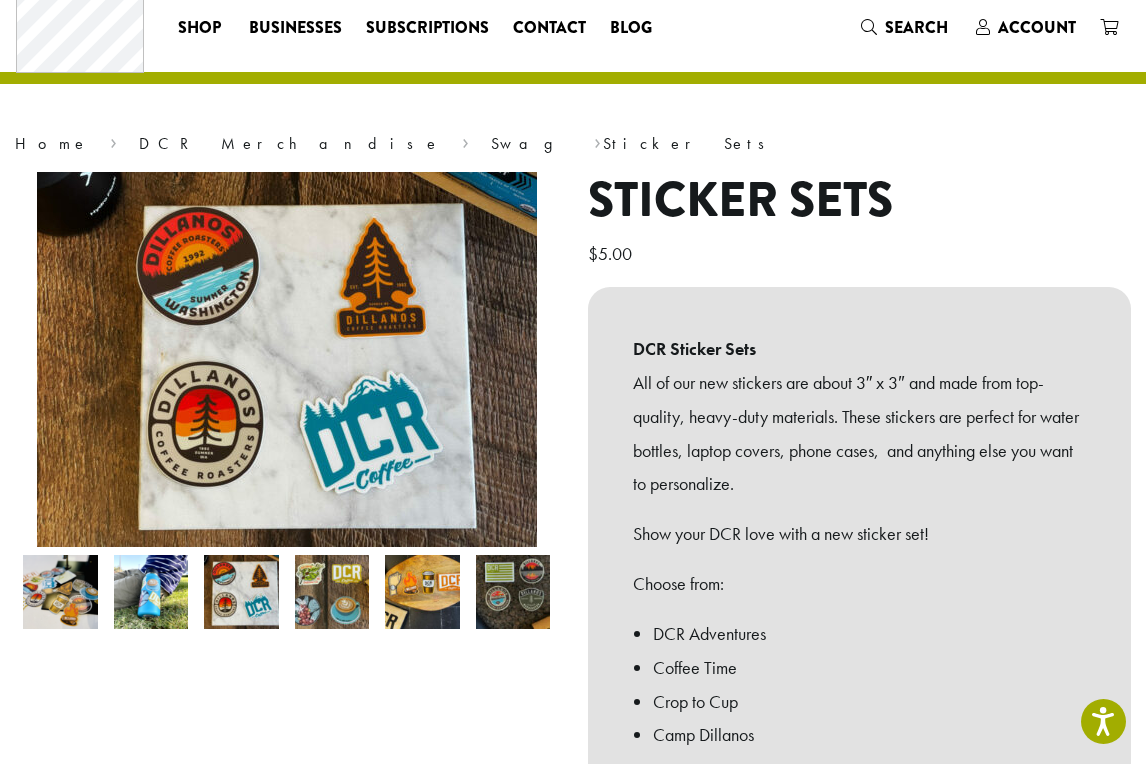 scroll, scrollTop: 52, scrollLeft: 0, axis: vertical 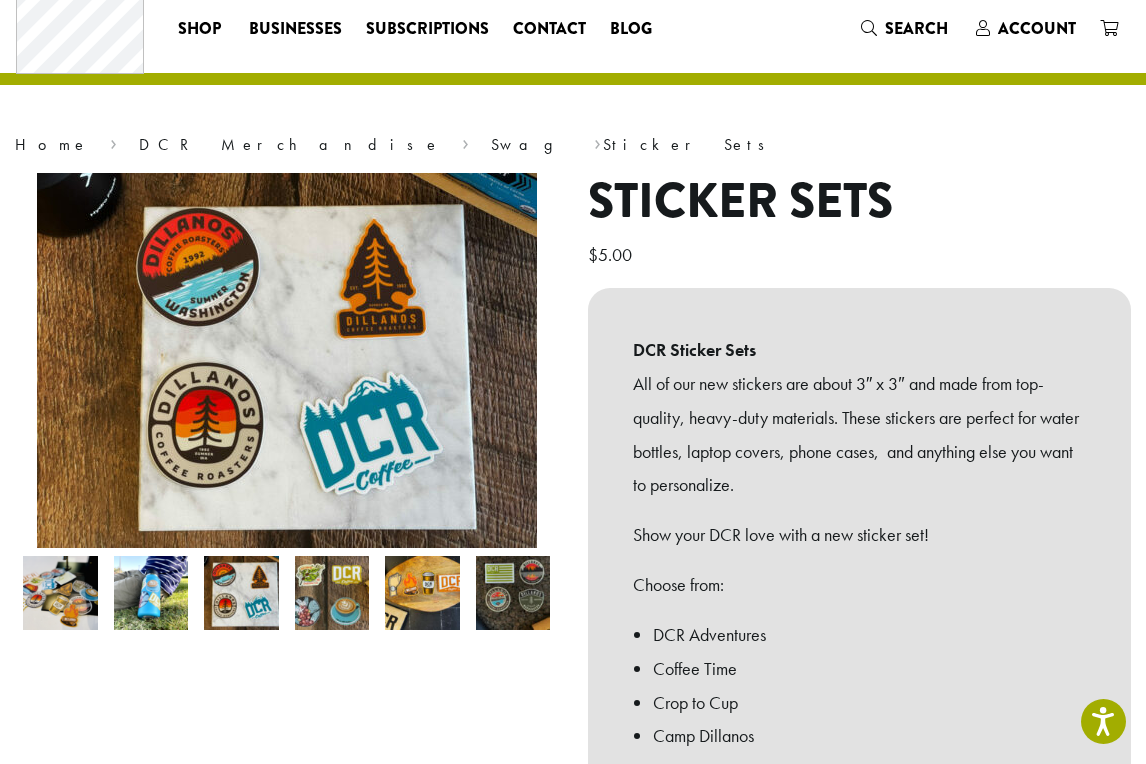 click at bounding box center (332, 593) 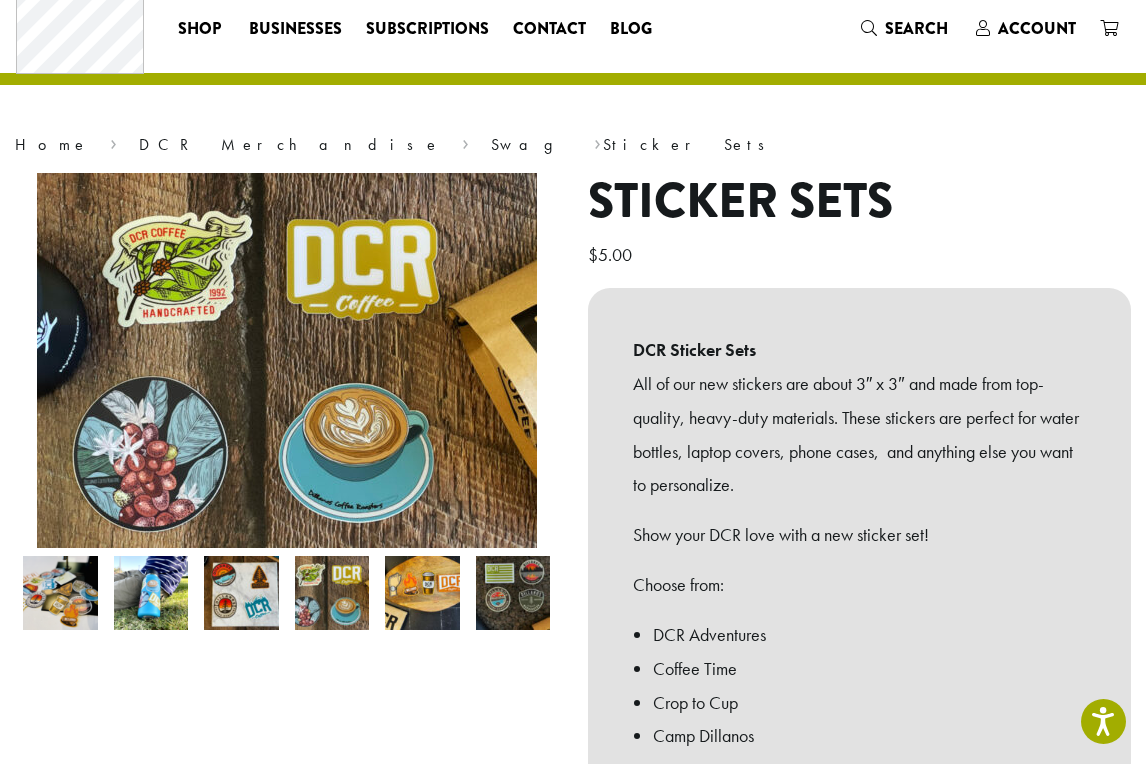 click at bounding box center (422, 593) 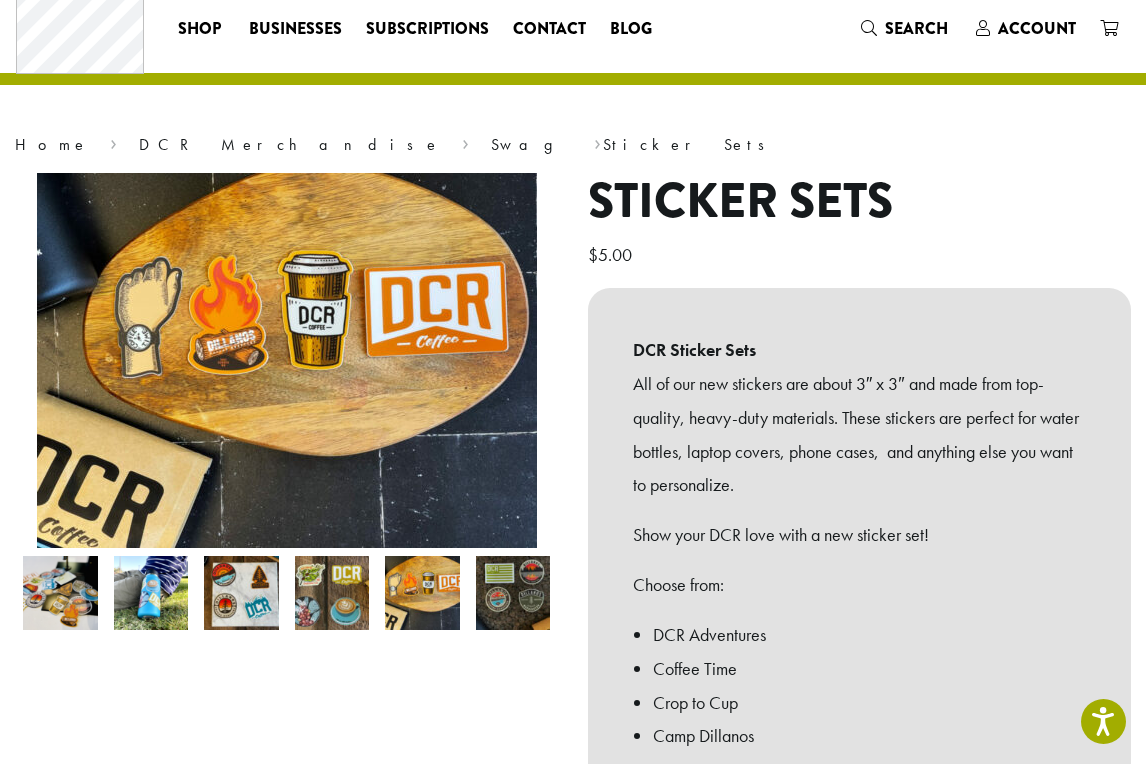 click at bounding box center (513, 593) 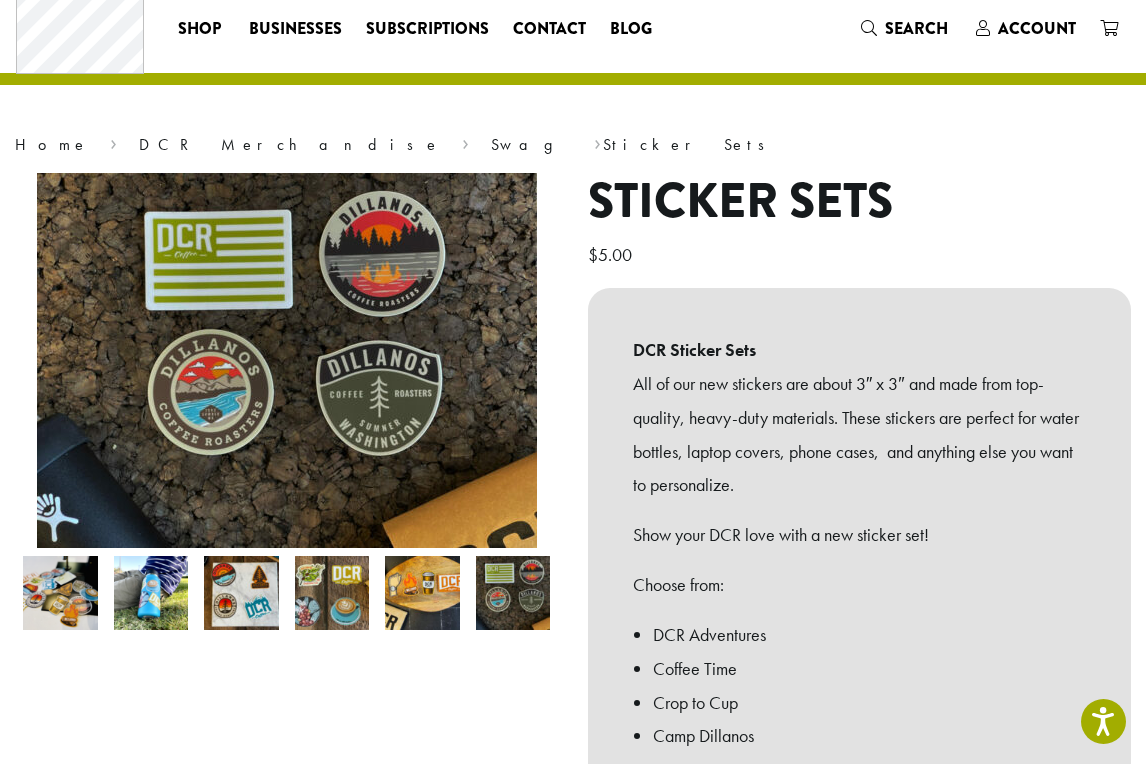click at bounding box center (241, 593) 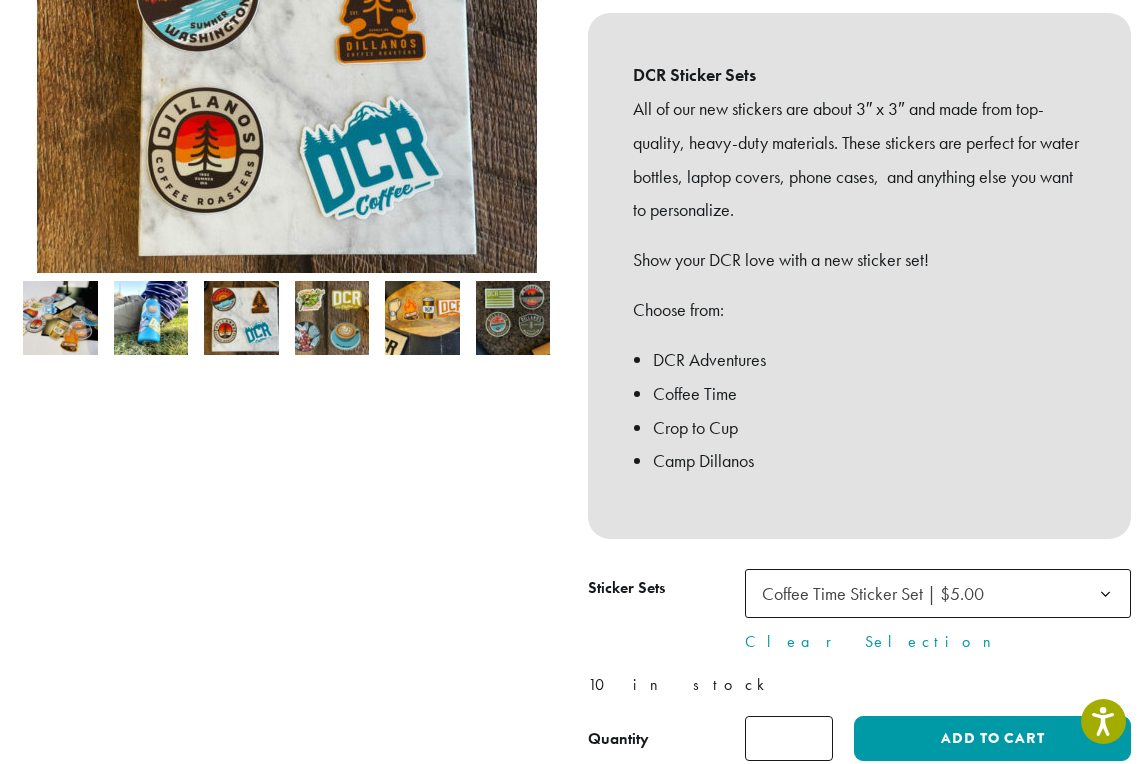 scroll, scrollTop: 340, scrollLeft: 0, axis: vertical 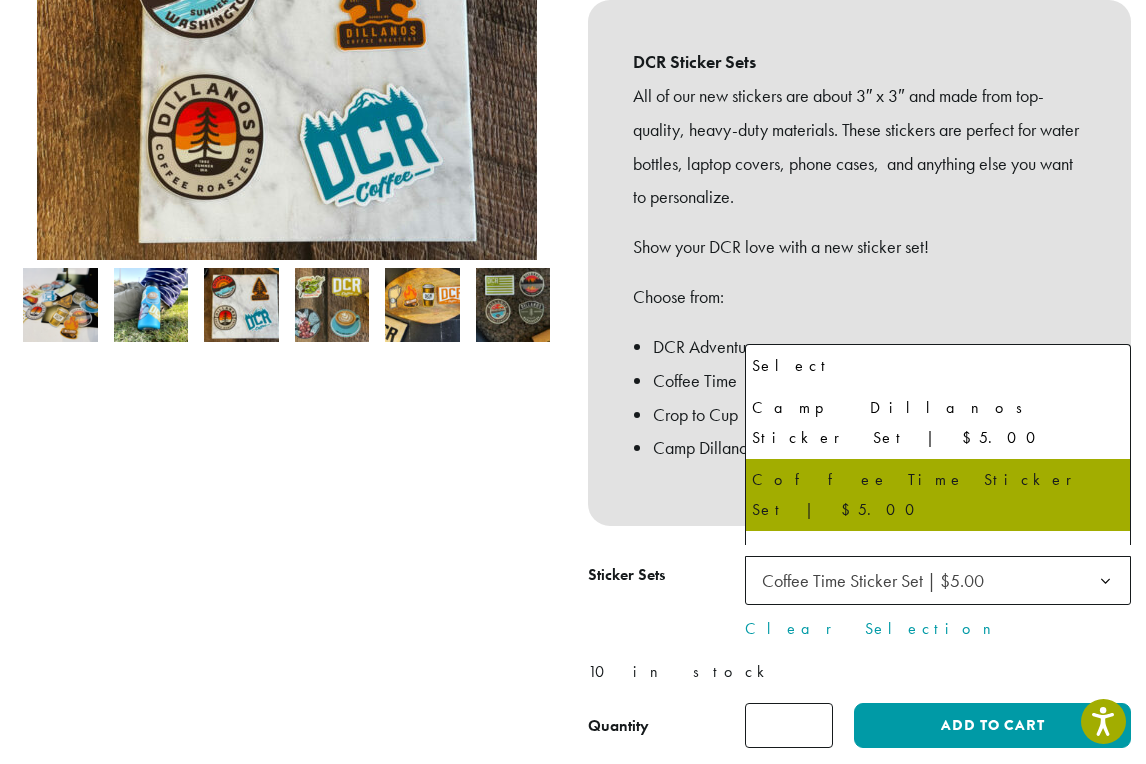 click on "Coffee Time Sticker Set | $5.00" 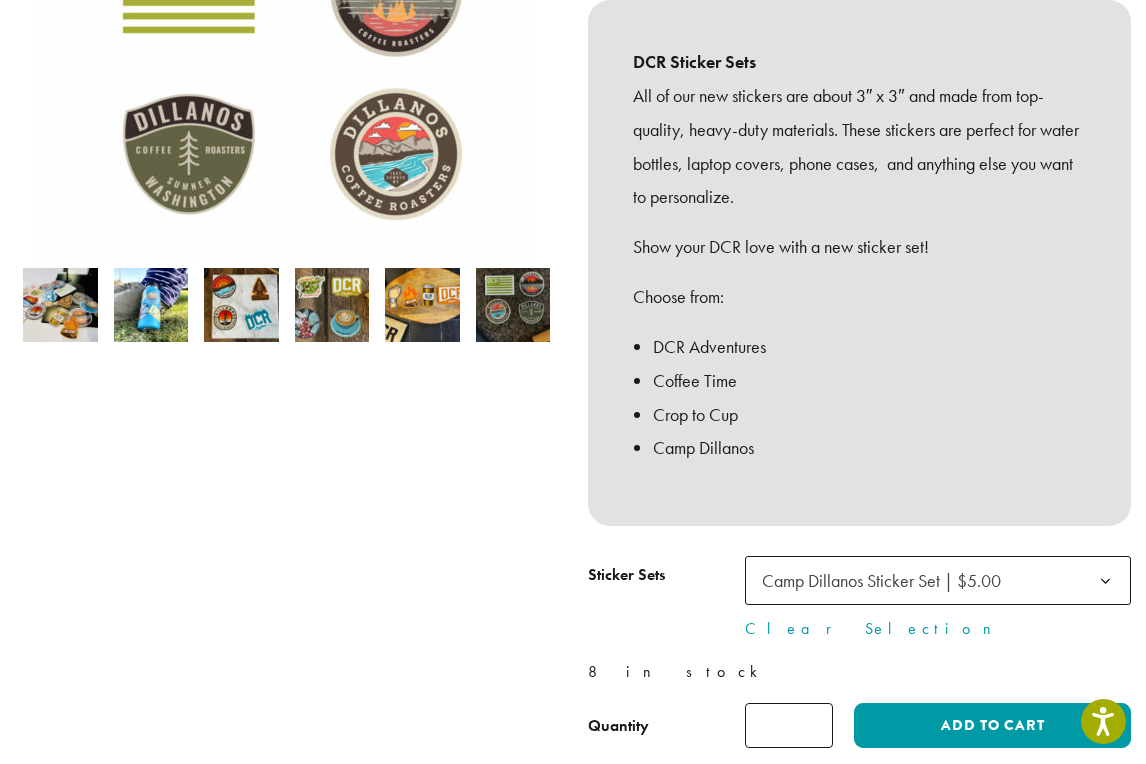 click on "Camp Dillanos Sticker Set | $5.00" 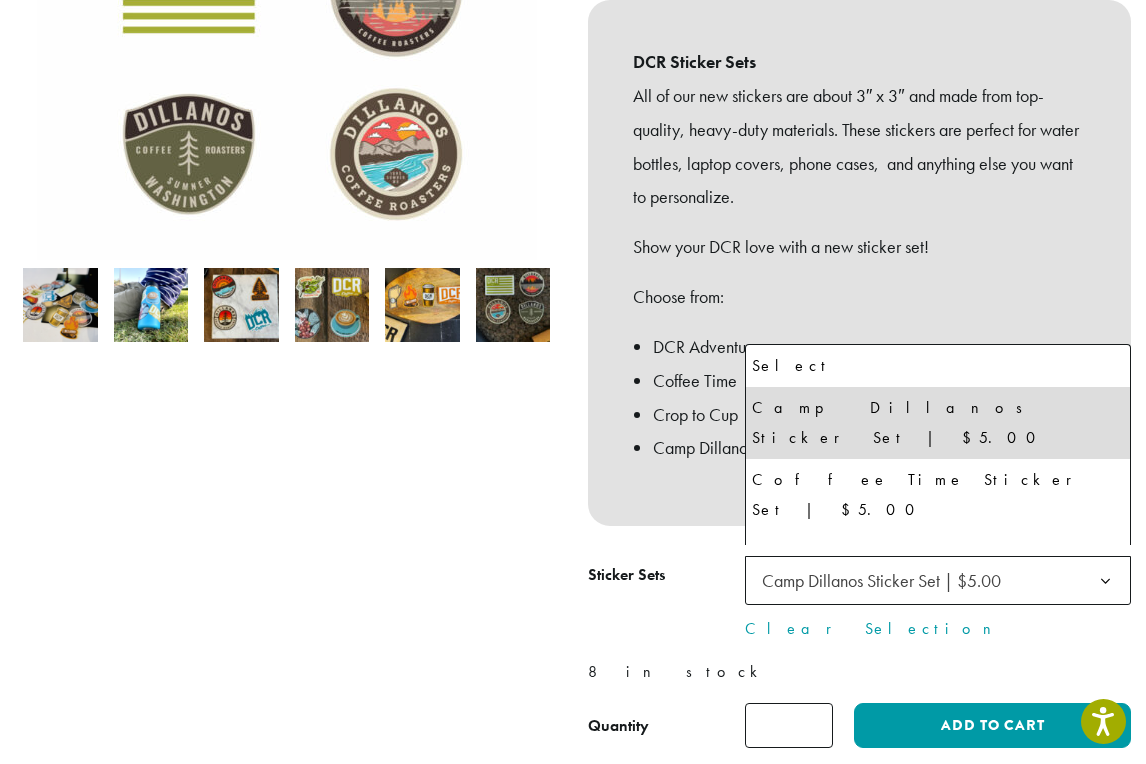 select on "**********" 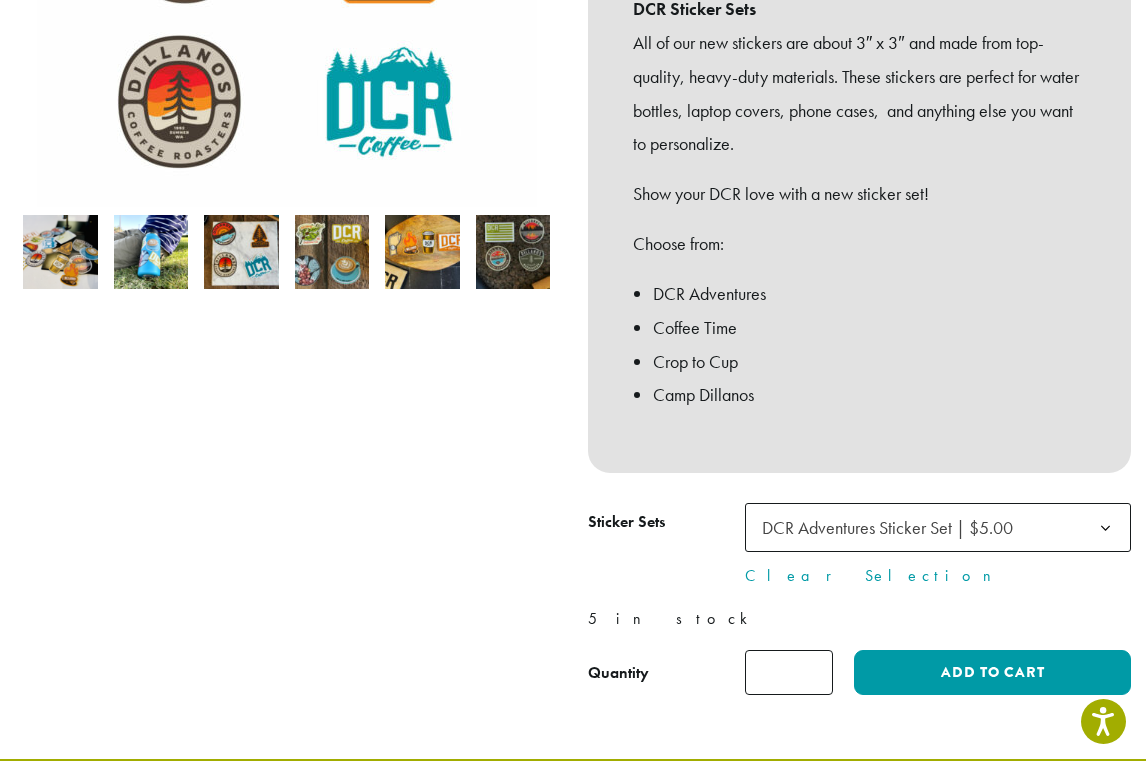 scroll, scrollTop: 394, scrollLeft: 0, axis: vertical 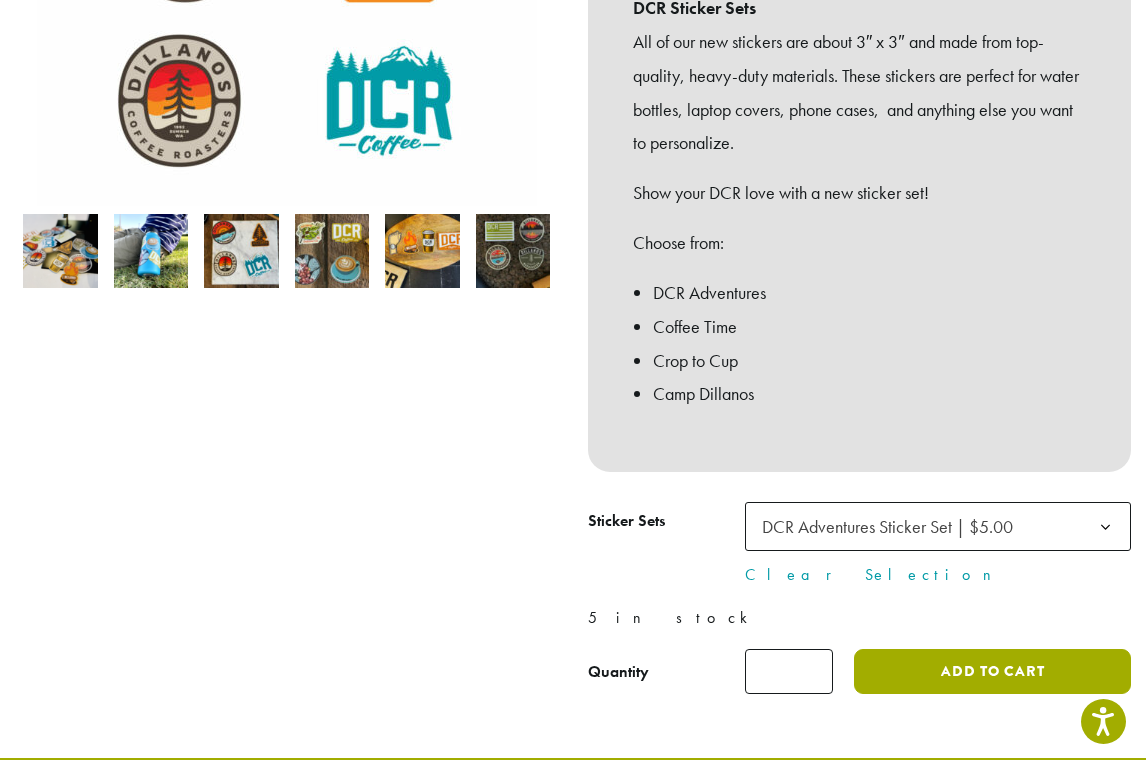 click on "Add to cart" 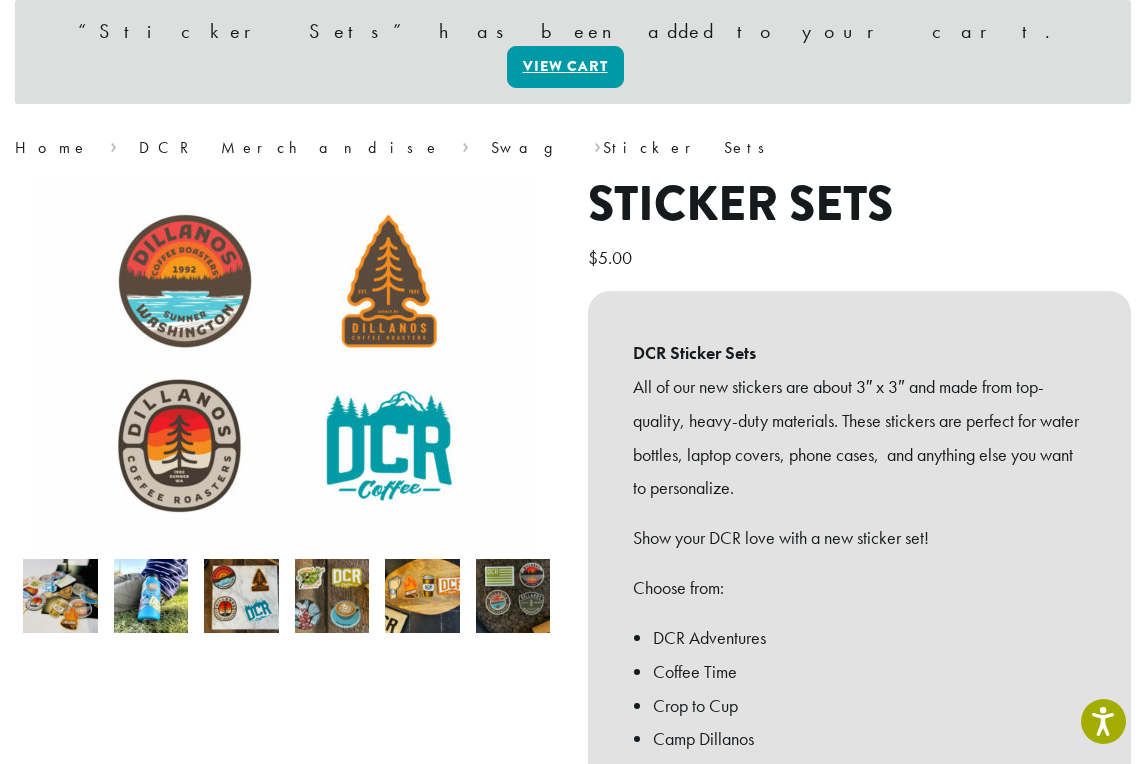 scroll, scrollTop: 184, scrollLeft: 0, axis: vertical 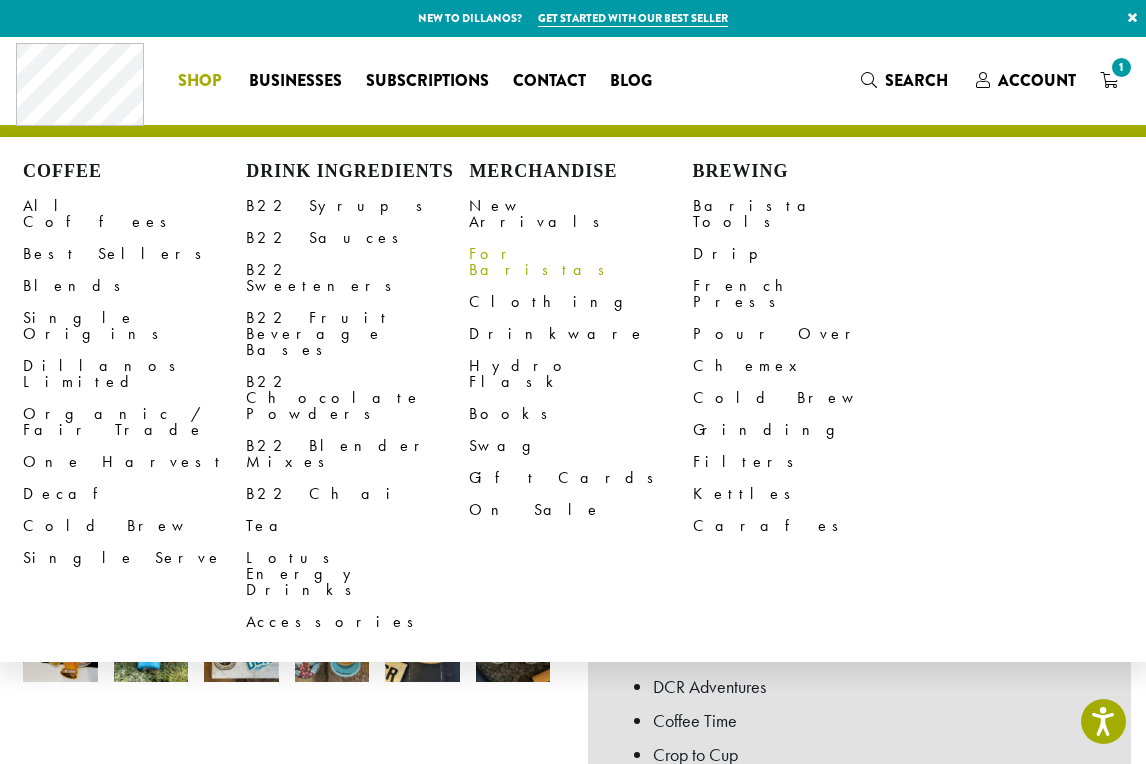 click on "For Baristas" at bounding box center (580, 262) 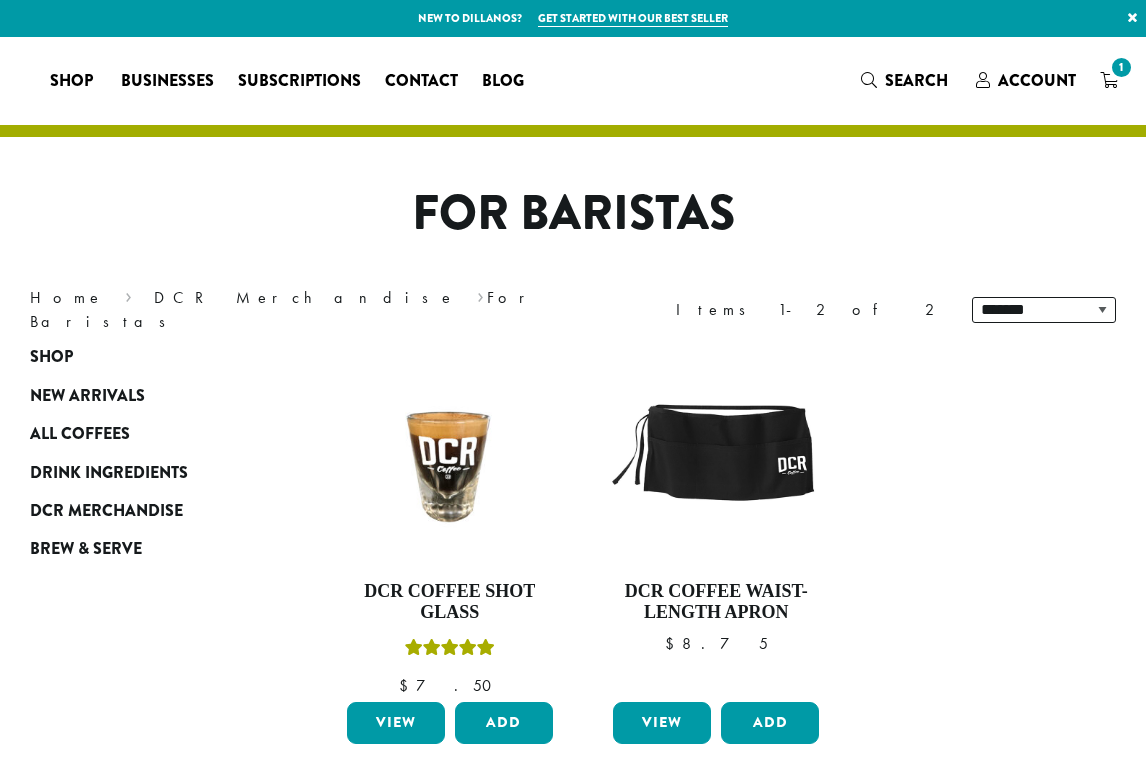 scroll, scrollTop: 156, scrollLeft: 0, axis: vertical 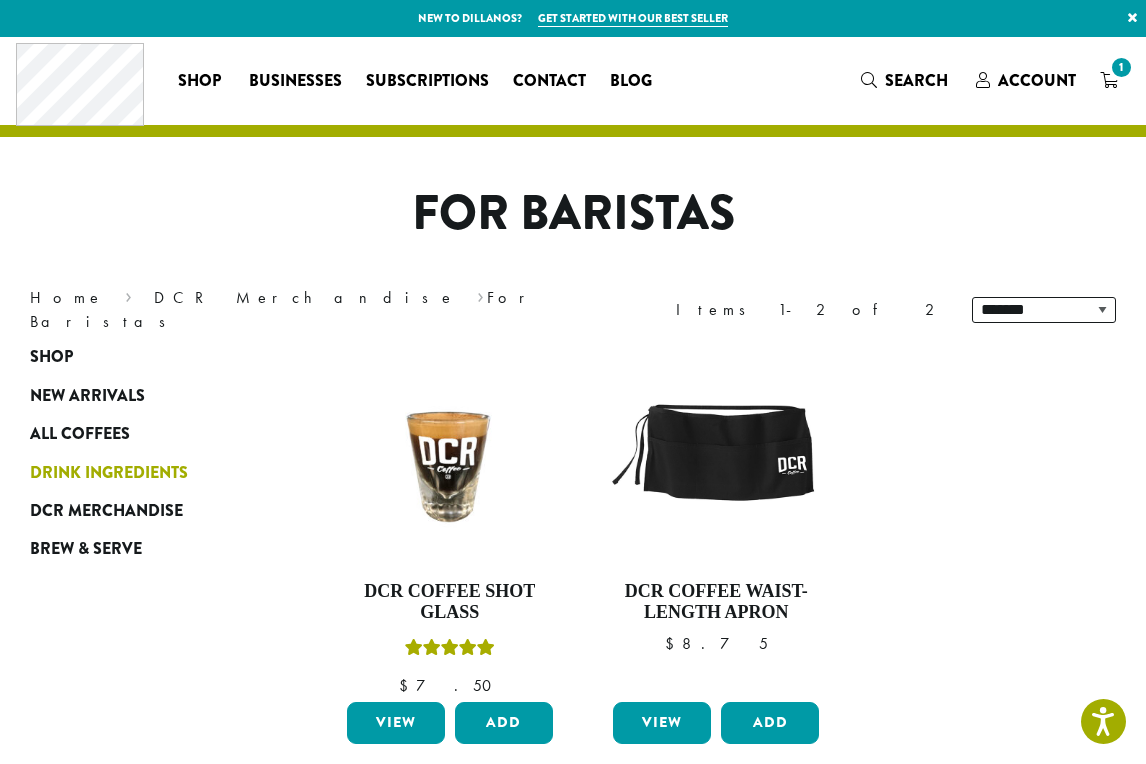 click on "Drink Ingredients" at bounding box center [109, 473] 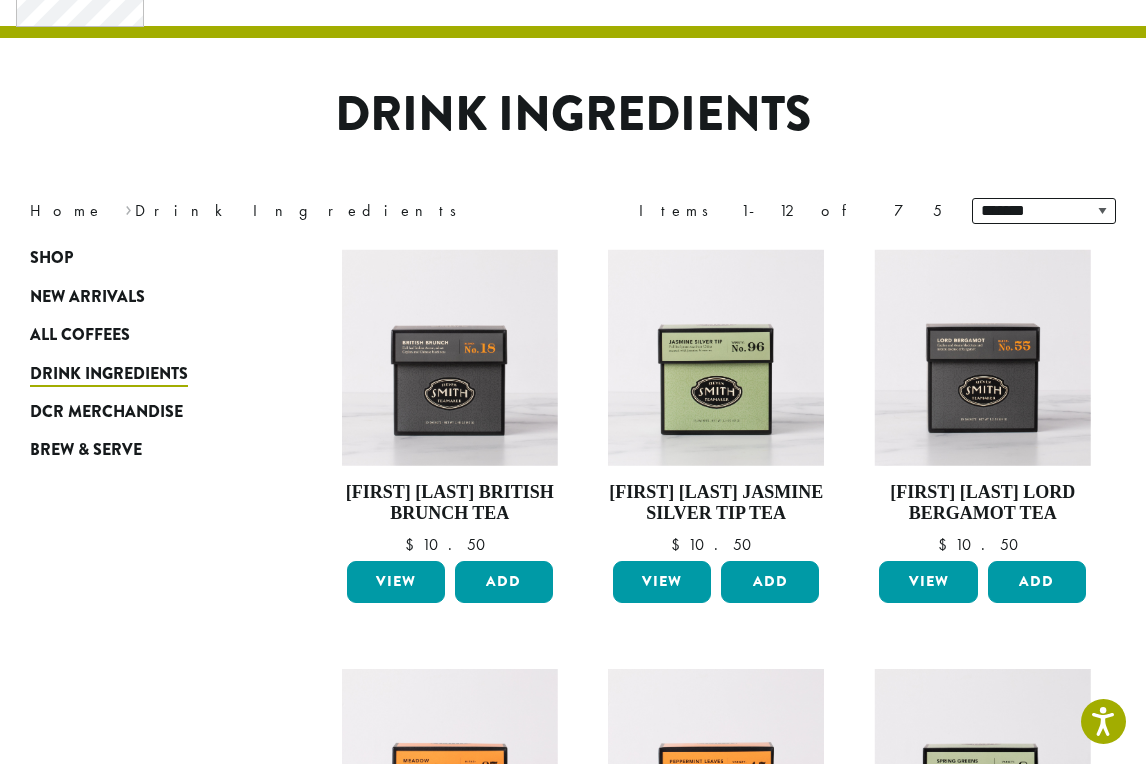 scroll, scrollTop: 100, scrollLeft: 0, axis: vertical 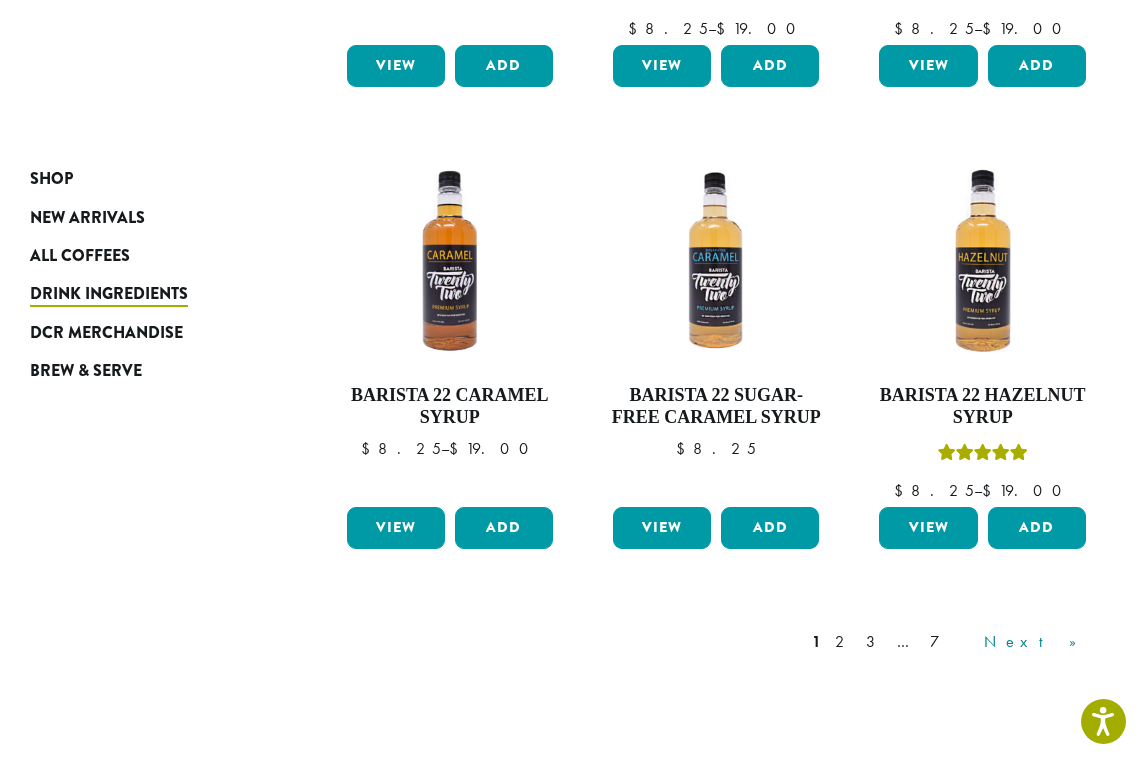 click on "Next »" at bounding box center (1037, 642) 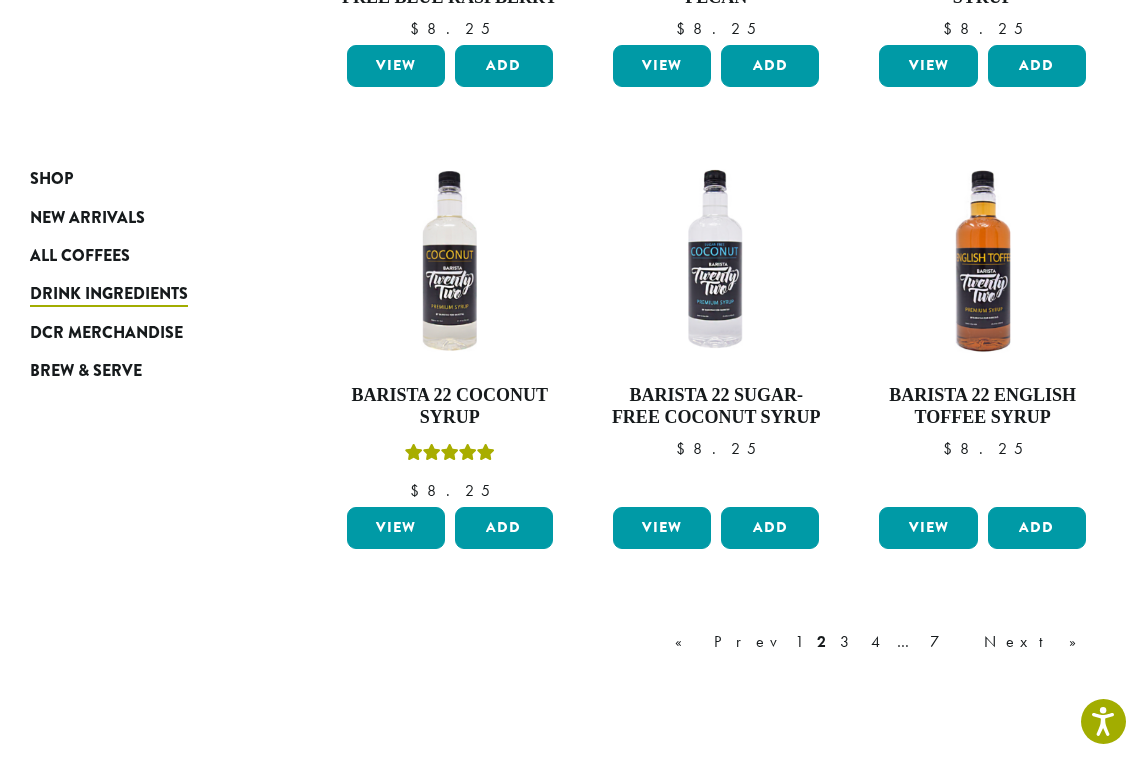 scroll, scrollTop: 1570, scrollLeft: 0, axis: vertical 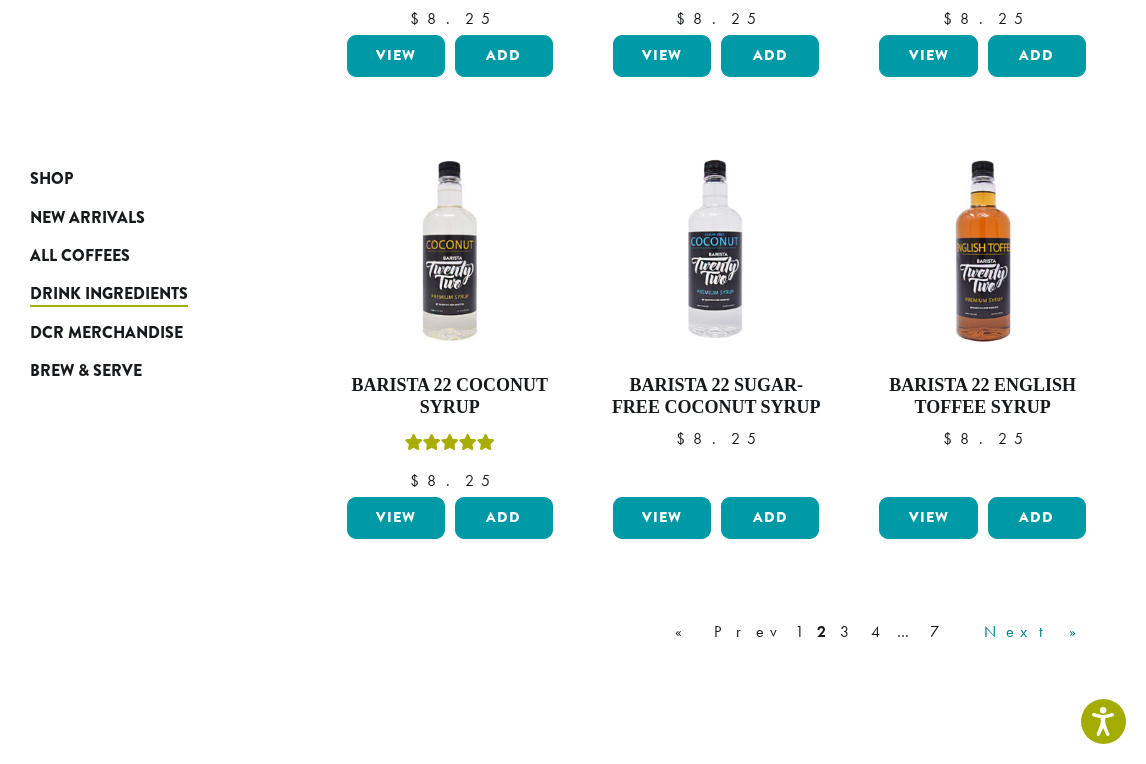 click on "Next »" at bounding box center (1037, 632) 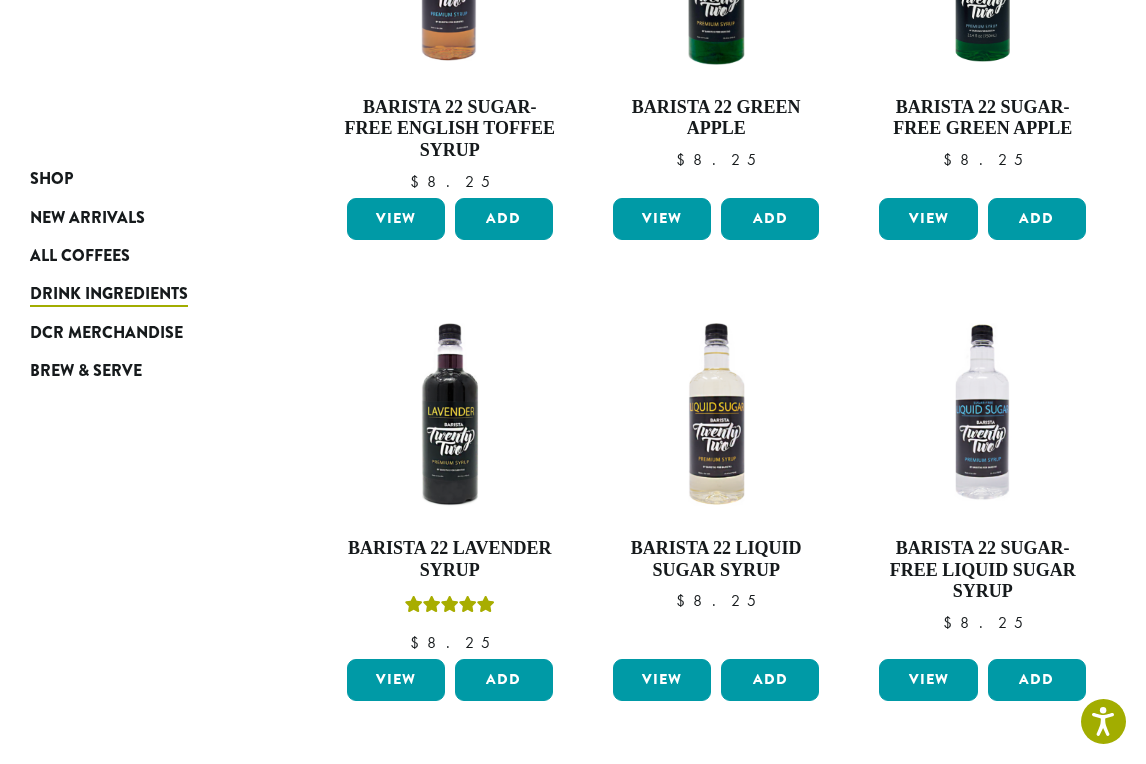 scroll, scrollTop: 538, scrollLeft: 0, axis: vertical 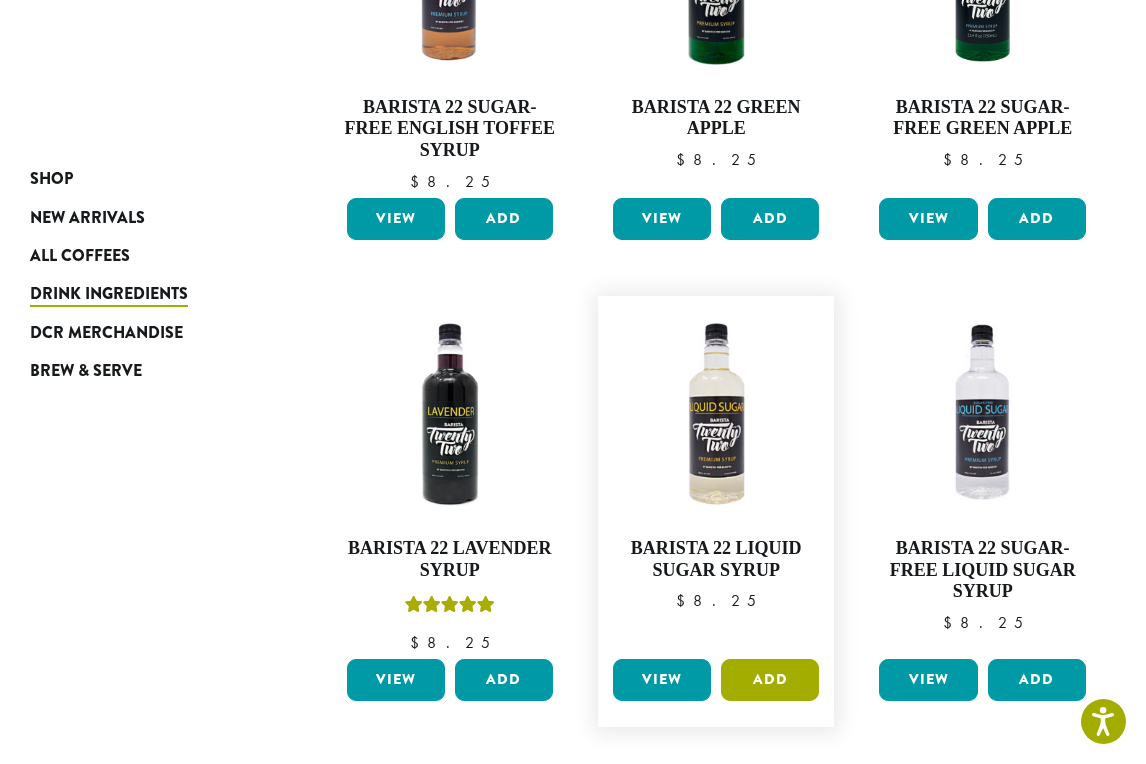 click on "Add" at bounding box center [770, 680] 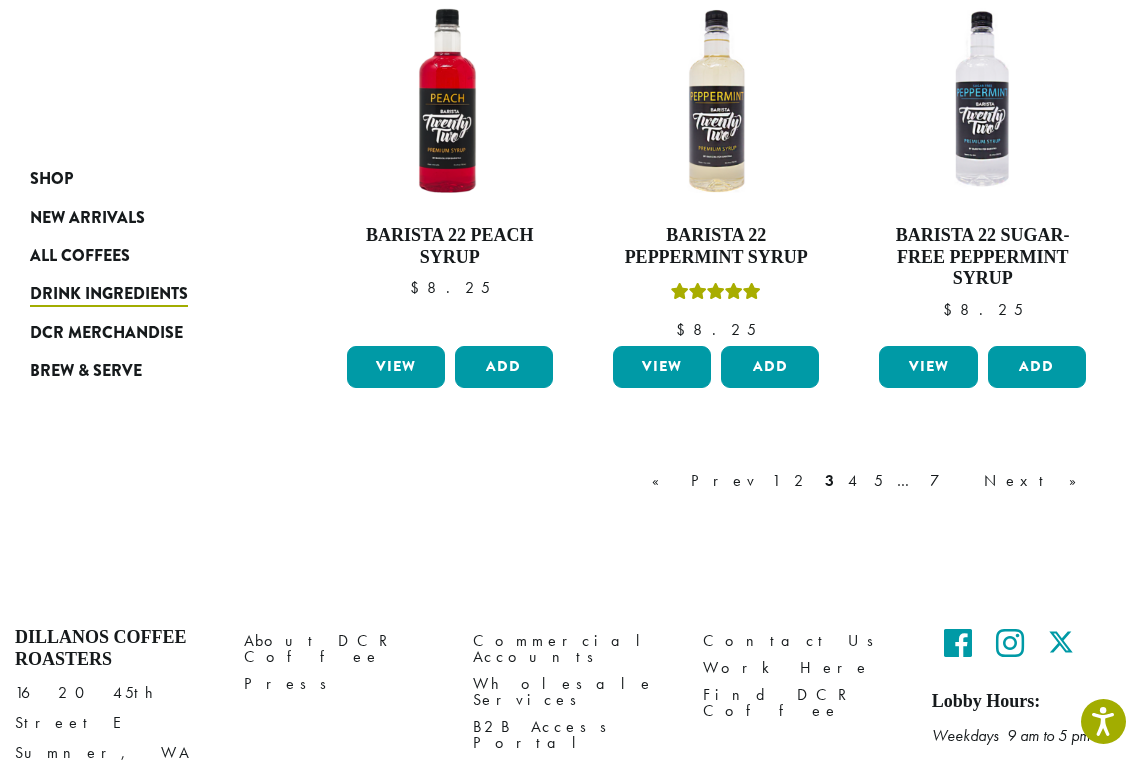 scroll, scrollTop: 1774, scrollLeft: 0, axis: vertical 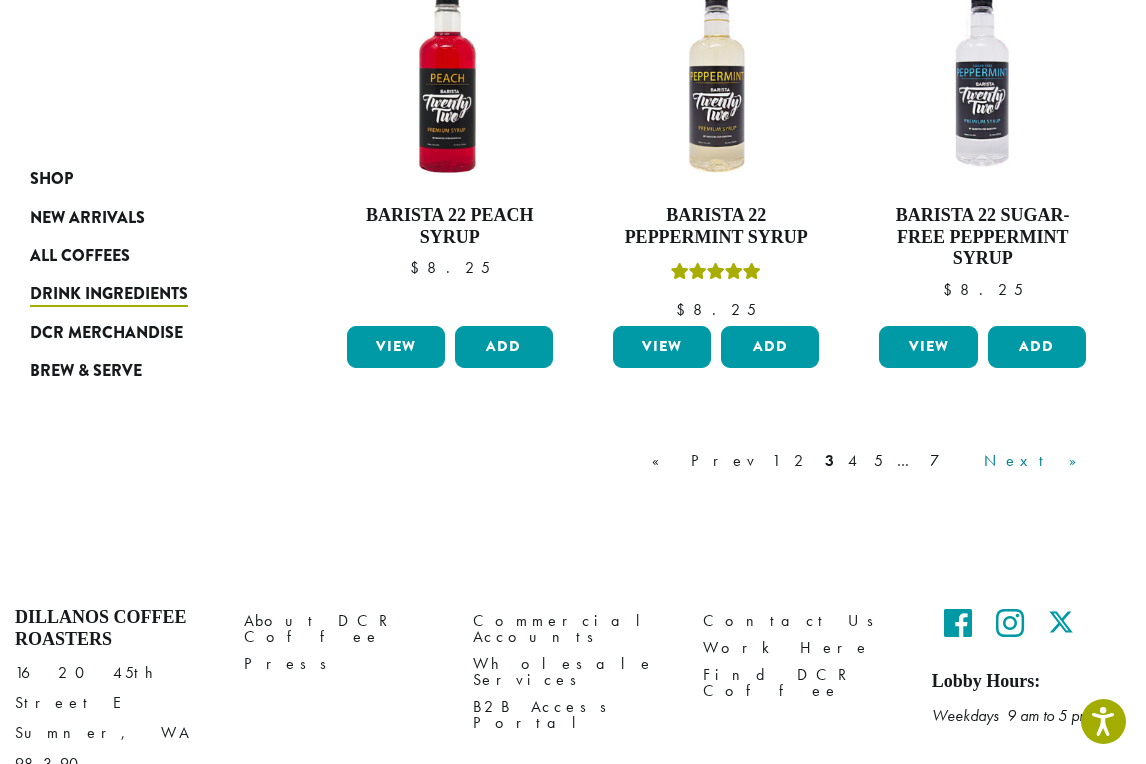 click on "Next »" at bounding box center [1037, 461] 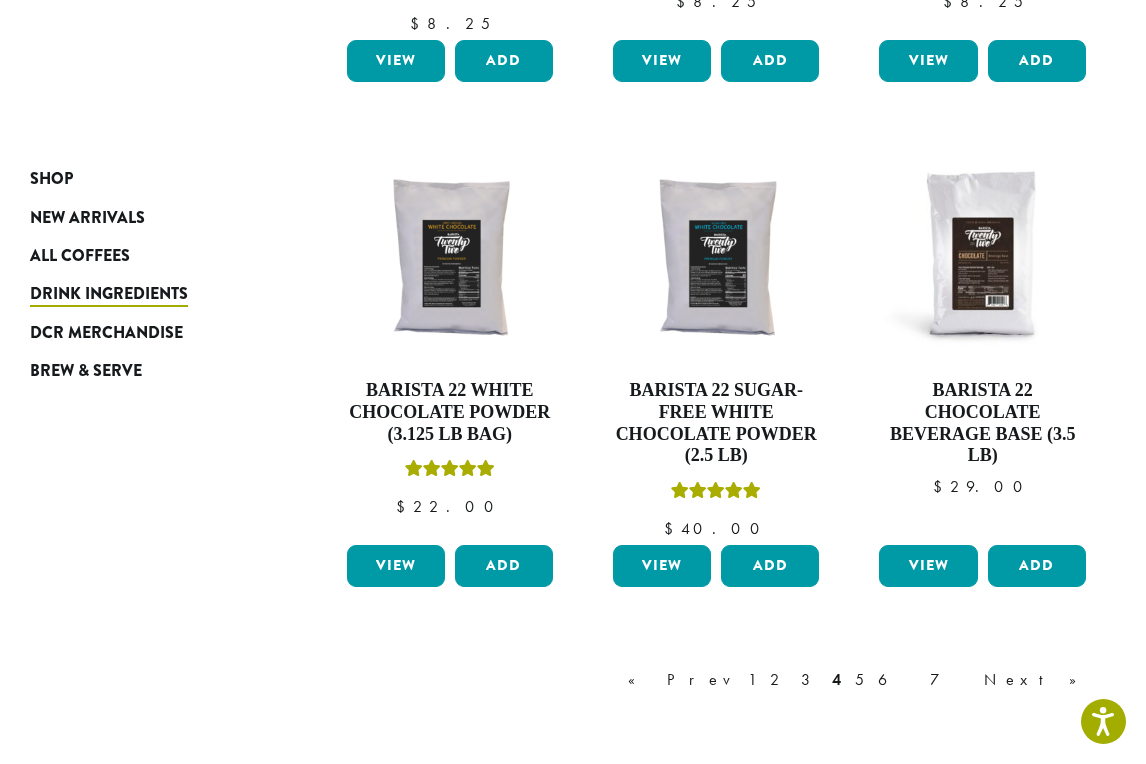 scroll, scrollTop: 1578, scrollLeft: 0, axis: vertical 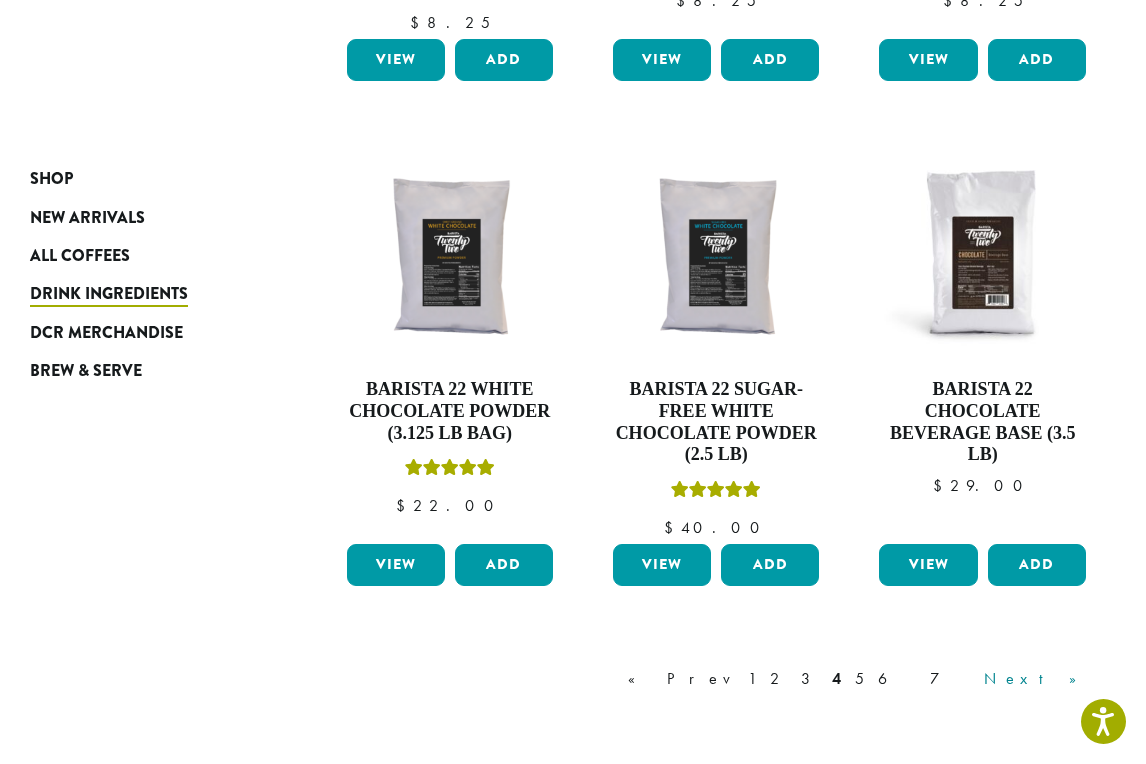 click on "Next »" at bounding box center [1037, 679] 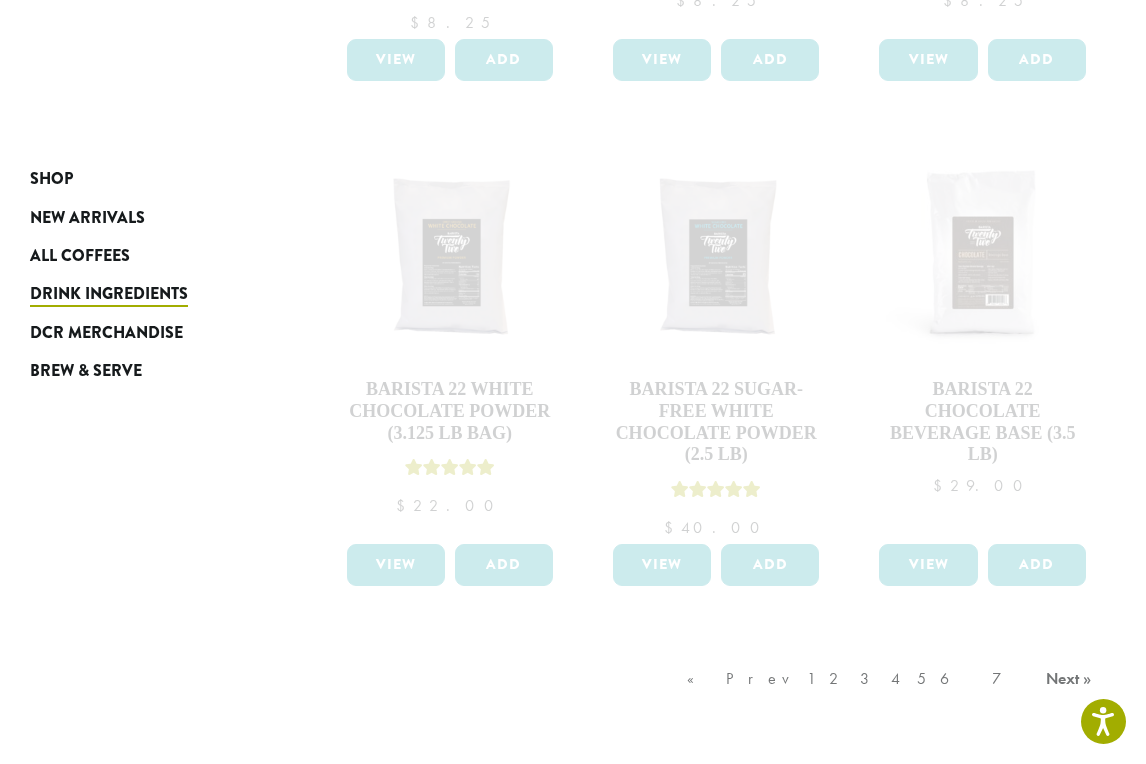 click on "**********" at bounding box center (717, -221) 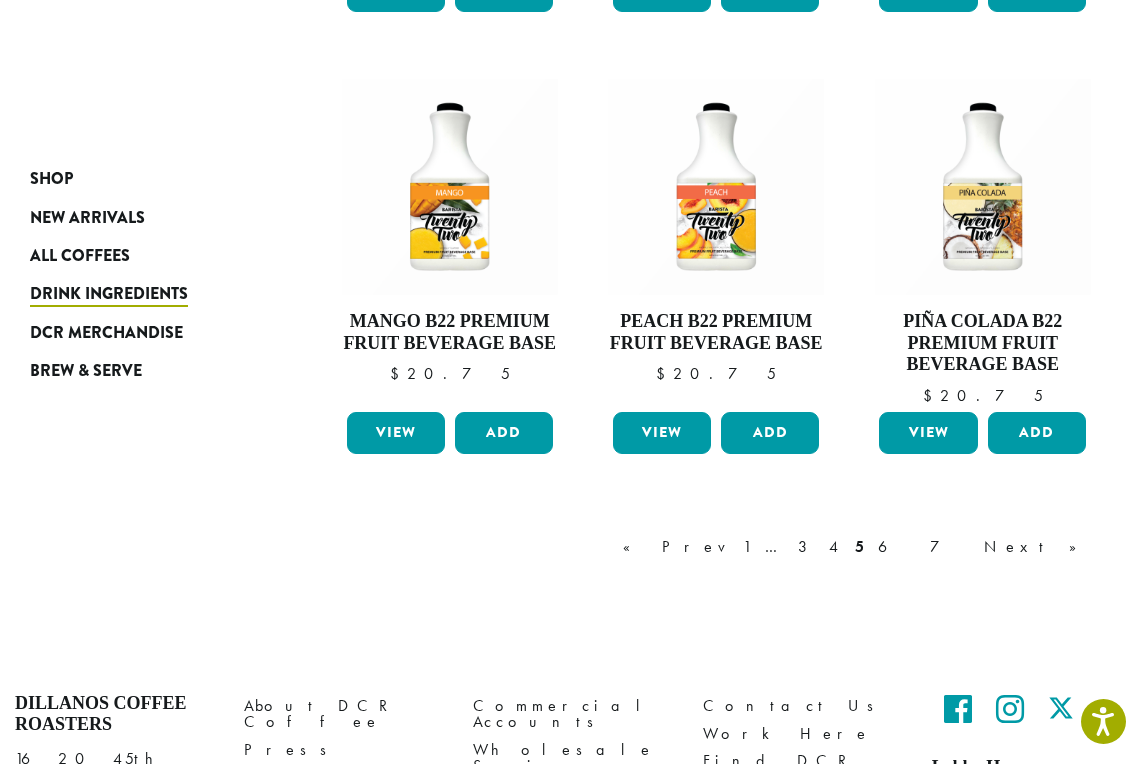 scroll, scrollTop: 1743, scrollLeft: 0, axis: vertical 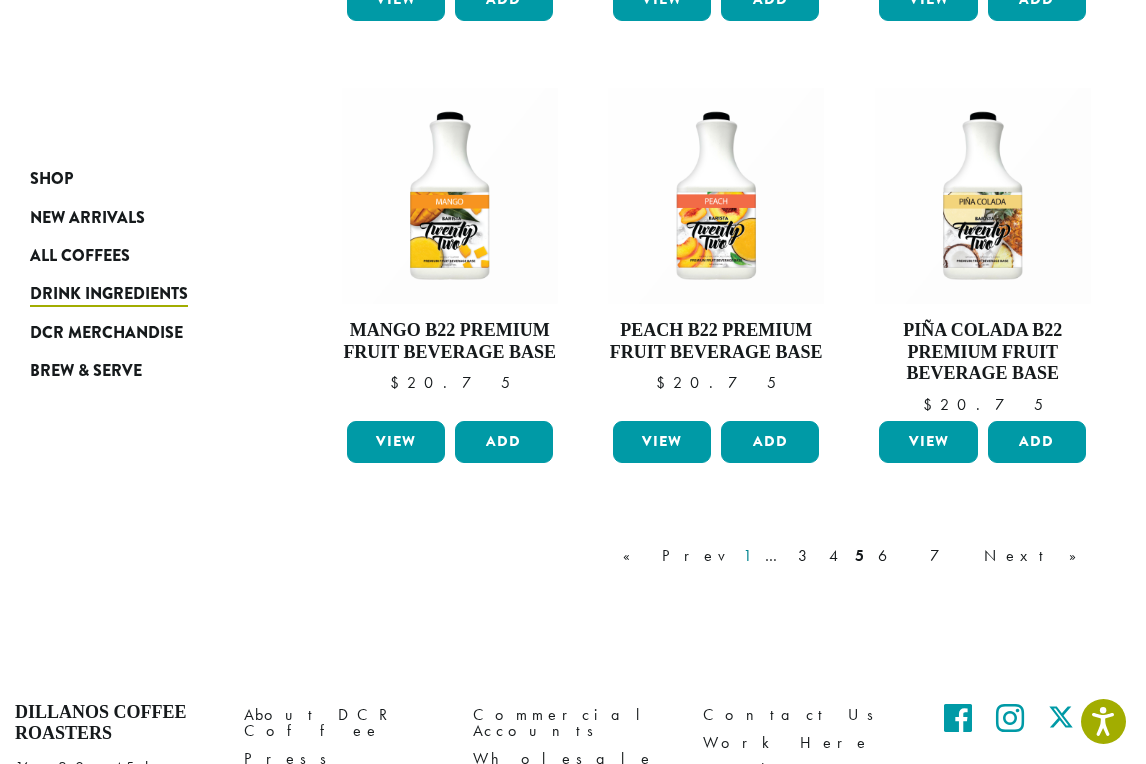 click on "1" at bounding box center (747, 556) 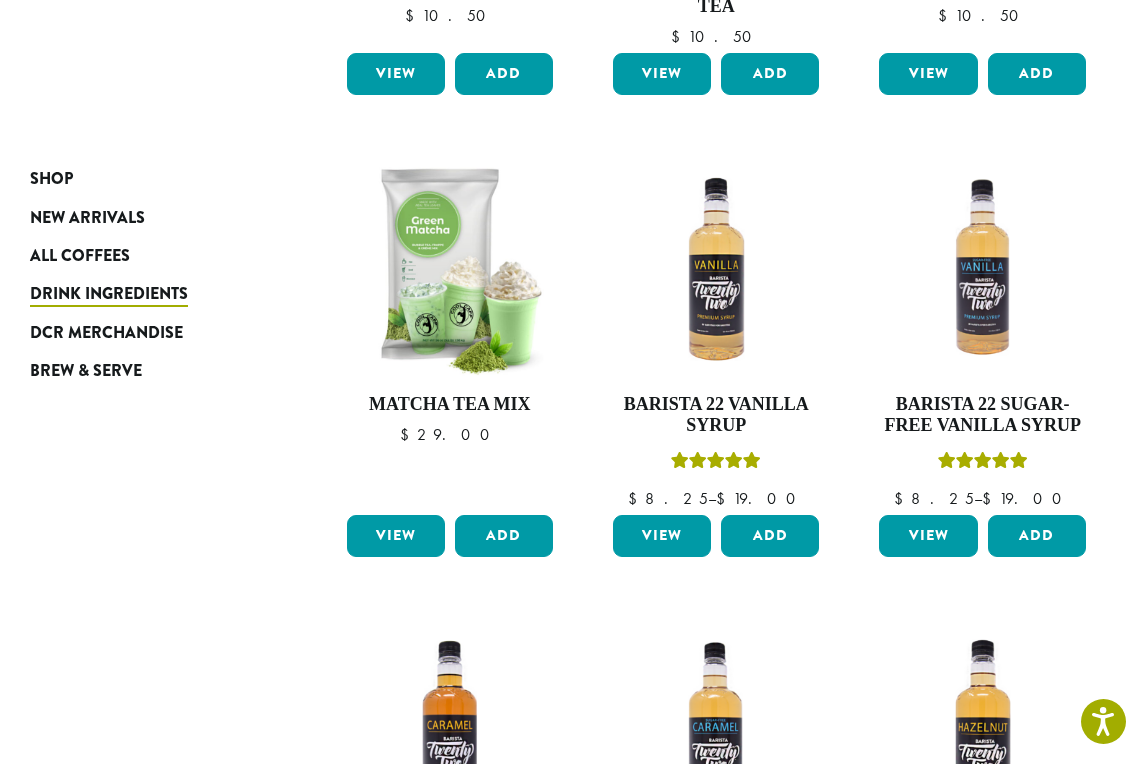 scroll, scrollTop: 1054, scrollLeft: 0, axis: vertical 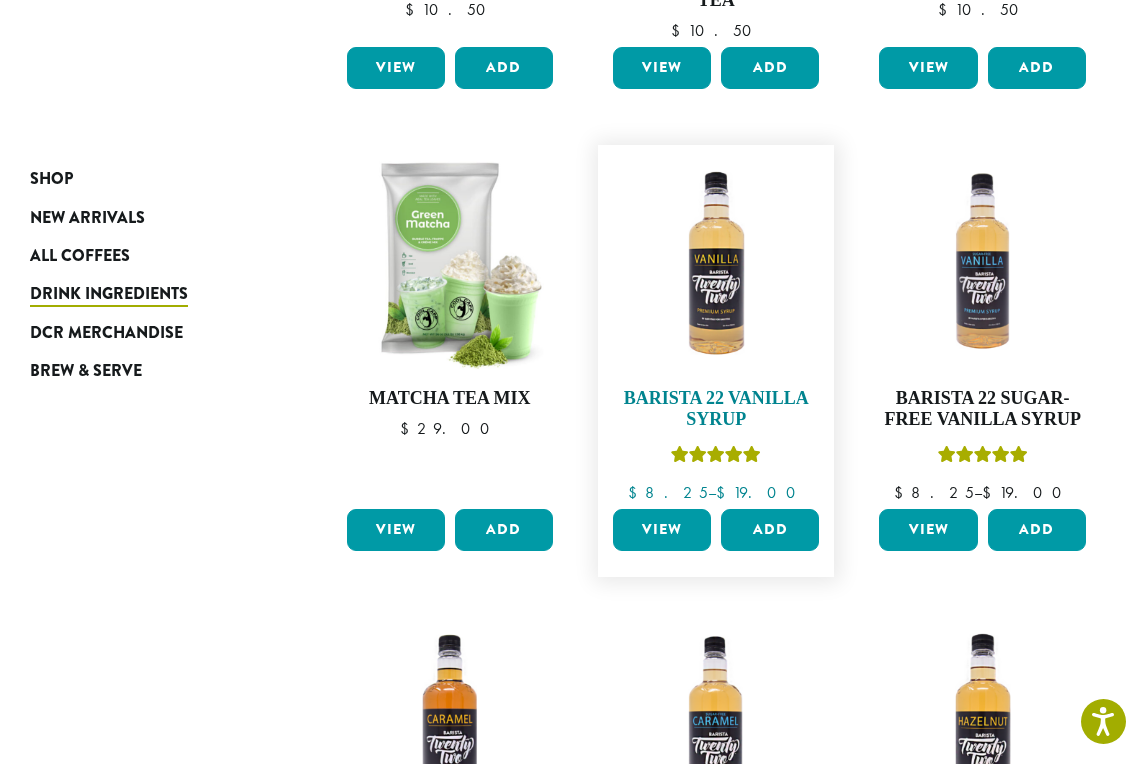 click at bounding box center [716, 263] 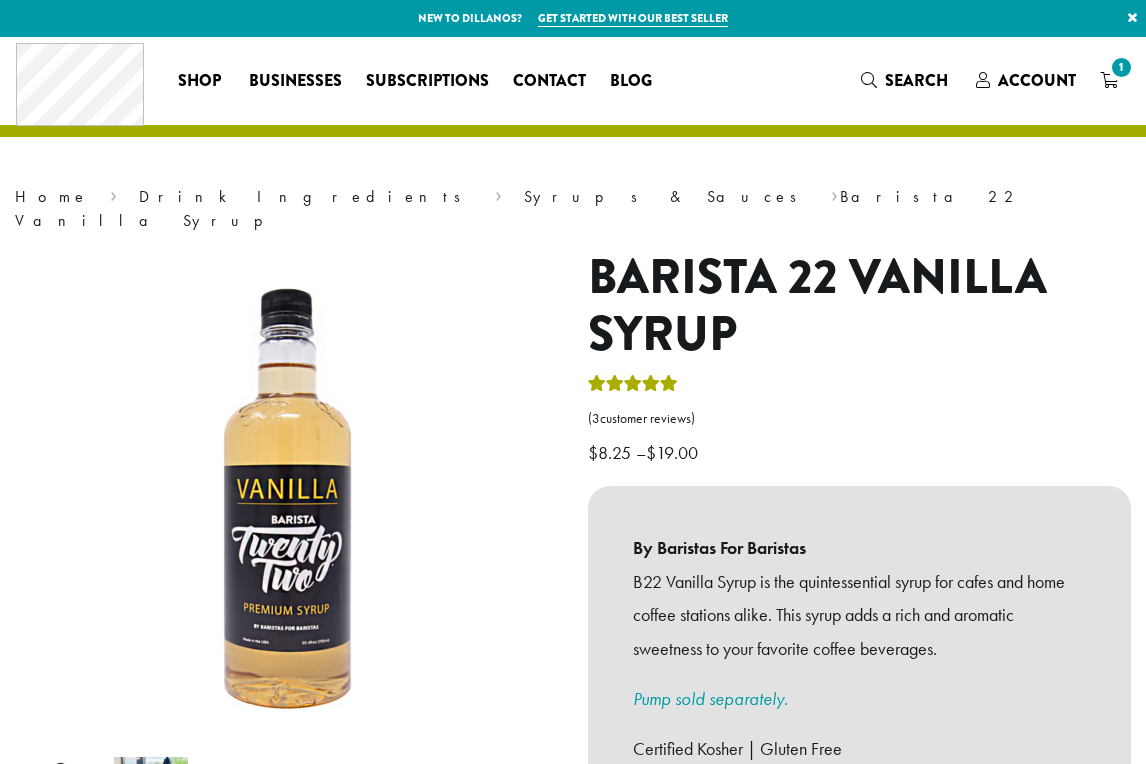 scroll, scrollTop: 0, scrollLeft: 0, axis: both 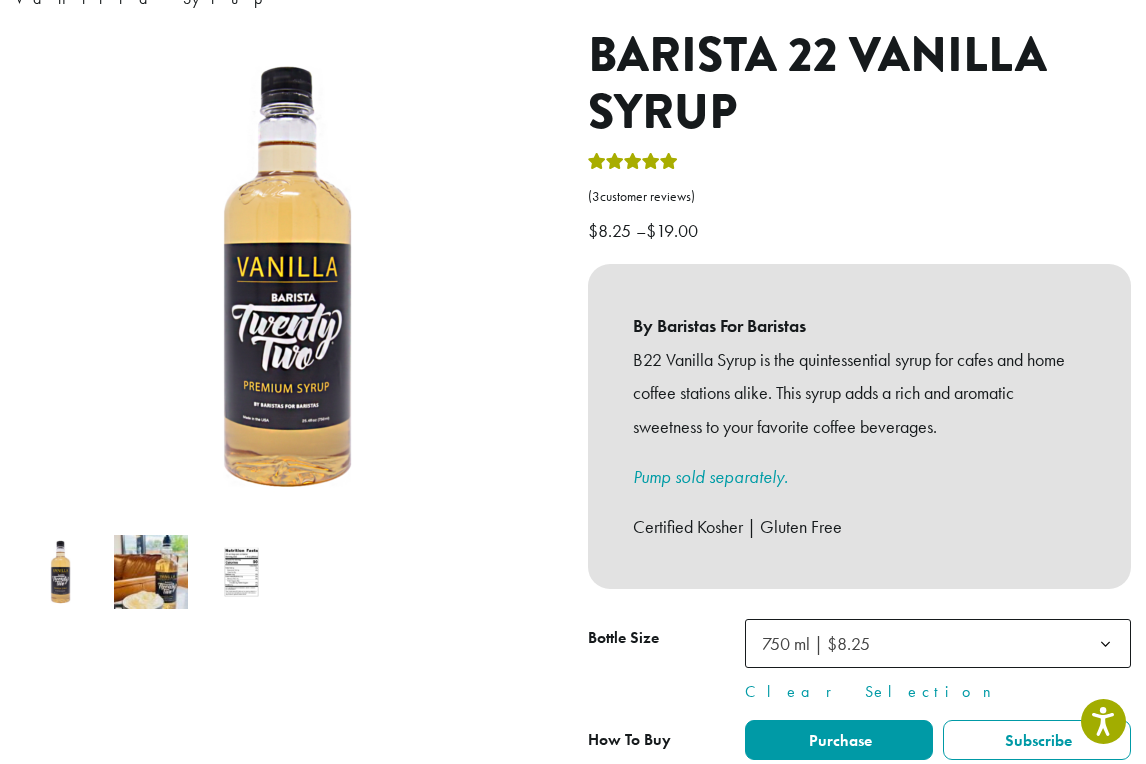 click at bounding box center (151, 572) 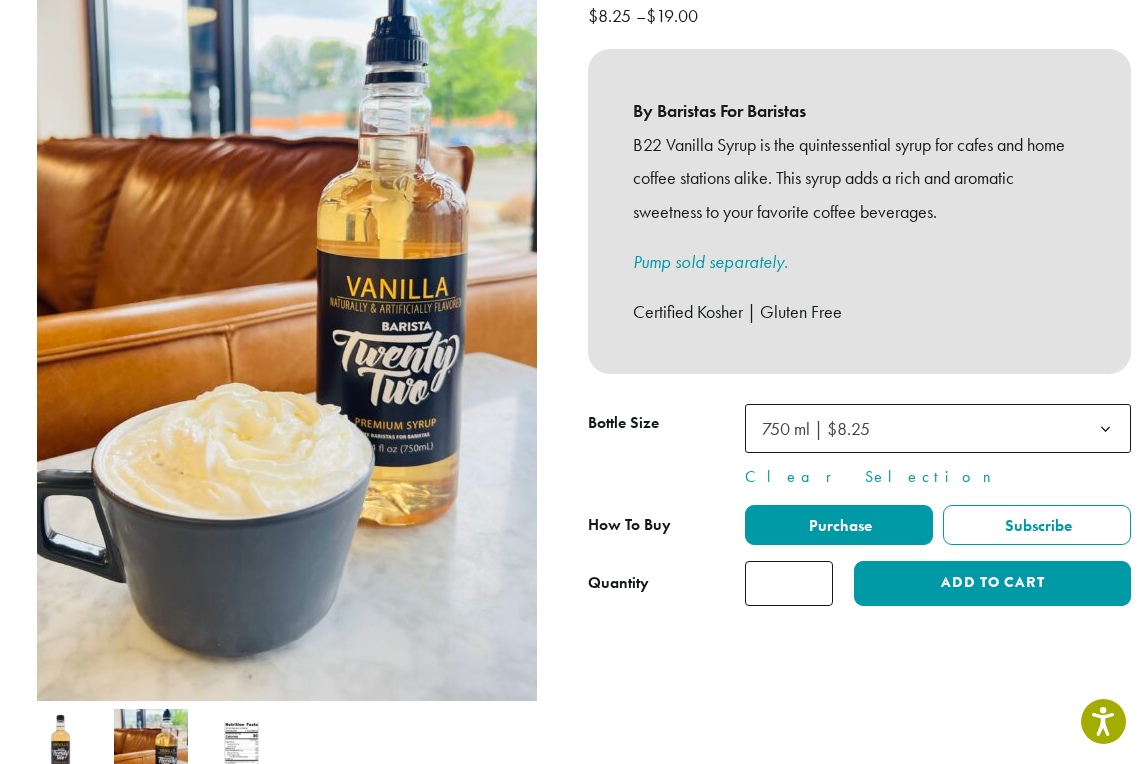 scroll, scrollTop: 445, scrollLeft: 0, axis: vertical 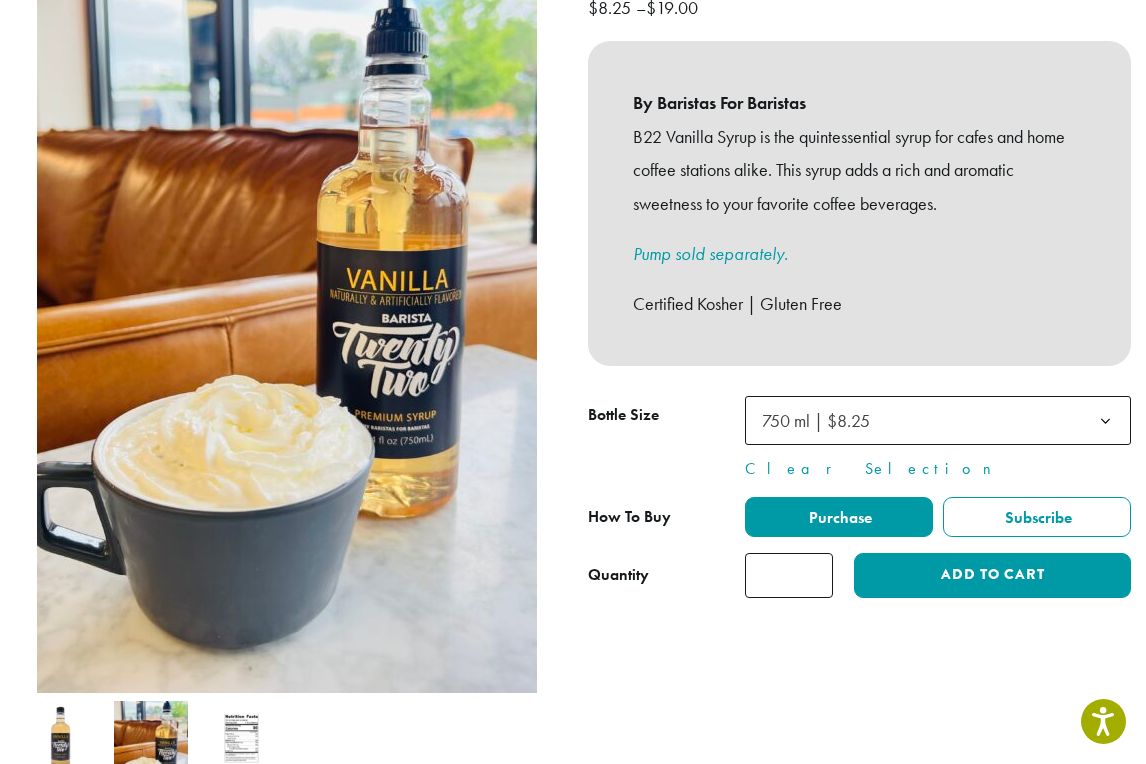click at bounding box center (241, 738) 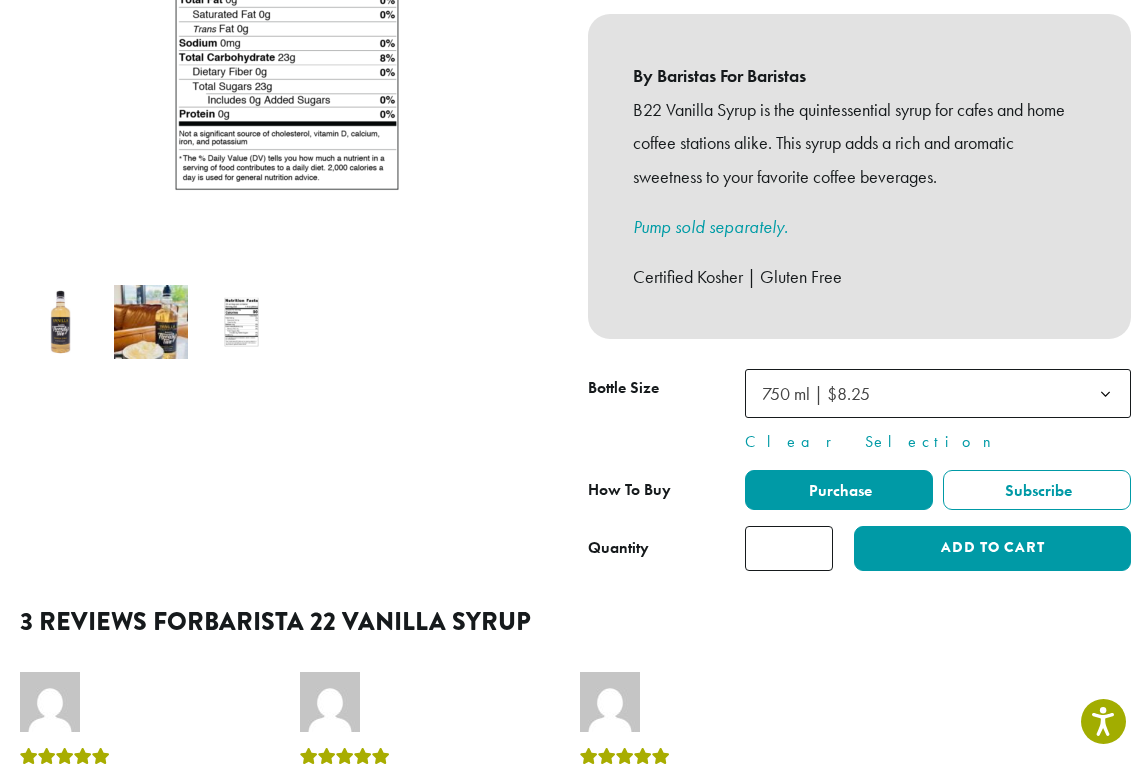 scroll, scrollTop: 419, scrollLeft: 0, axis: vertical 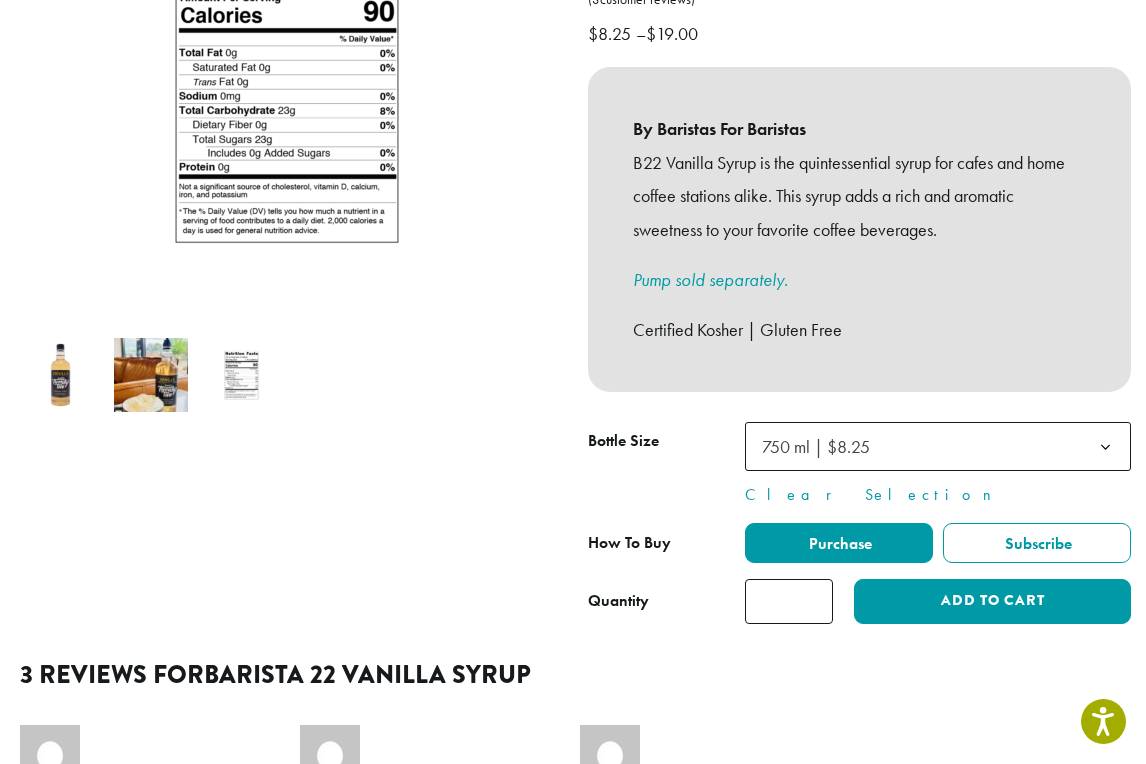 click on "750 ml | $8.25" 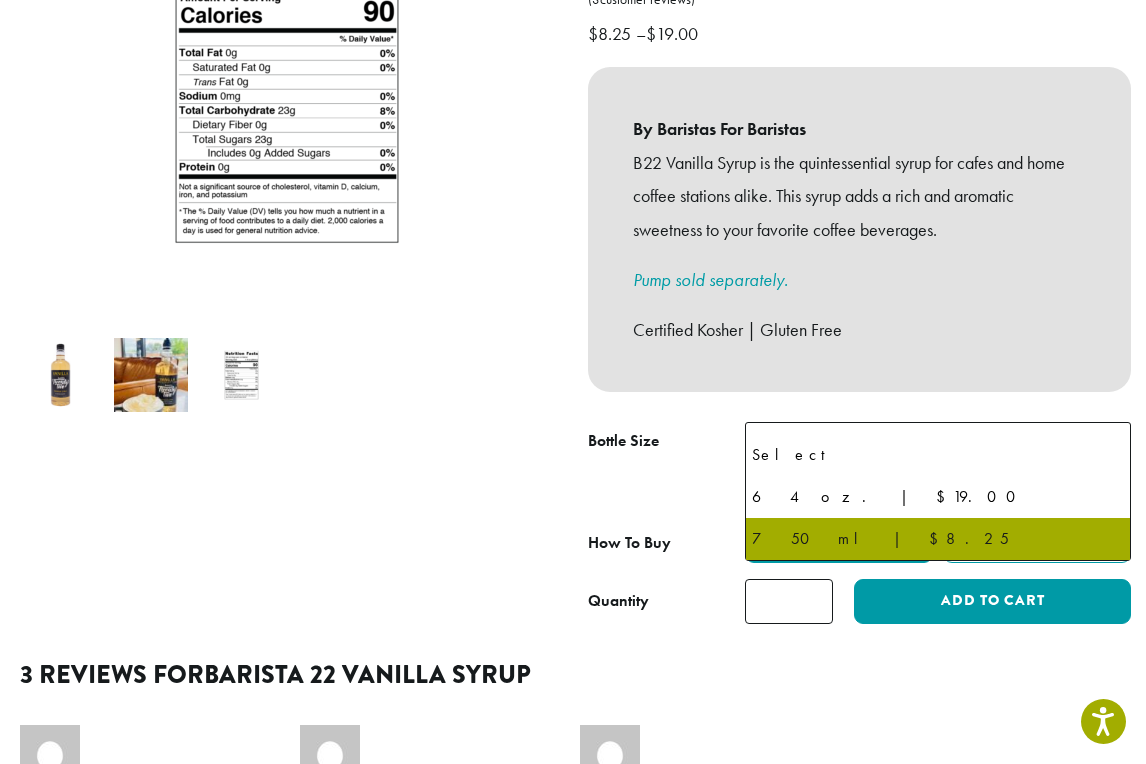 click on "750 ml | $8.25" 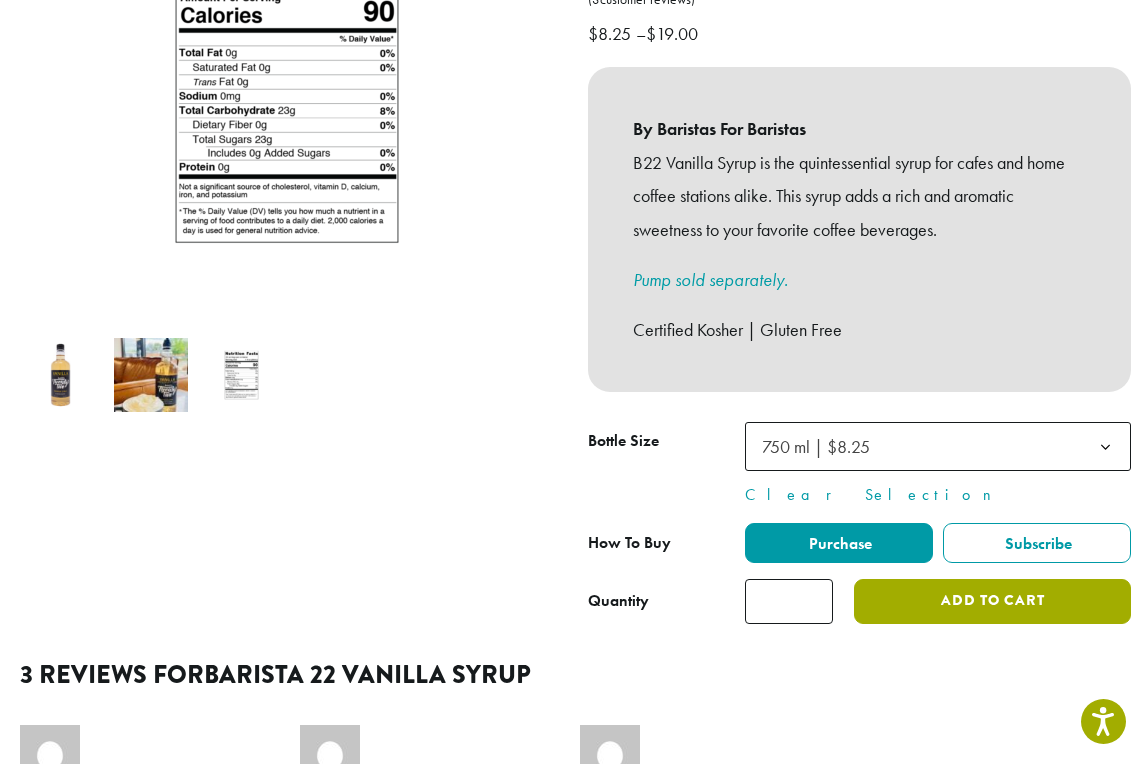click on "Add to cart" 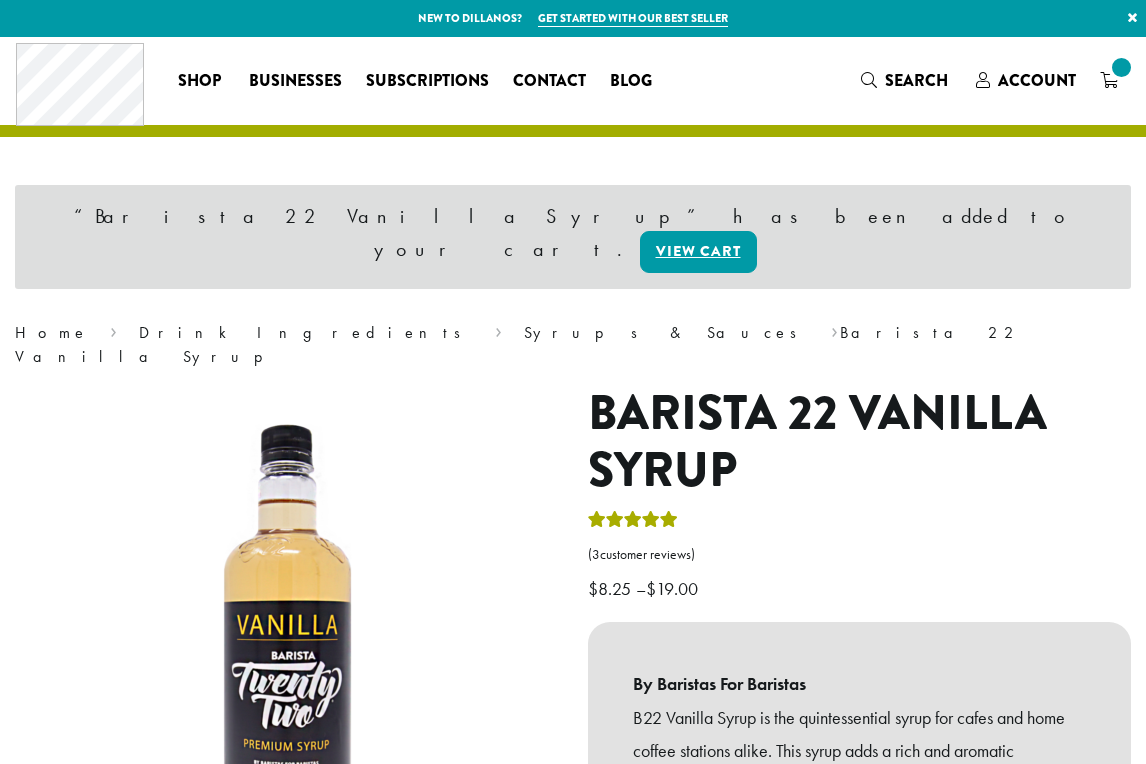 scroll, scrollTop: 0, scrollLeft: 0, axis: both 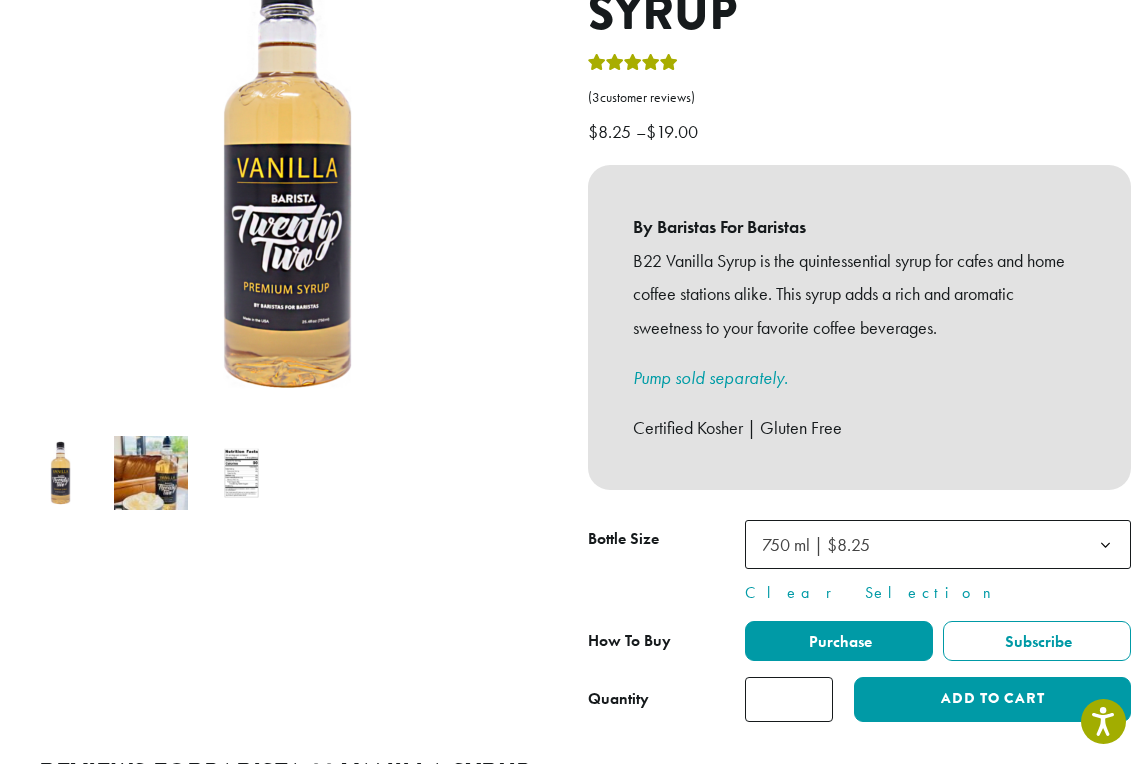 click at bounding box center [151, 473] 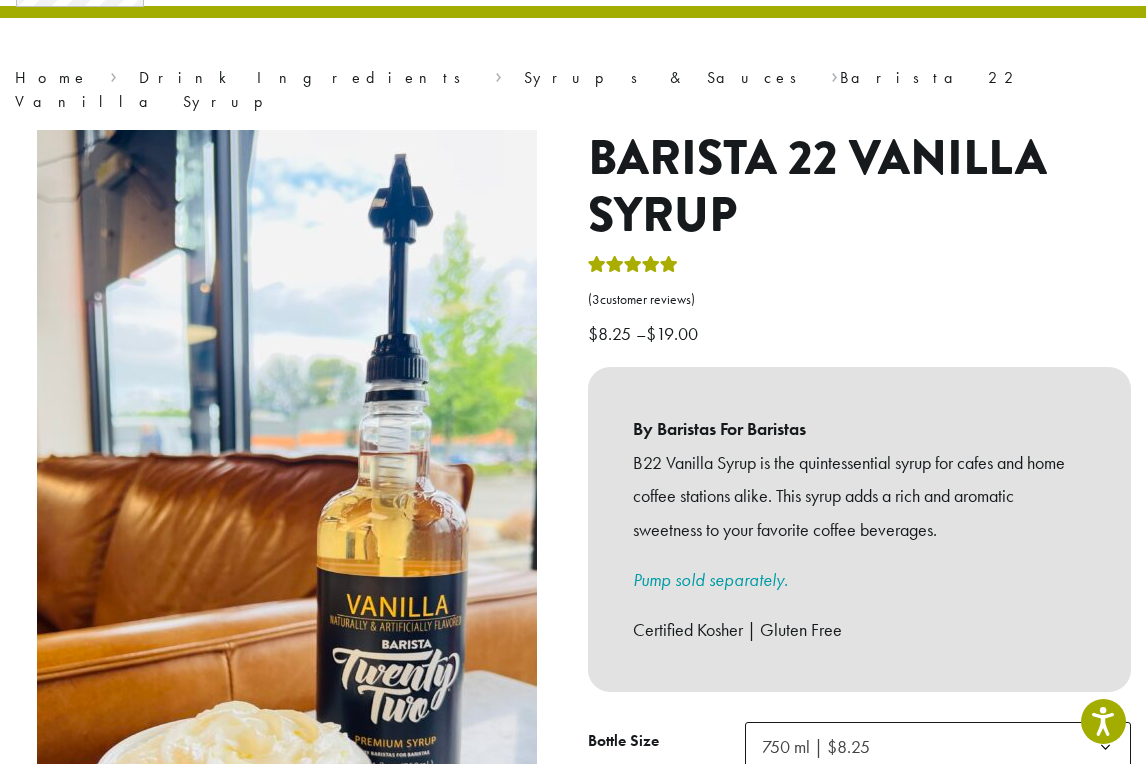 scroll, scrollTop: 105, scrollLeft: 0, axis: vertical 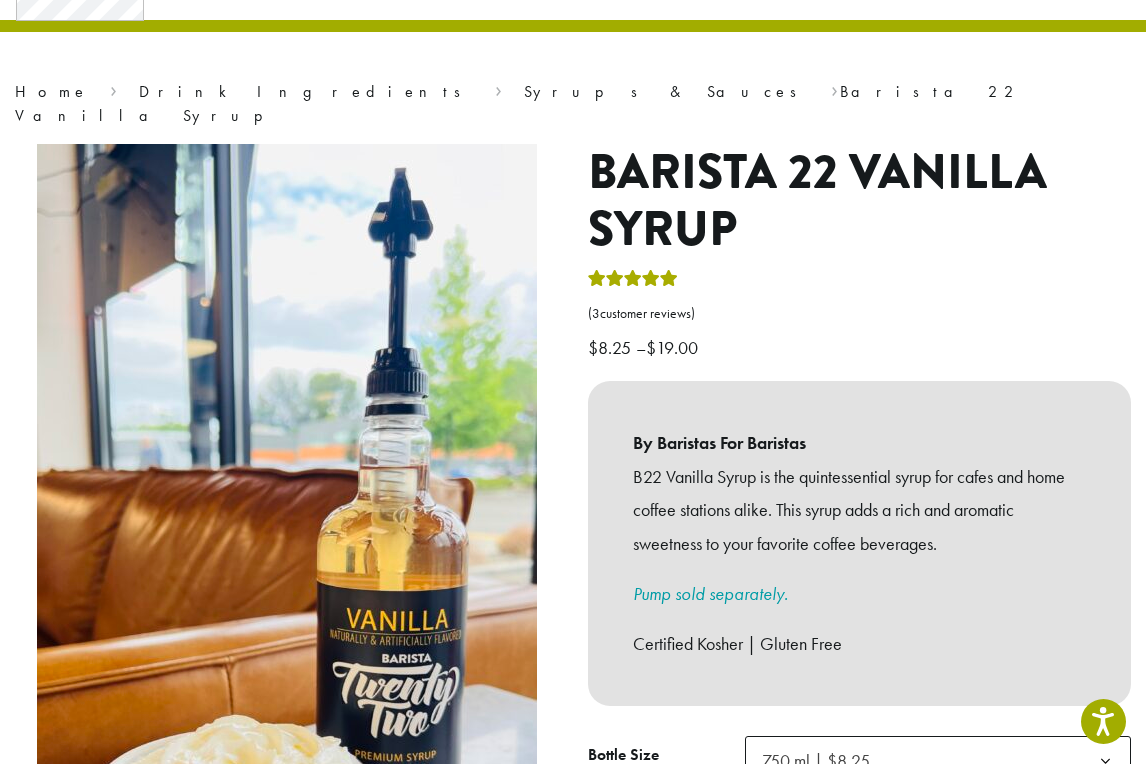 click on "Pump sold separately." at bounding box center (710, 593) 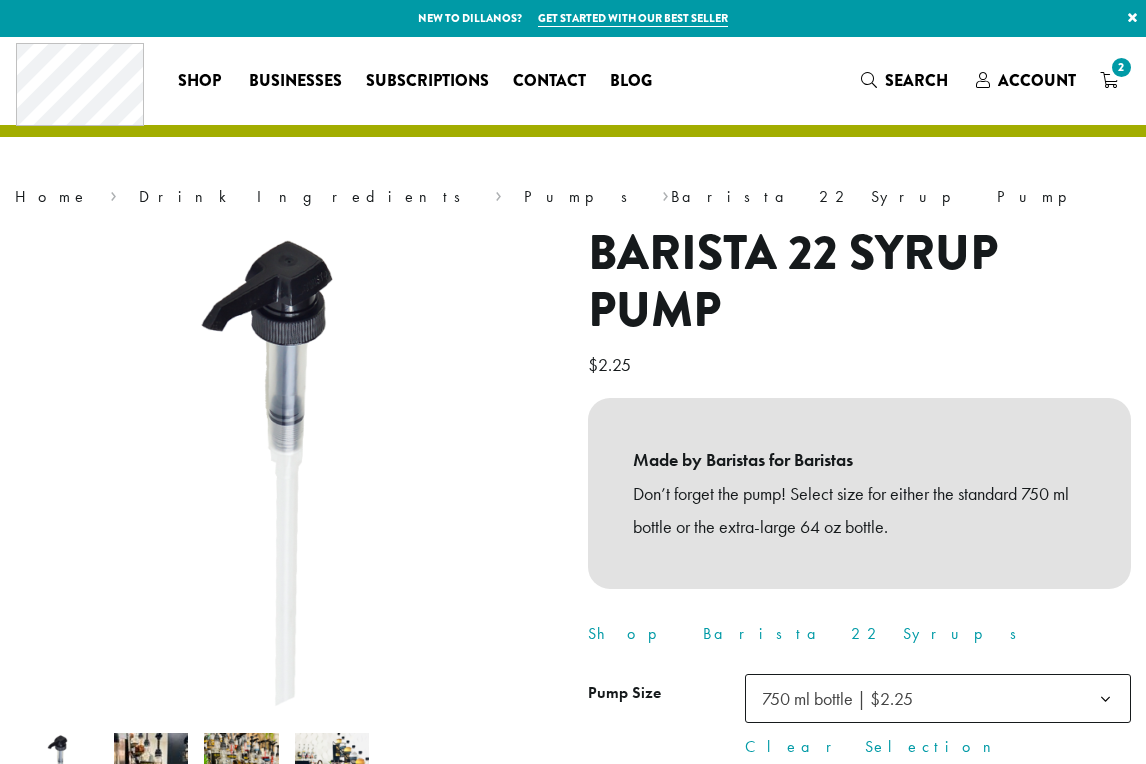 scroll, scrollTop: 0, scrollLeft: 0, axis: both 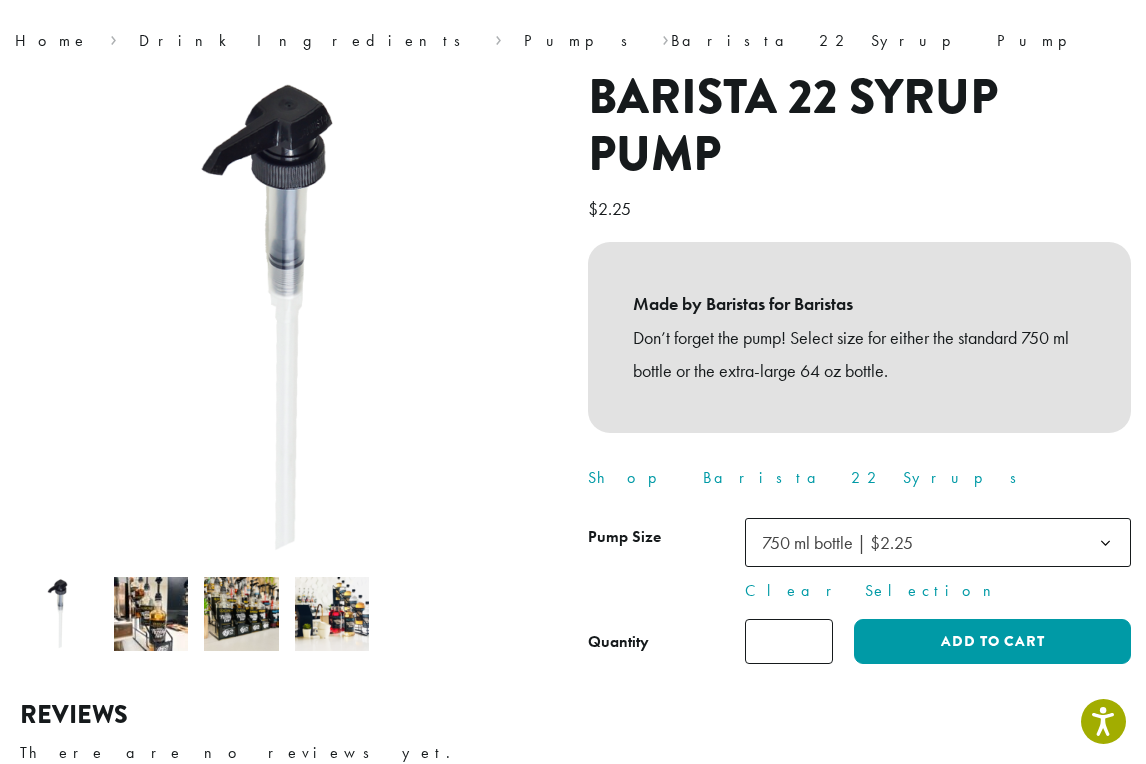 click at bounding box center [151, 614] 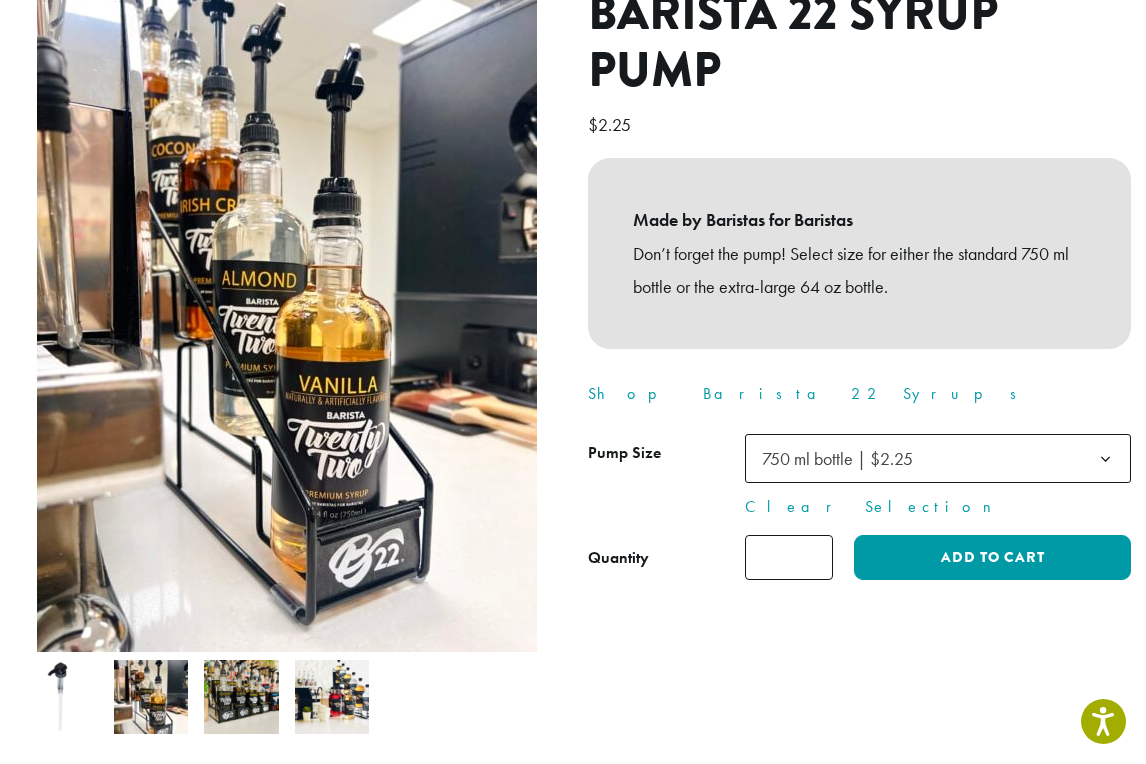 scroll, scrollTop: 243, scrollLeft: 0, axis: vertical 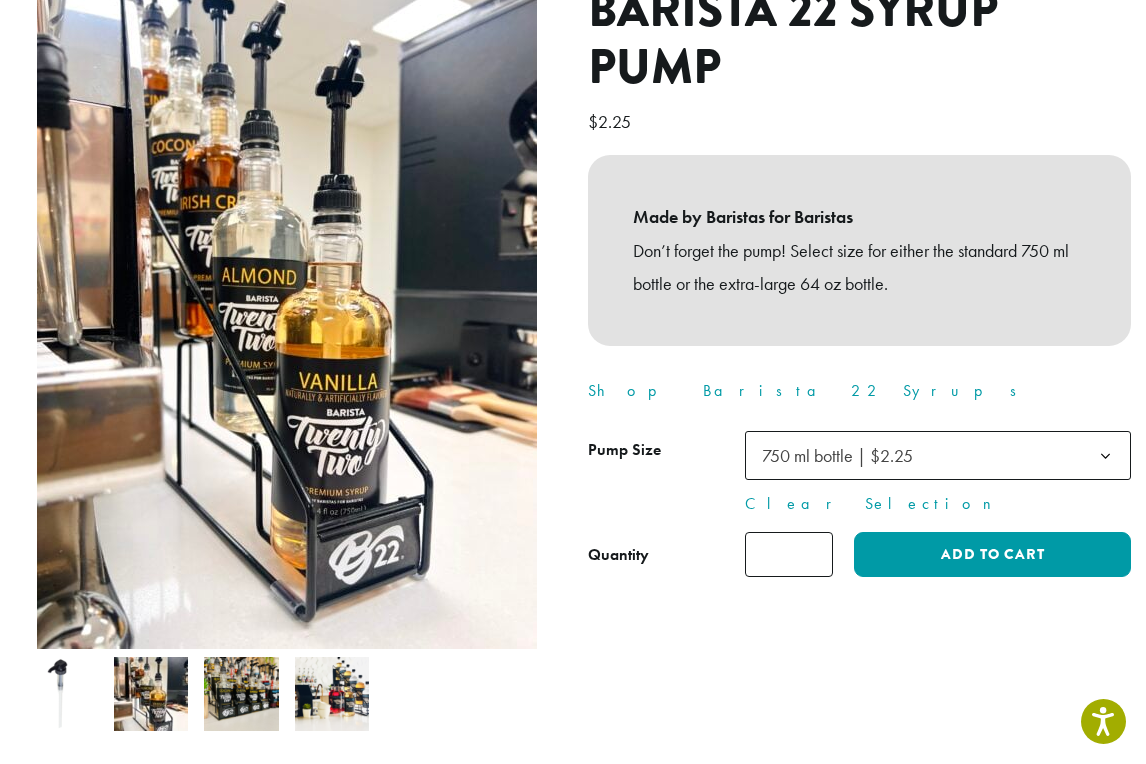 click at bounding box center (241, 694) 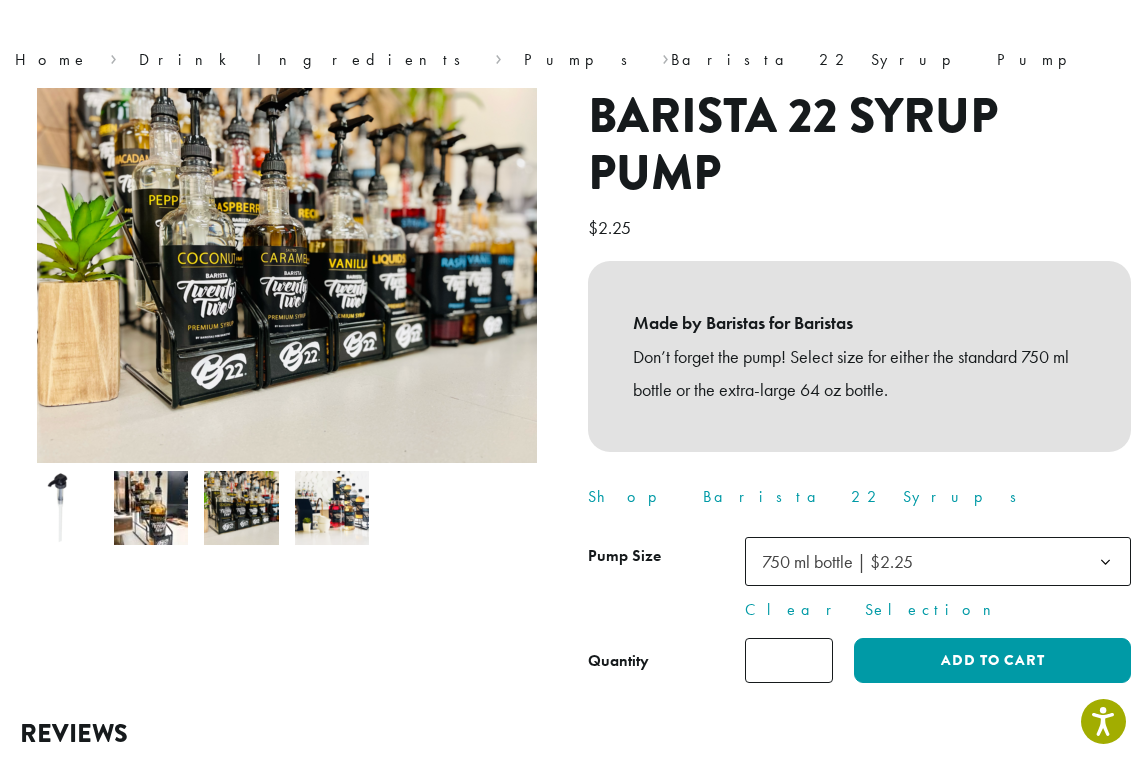 scroll, scrollTop: 107, scrollLeft: 0, axis: vertical 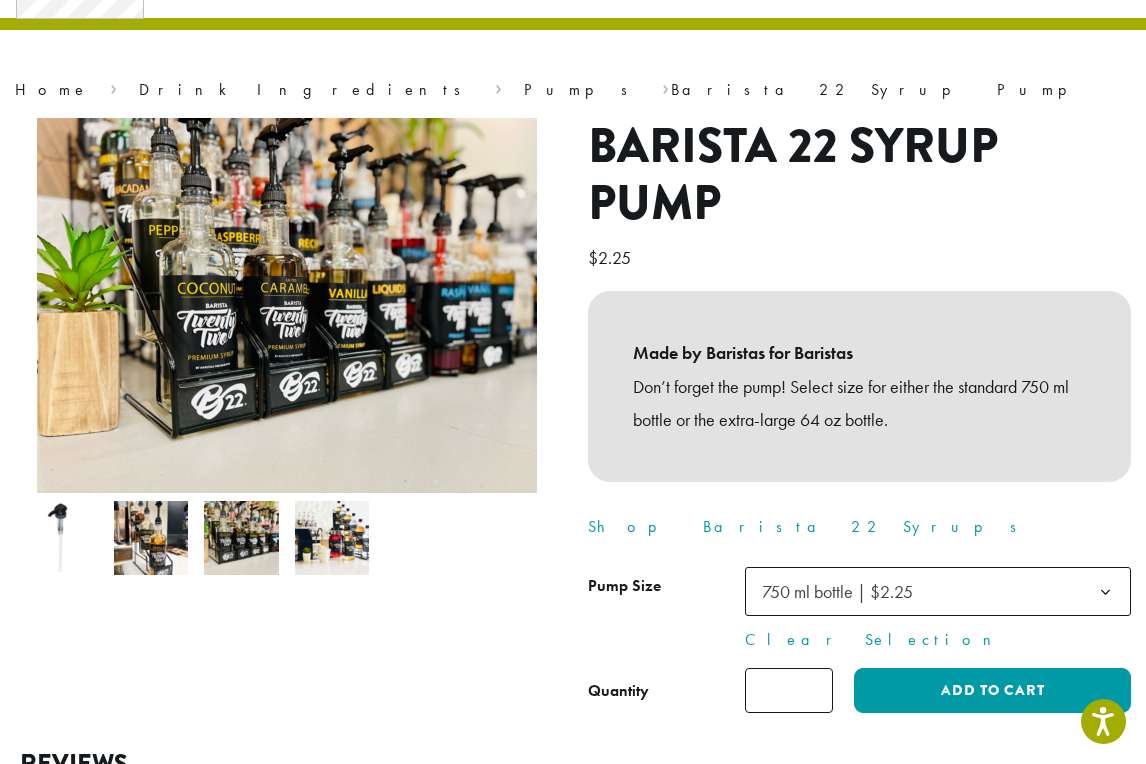 click at bounding box center [332, 538] 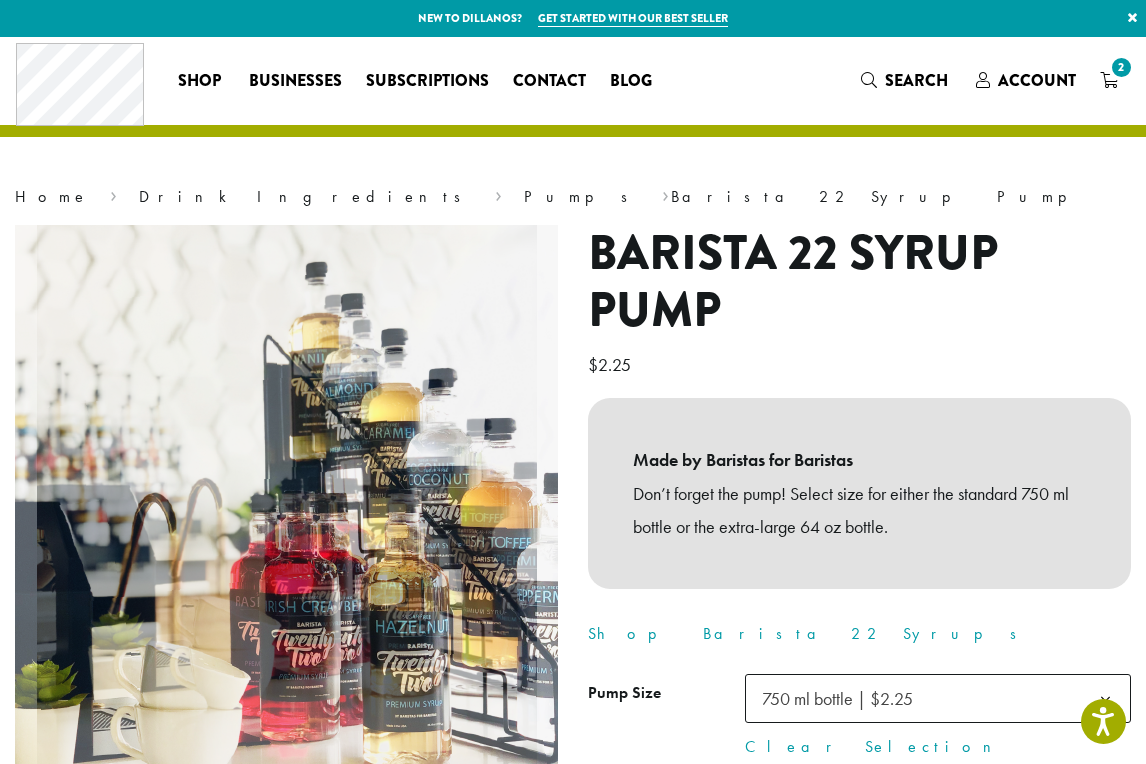 scroll, scrollTop: 0, scrollLeft: 0, axis: both 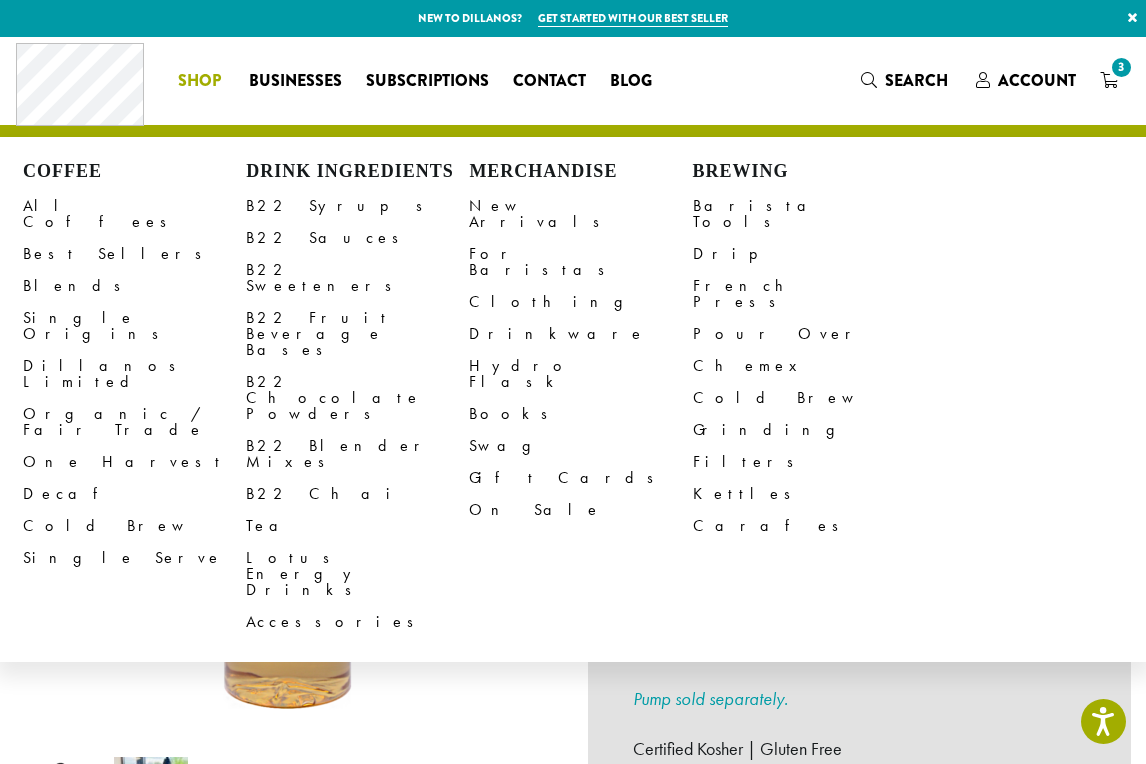 click on "Shop" at bounding box center [199, 81] 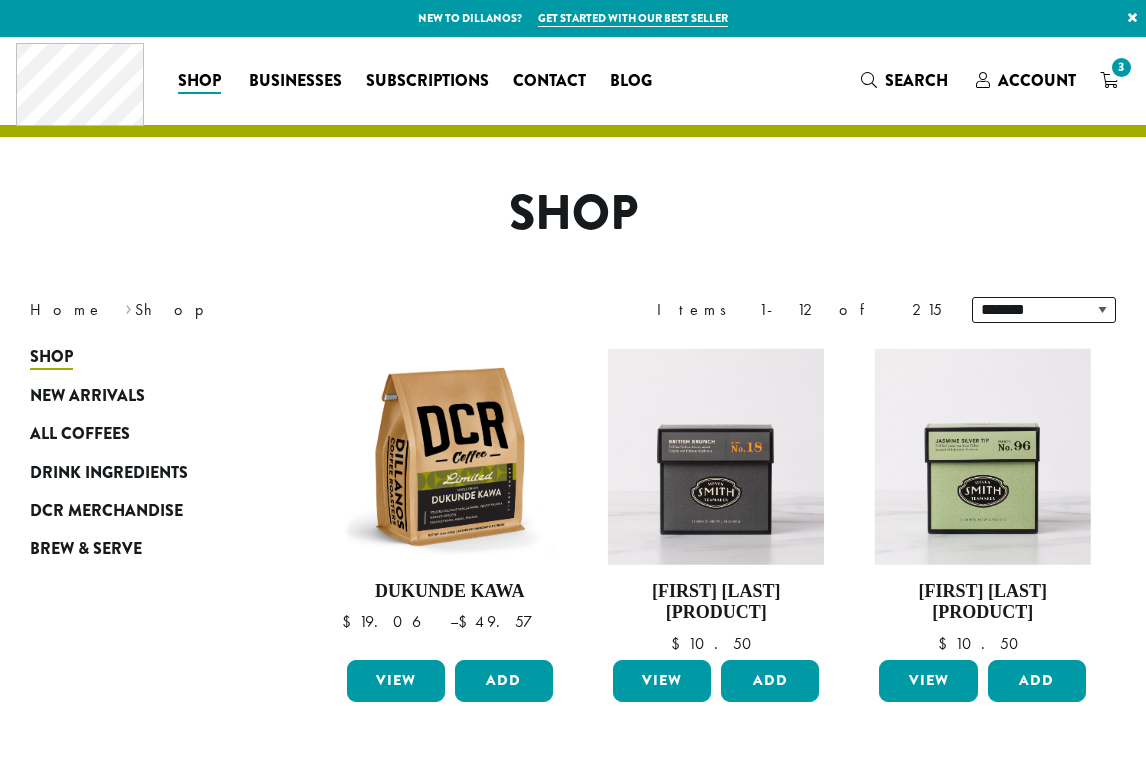 scroll, scrollTop: 0, scrollLeft: 0, axis: both 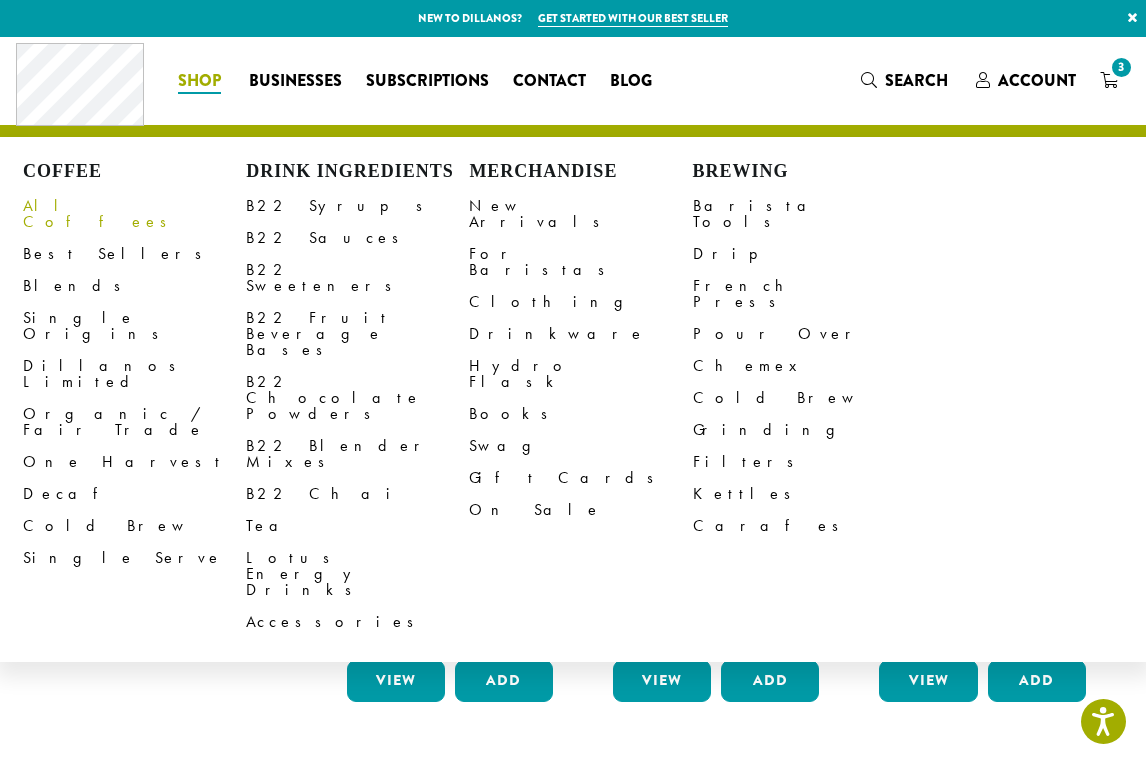 click on "All Coffees" at bounding box center (134, 214) 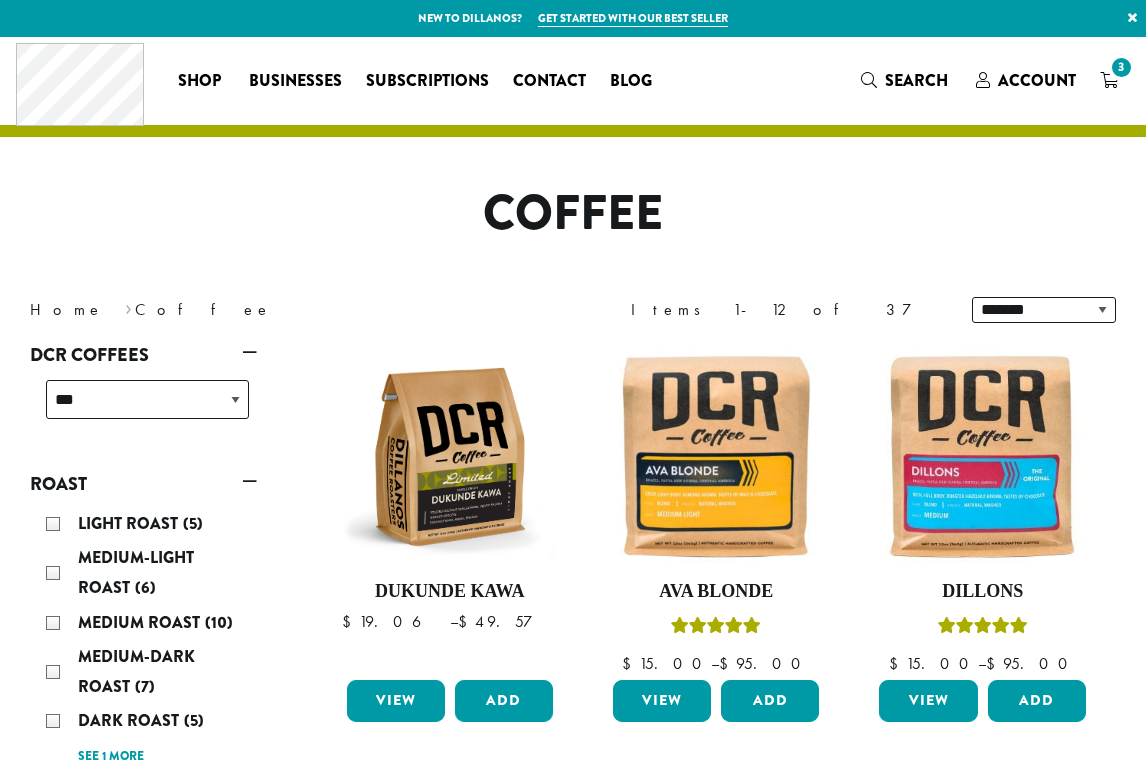 scroll, scrollTop: 0, scrollLeft: 0, axis: both 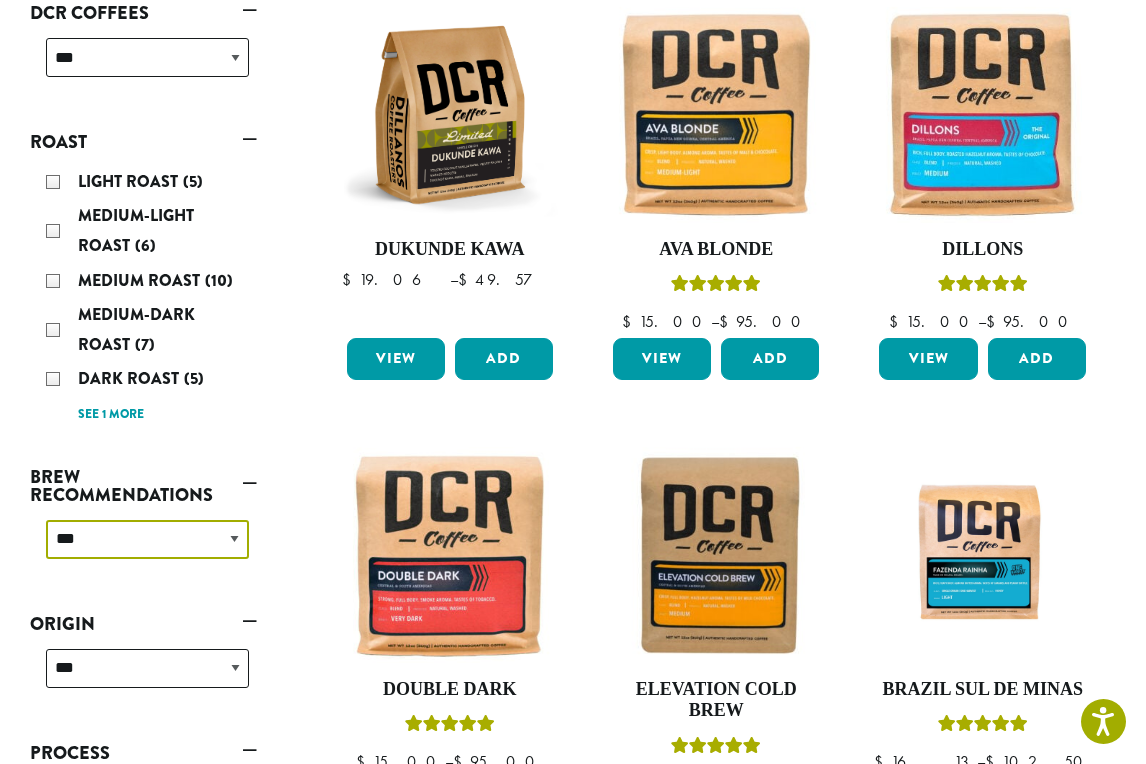 select on "********" 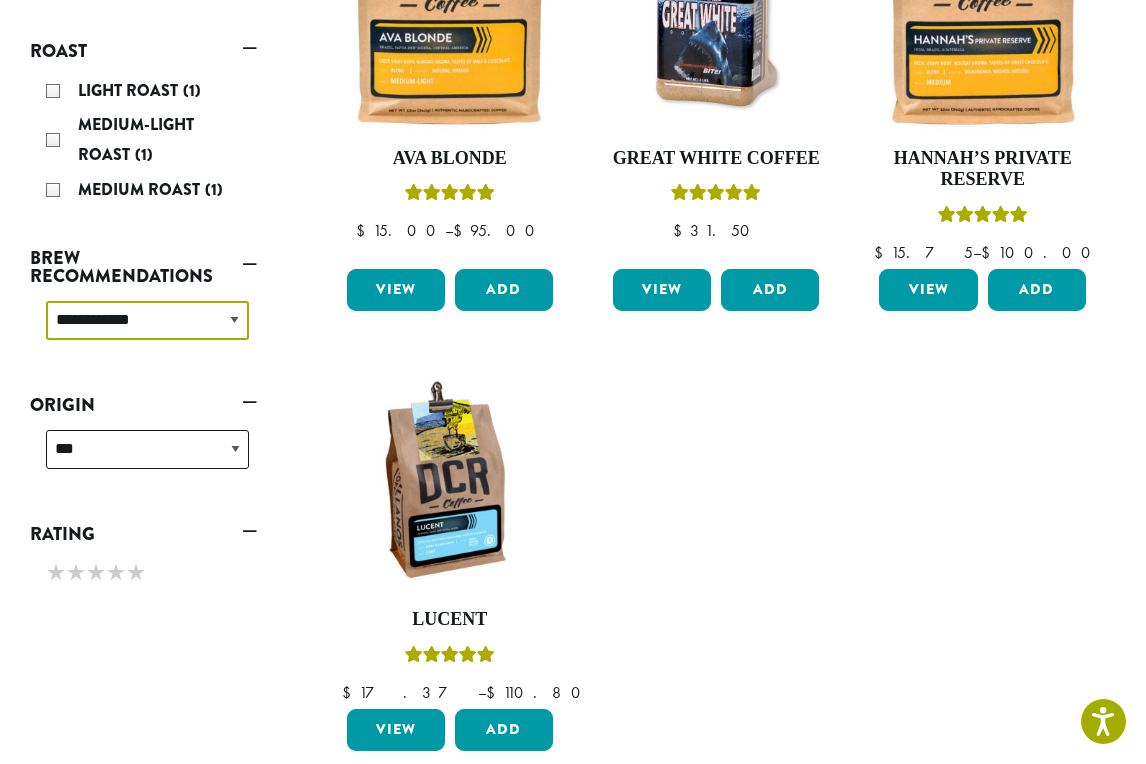 scroll, scrollTop: 444, scrollLeft: 0, axis: vertical 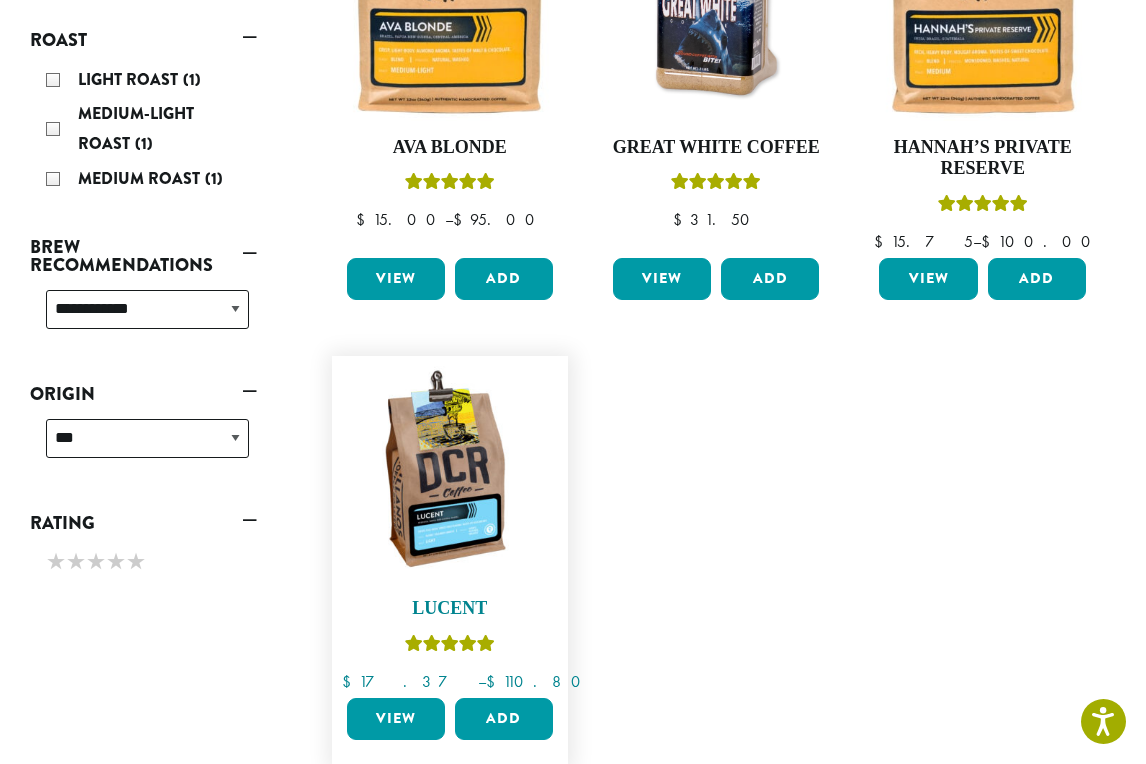 click at bounding box center (449, 474) 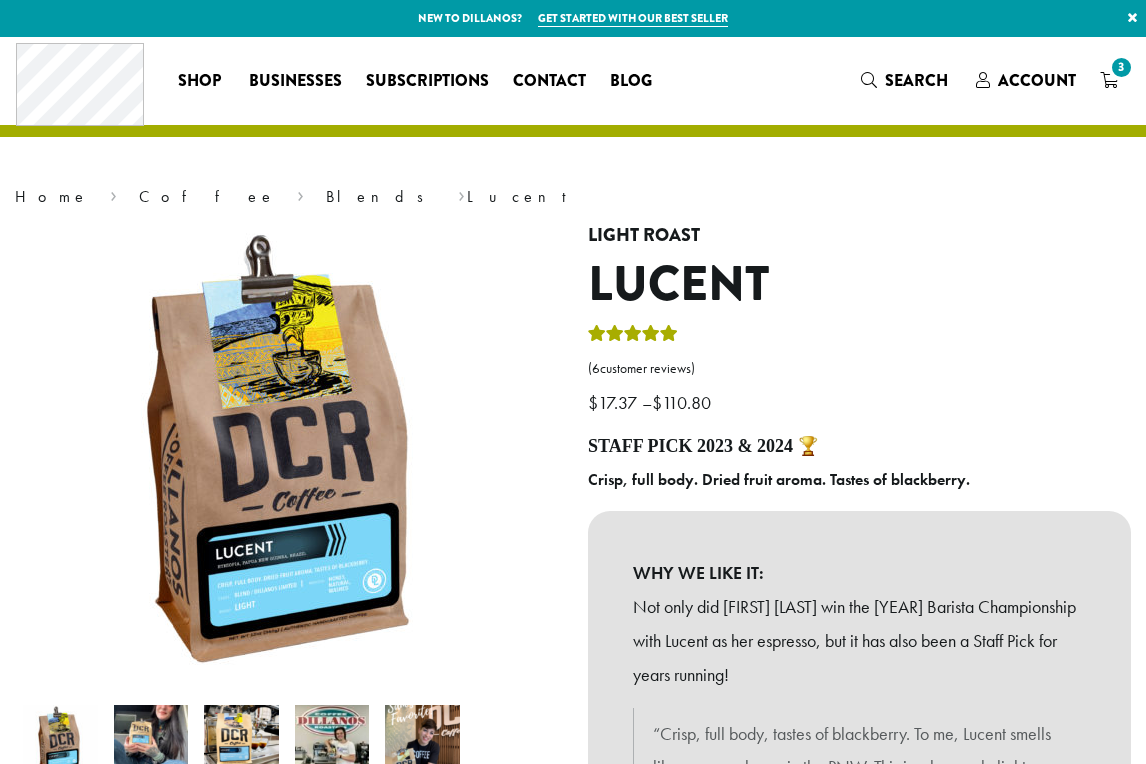 scroll, scrollTop: 0, scrollLeft: 0, axis: both 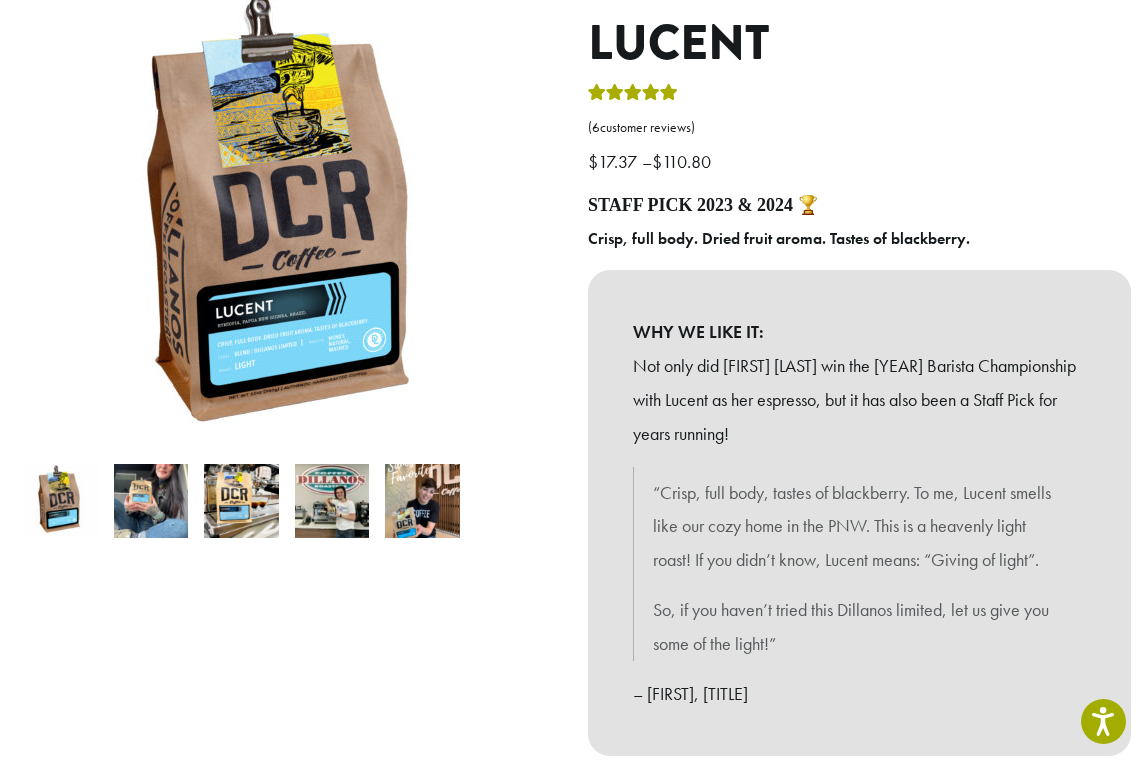 click at bounding box center (151, 501) 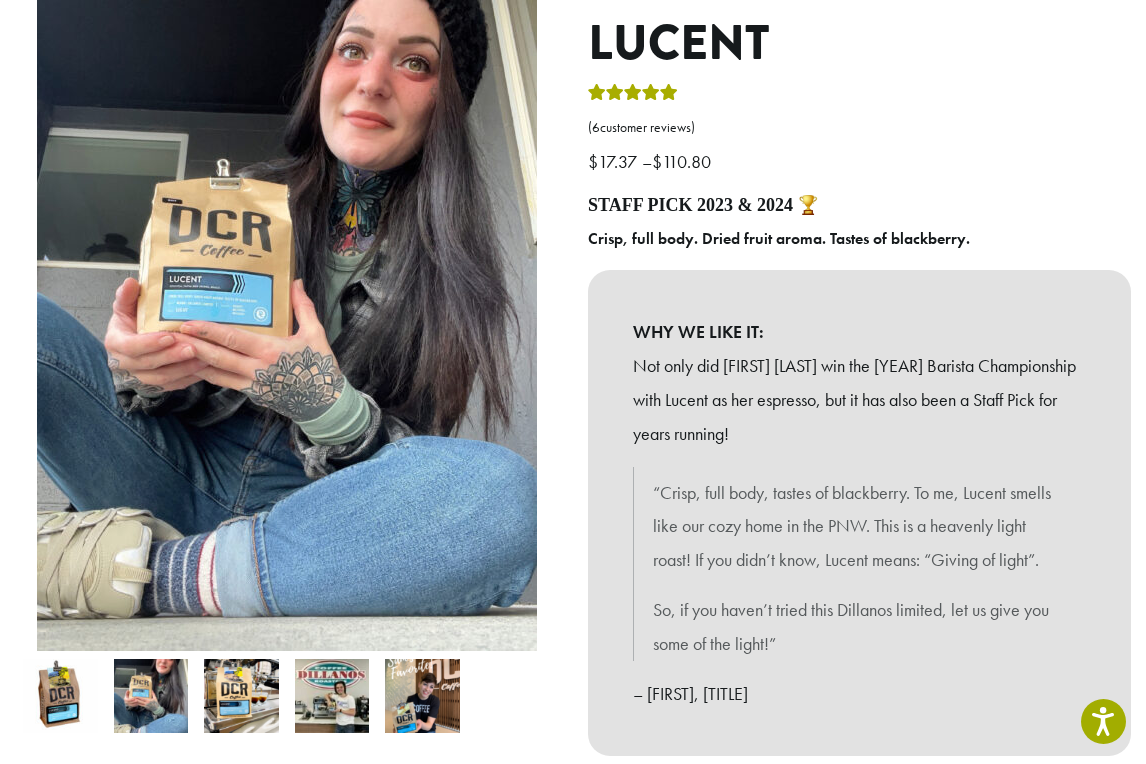 click at bounding box center (241, 696) 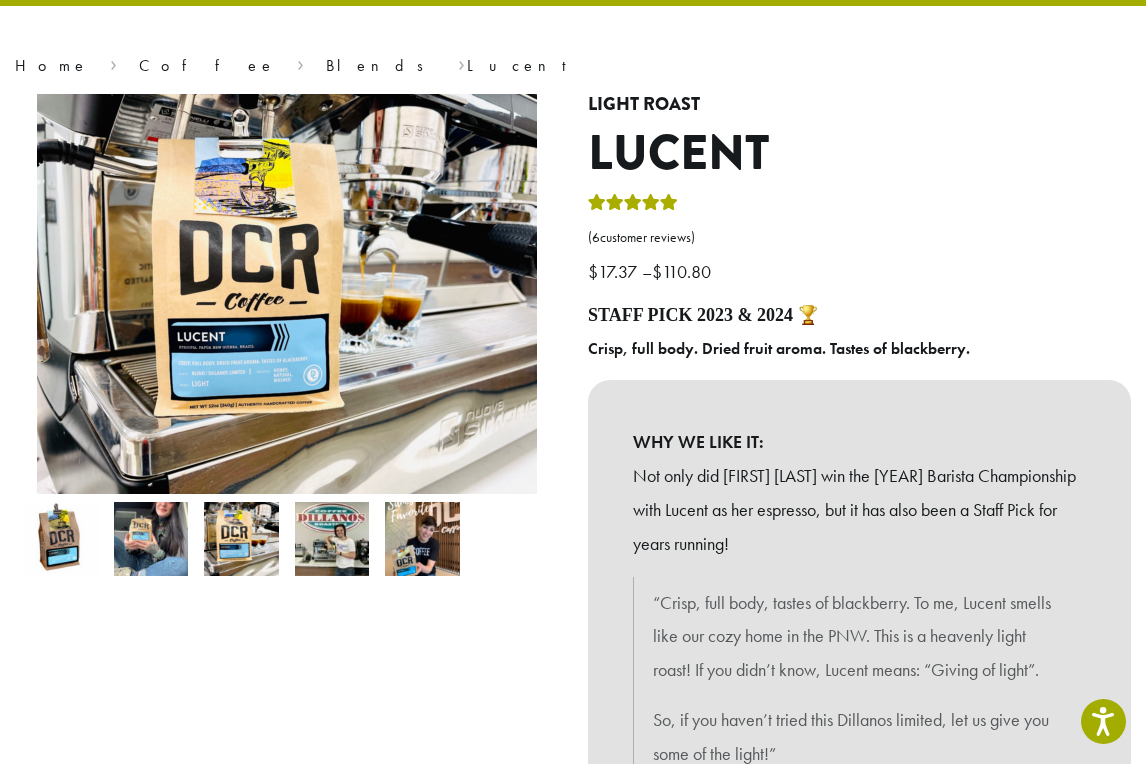 scroll, scrollTop: 128, scrollLeft: 0, axis: vertical 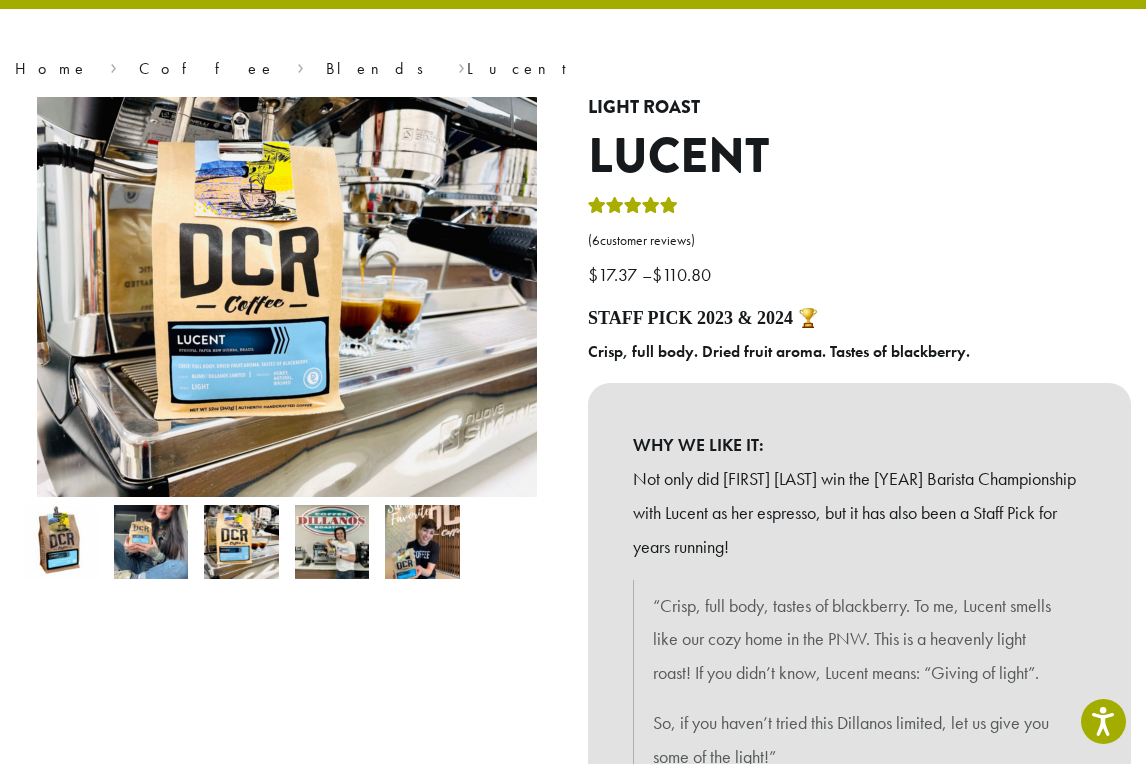 click at bounding box center [332, 542] 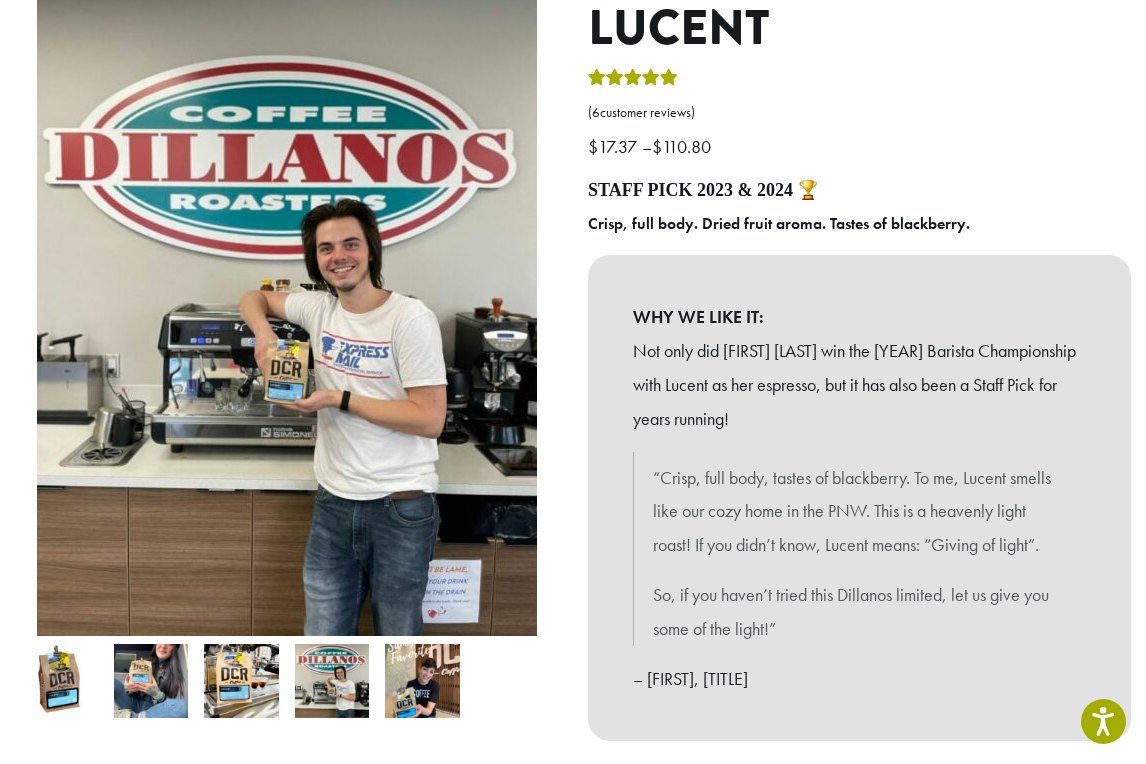 scroll, scrollTop: 257, scrollLeft: 0, axis: vertical 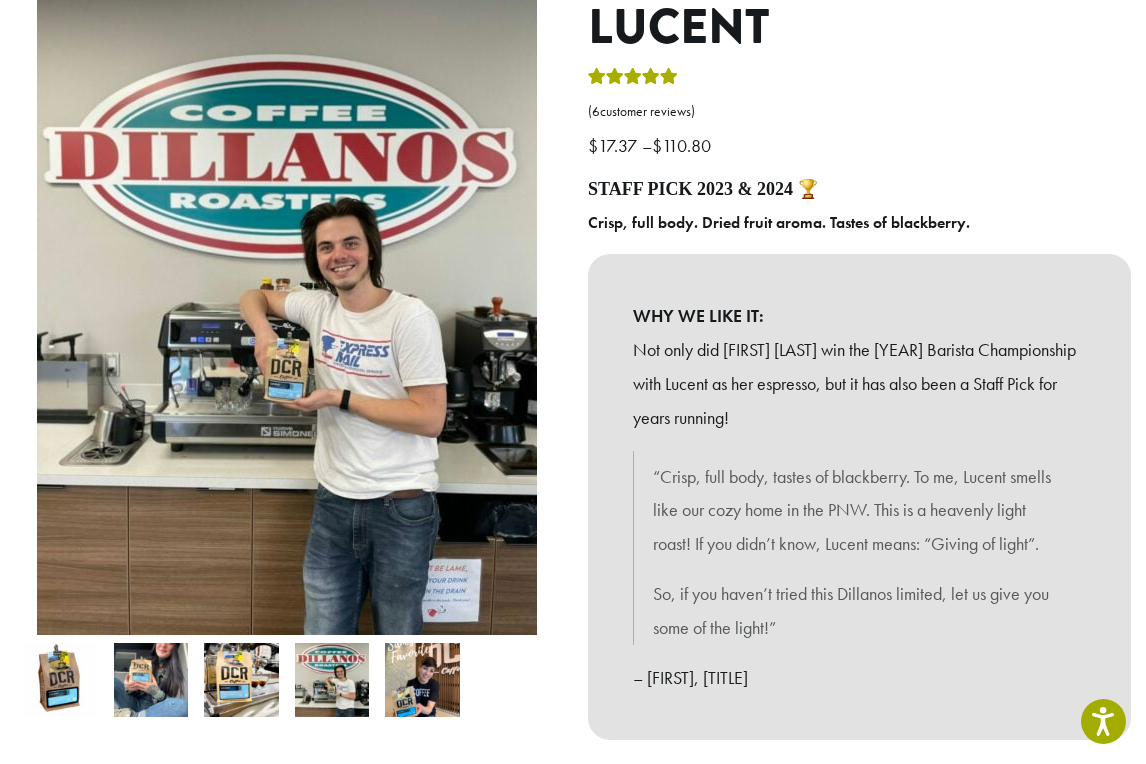 click at bounding box center [422, 680] 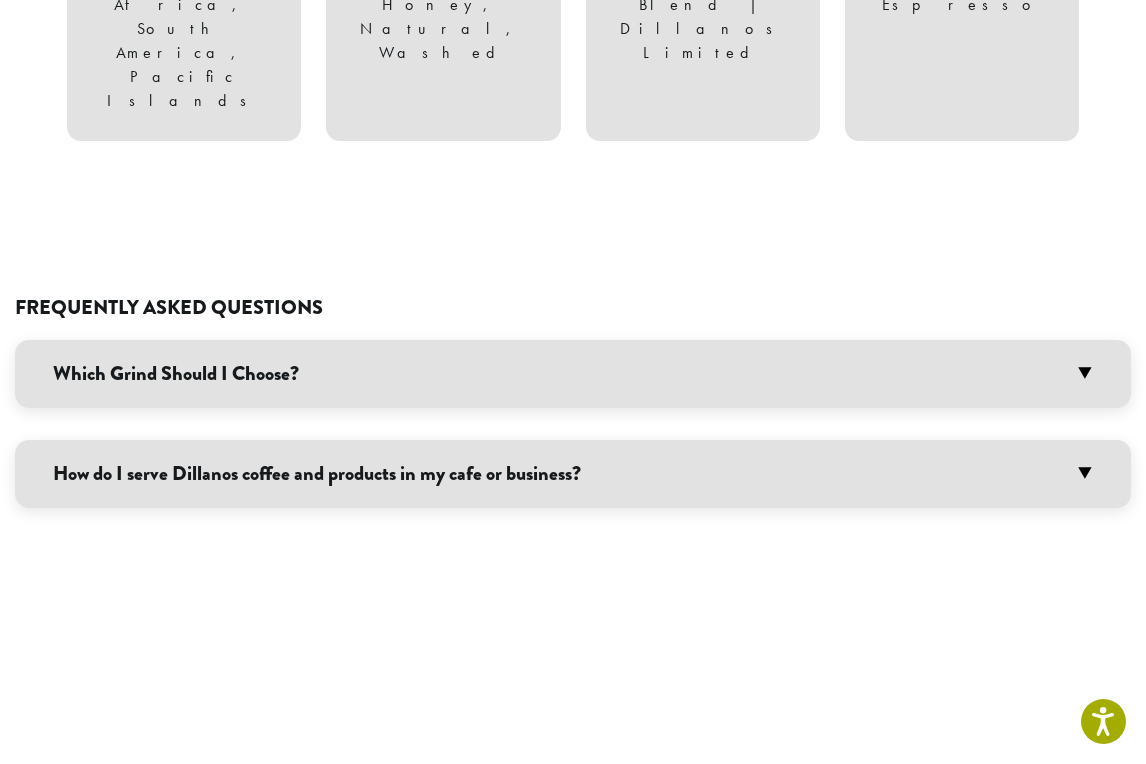 scroll, scrollTop: 1483, scrollLeft: 0, axis: vertical 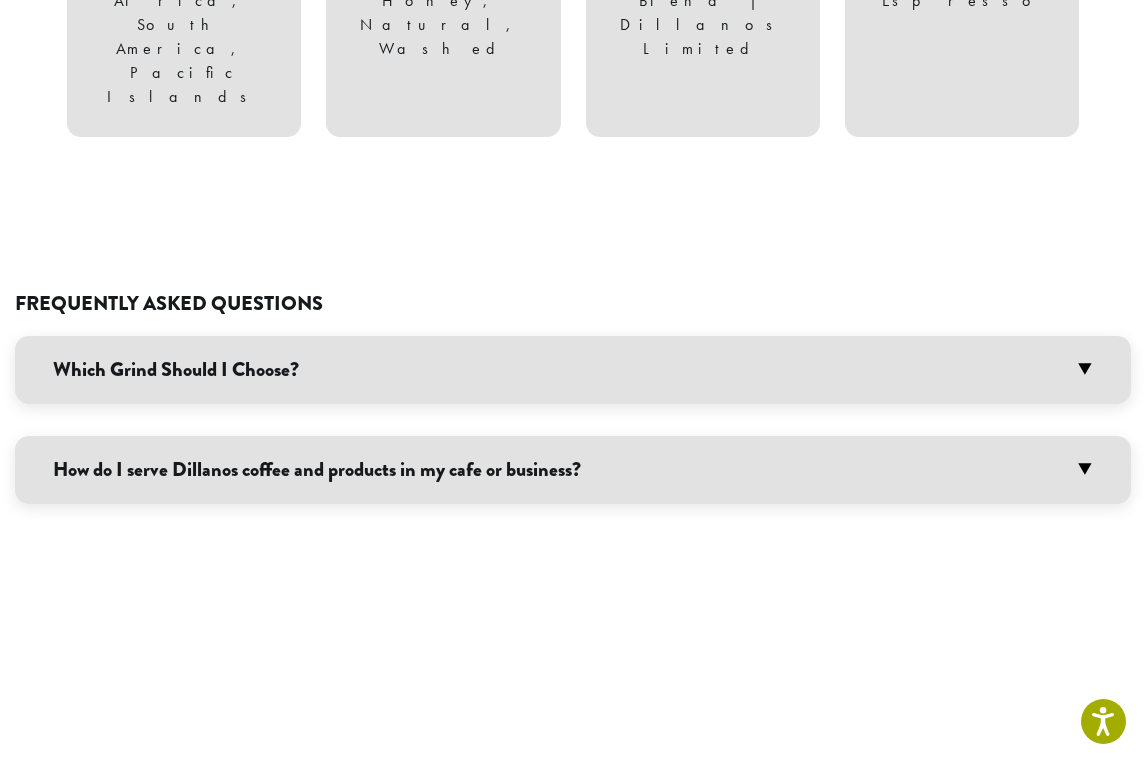 click on "Which Grind Should I Choose?" at bounding box center [573, 370] 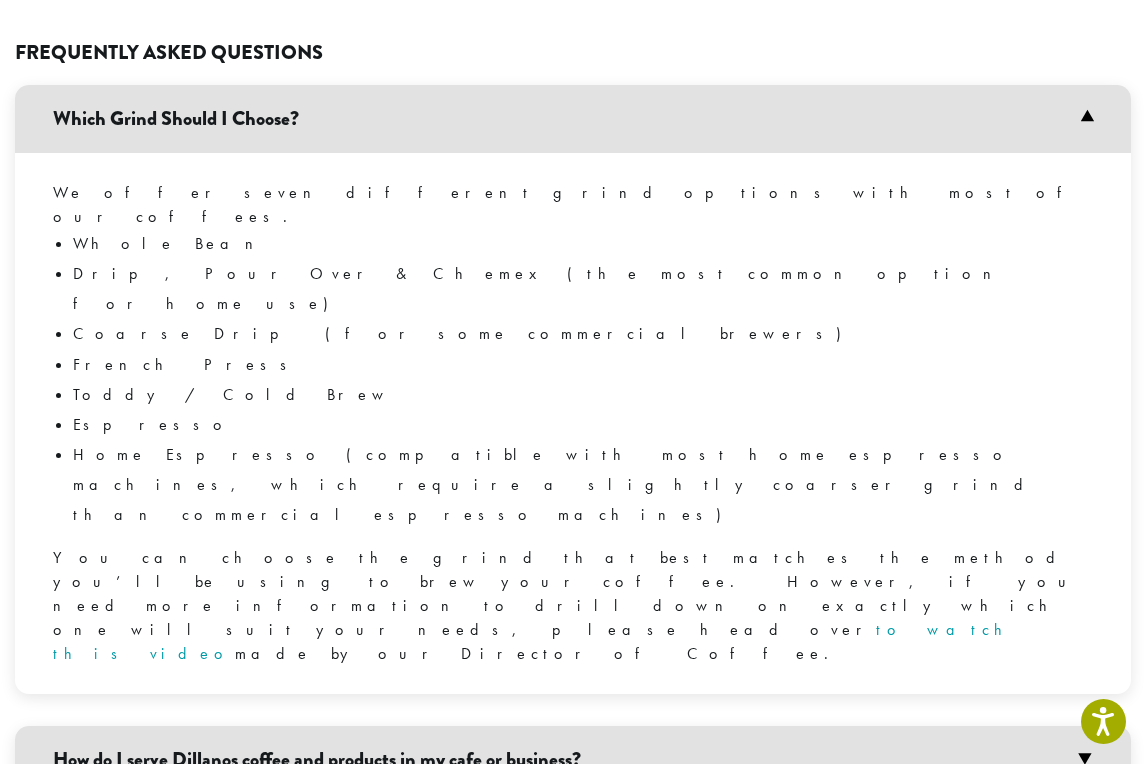 scroll, scrollTop: 1734, scrollLeft: 0, axis: vertical 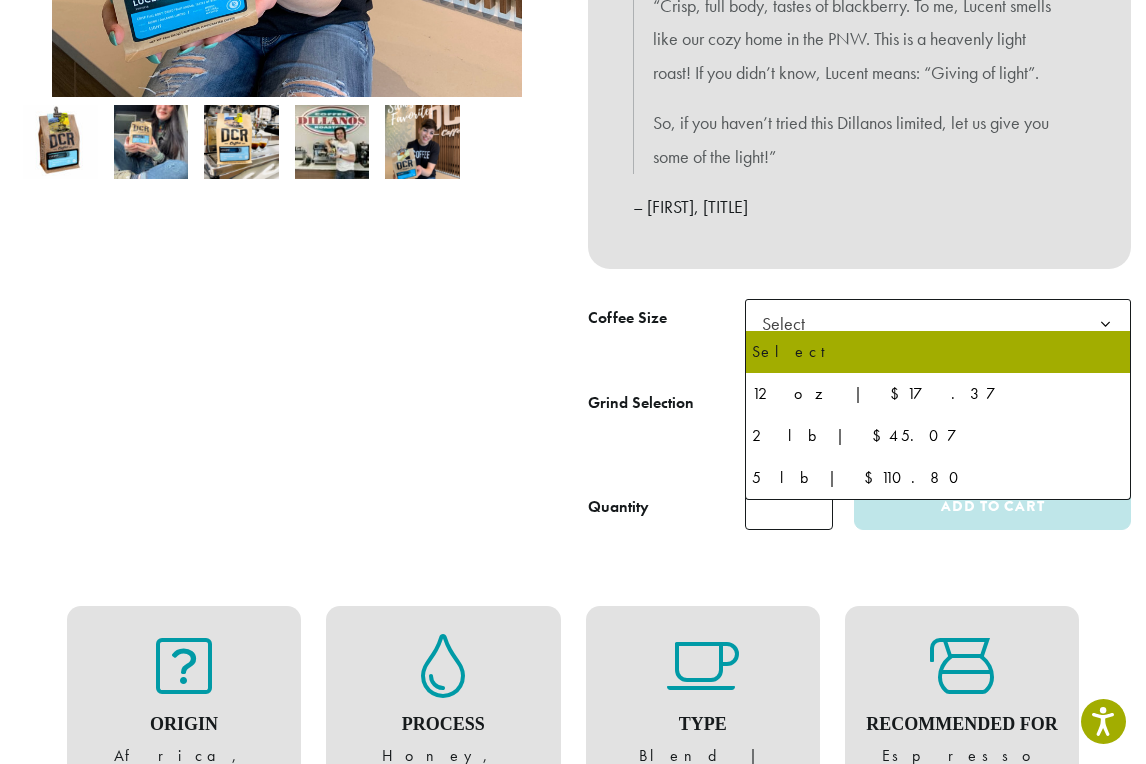 click on "Select" 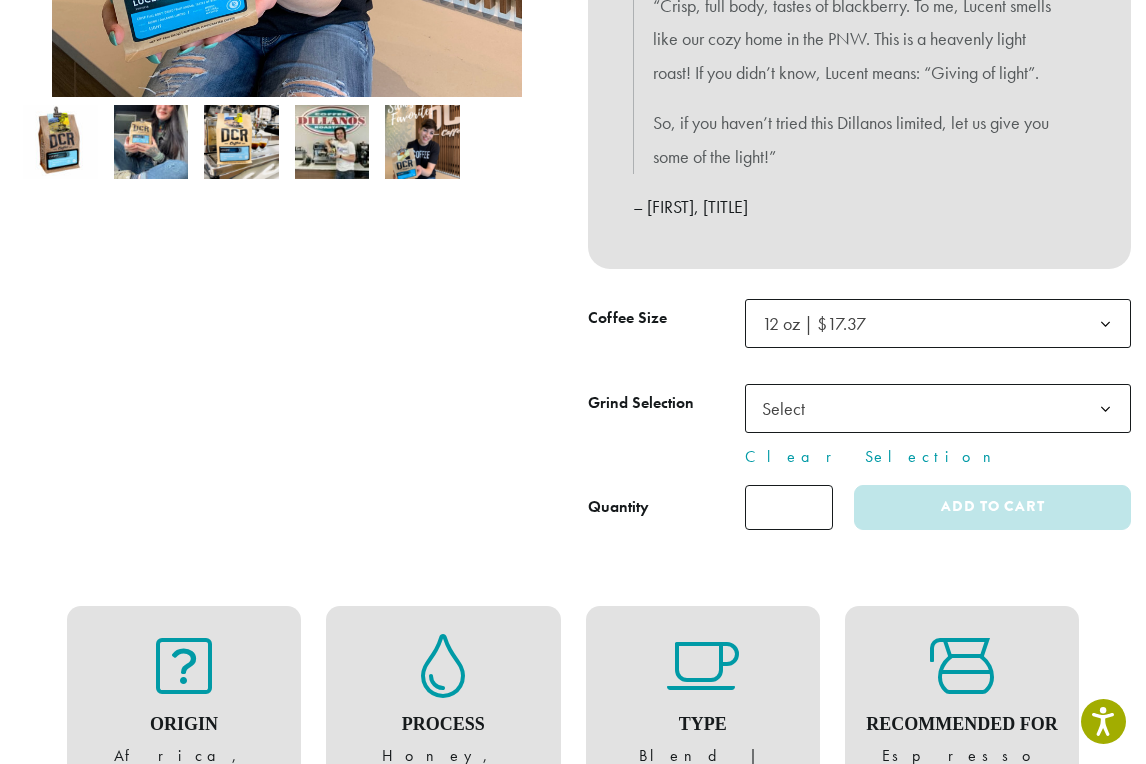 click on "Select" 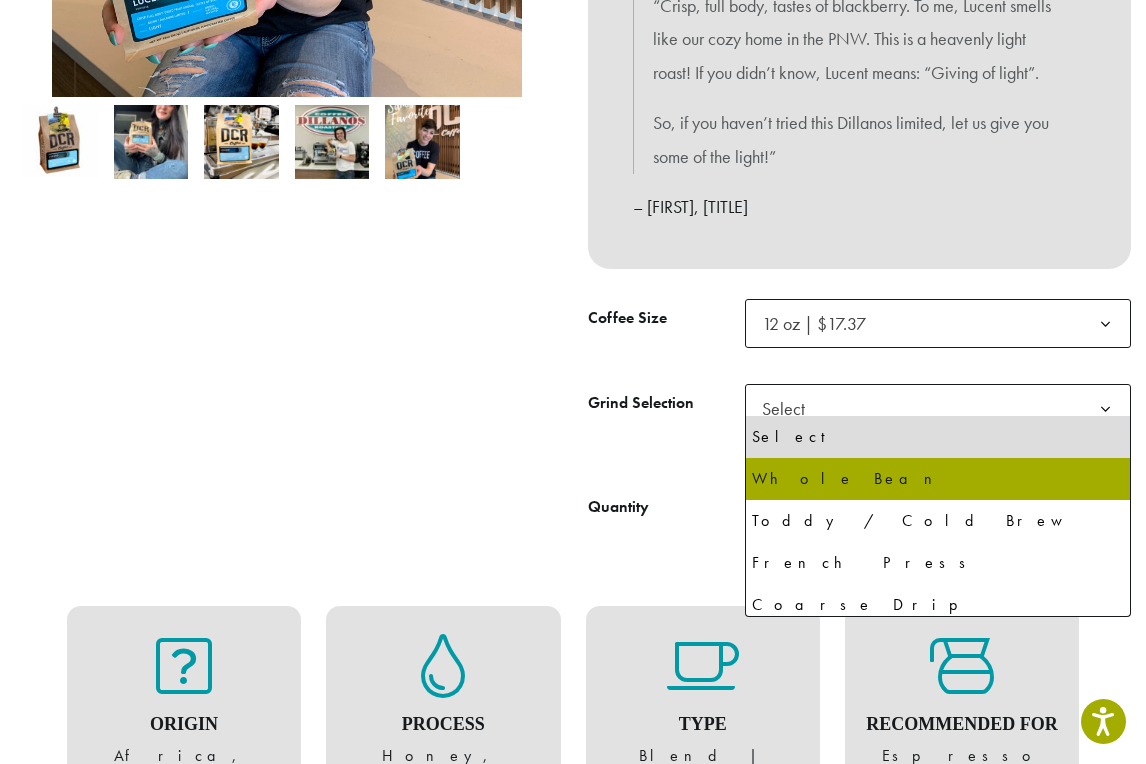 select on "*********" 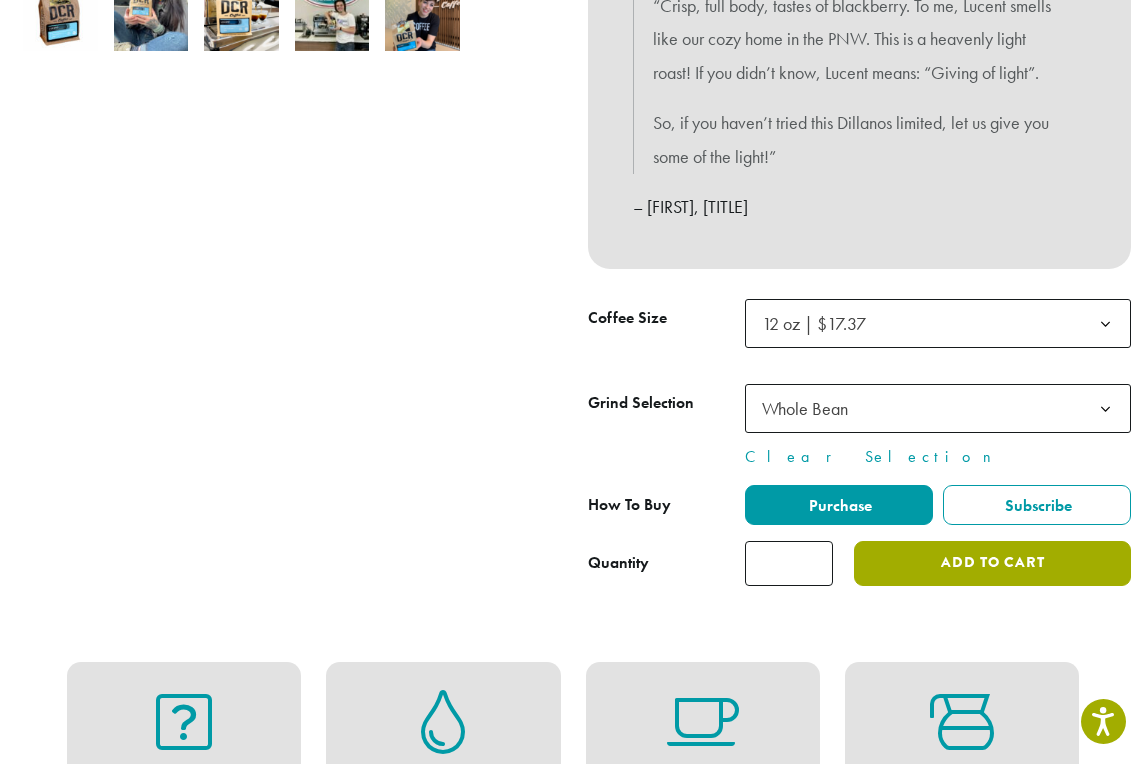 click on "Add to cart" 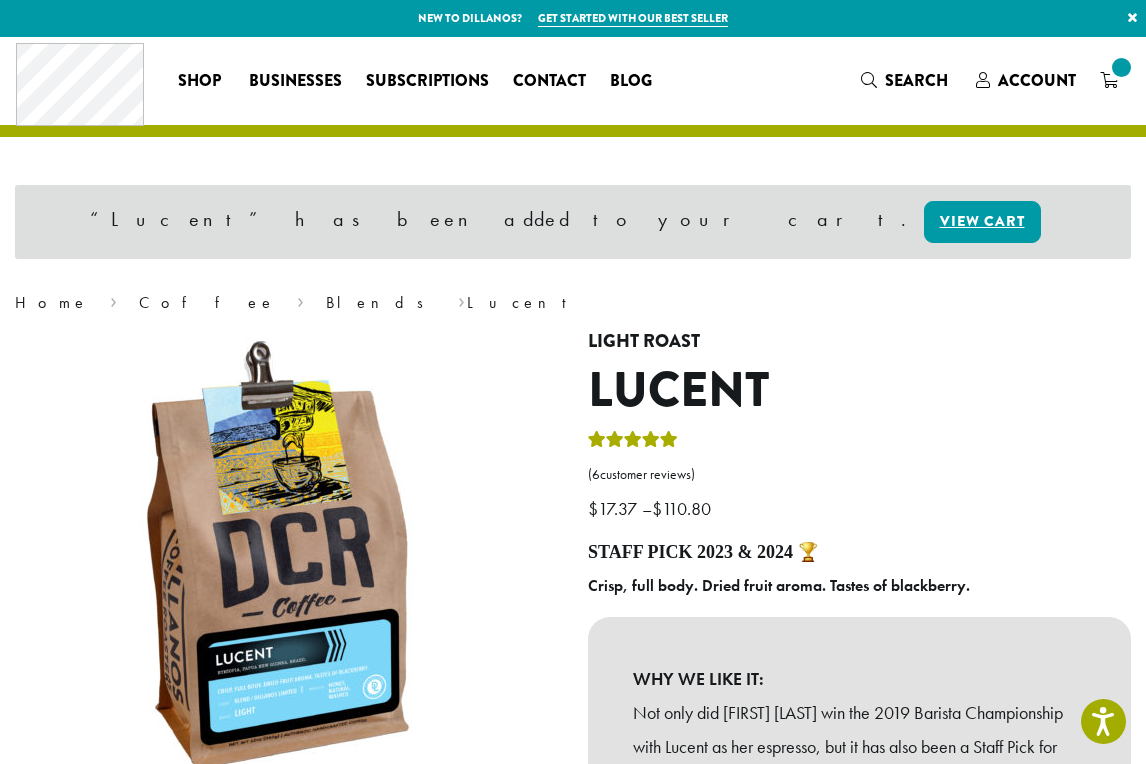 scroll, scrollTop: 0, scrollLeft: 0, axis: both 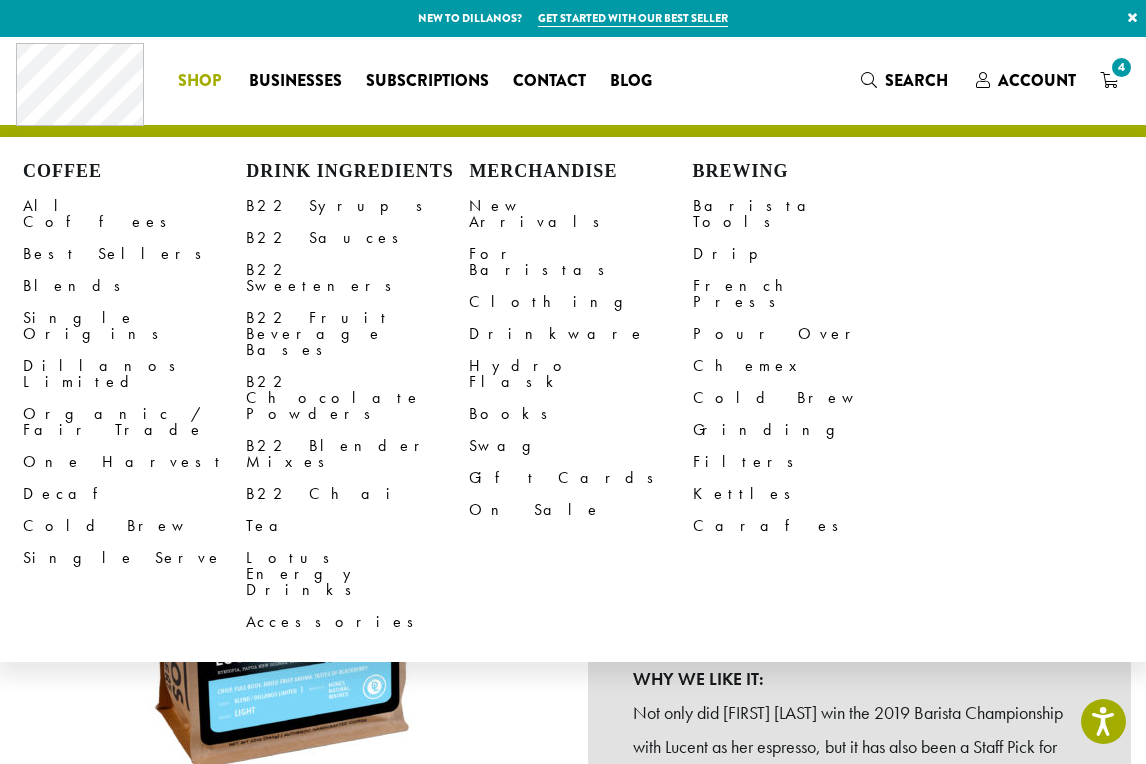 click at bounding box center [286, 875] 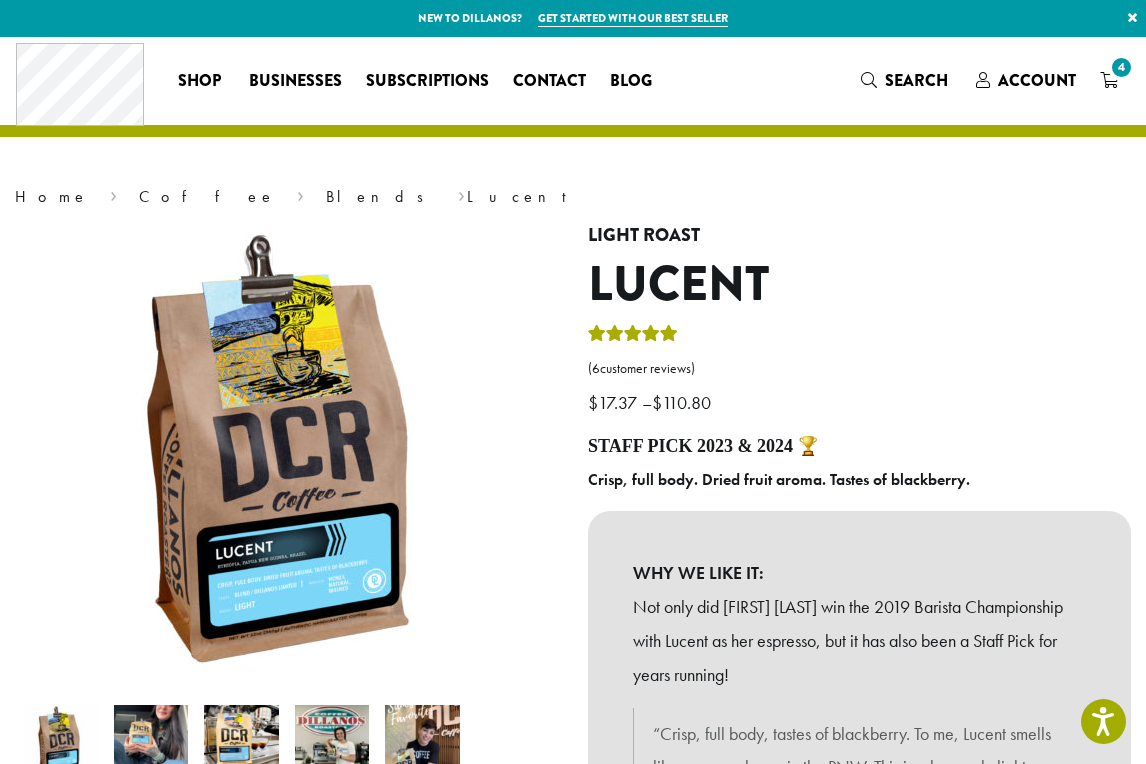 drag, startPoint x: 322, startPoint y: 72, endPoint x: 170, endPoint y: -81, distance: 215.66873 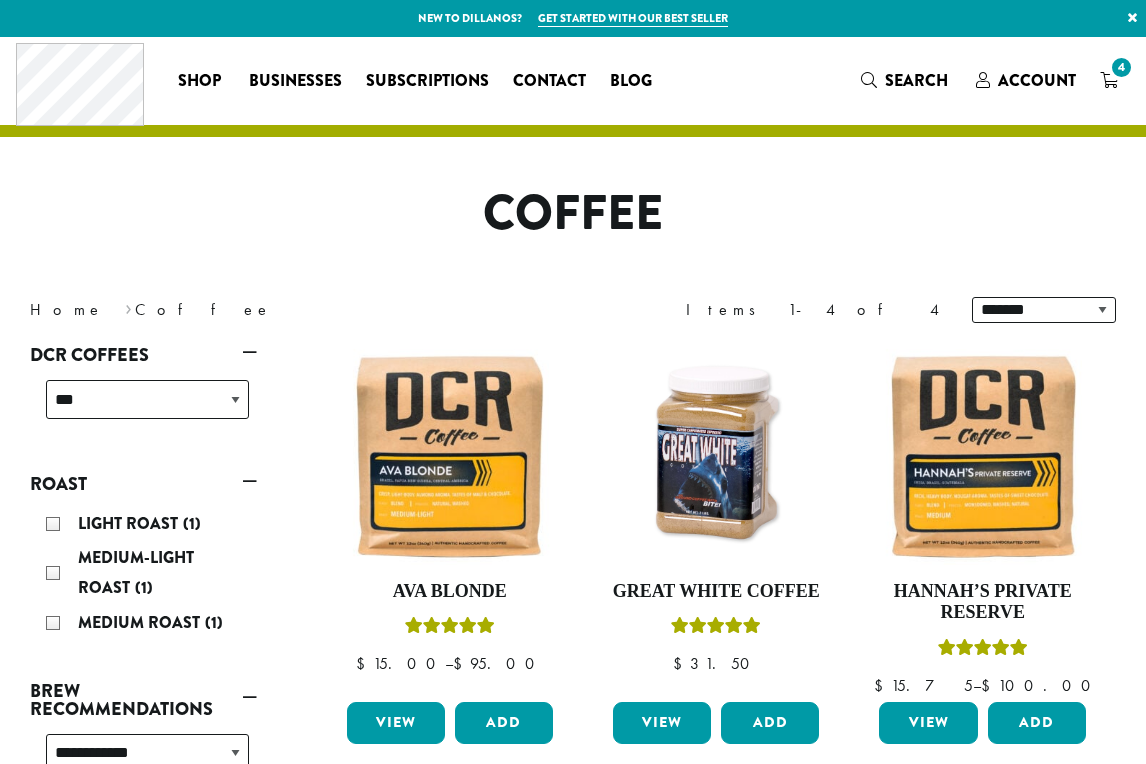 scroll, scrollTop: 444, scrollLeft: 0, axis: vertical 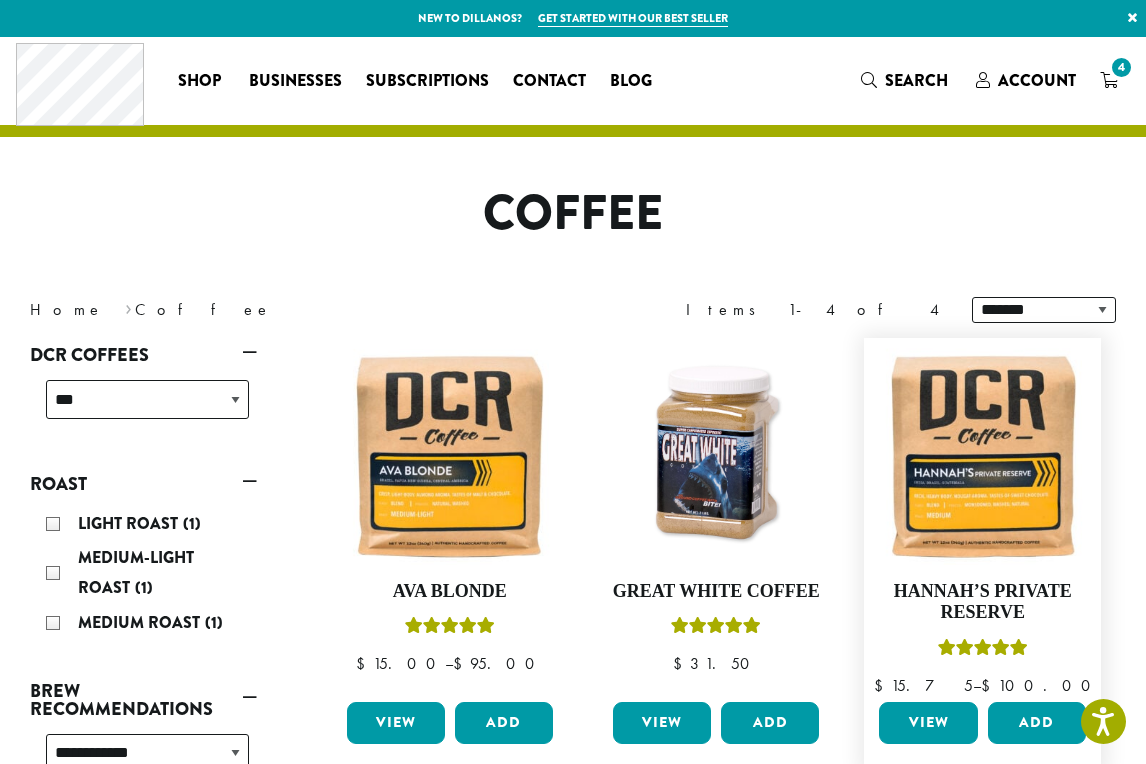 click on "View" at bounding box center [928, 723] 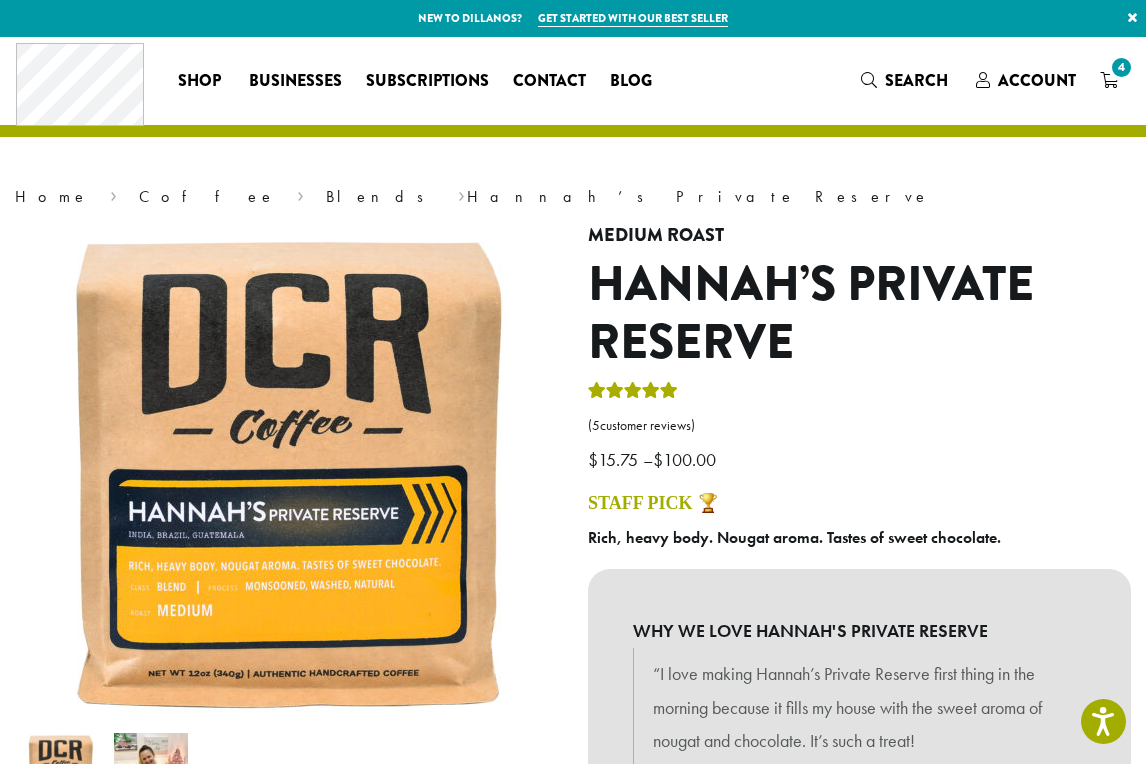 scroll, scrollTop: 0, scrollLeft: 0, axis: both 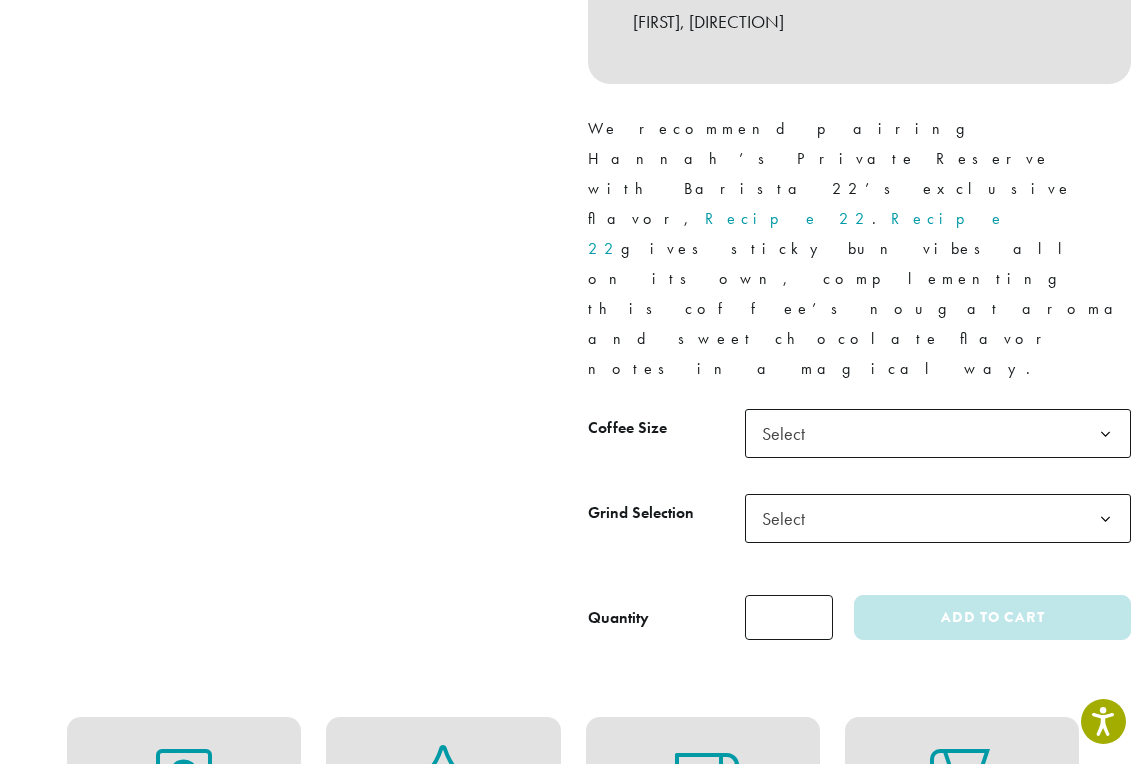 click on "Select" 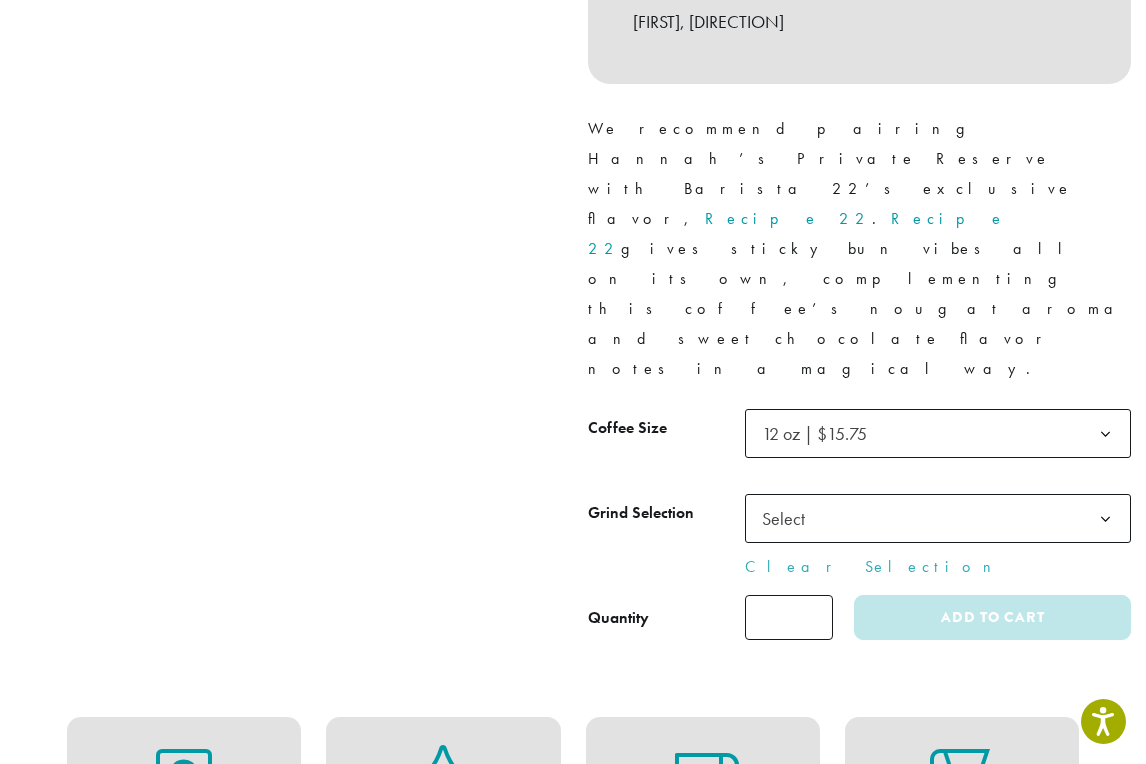 click on "Select" 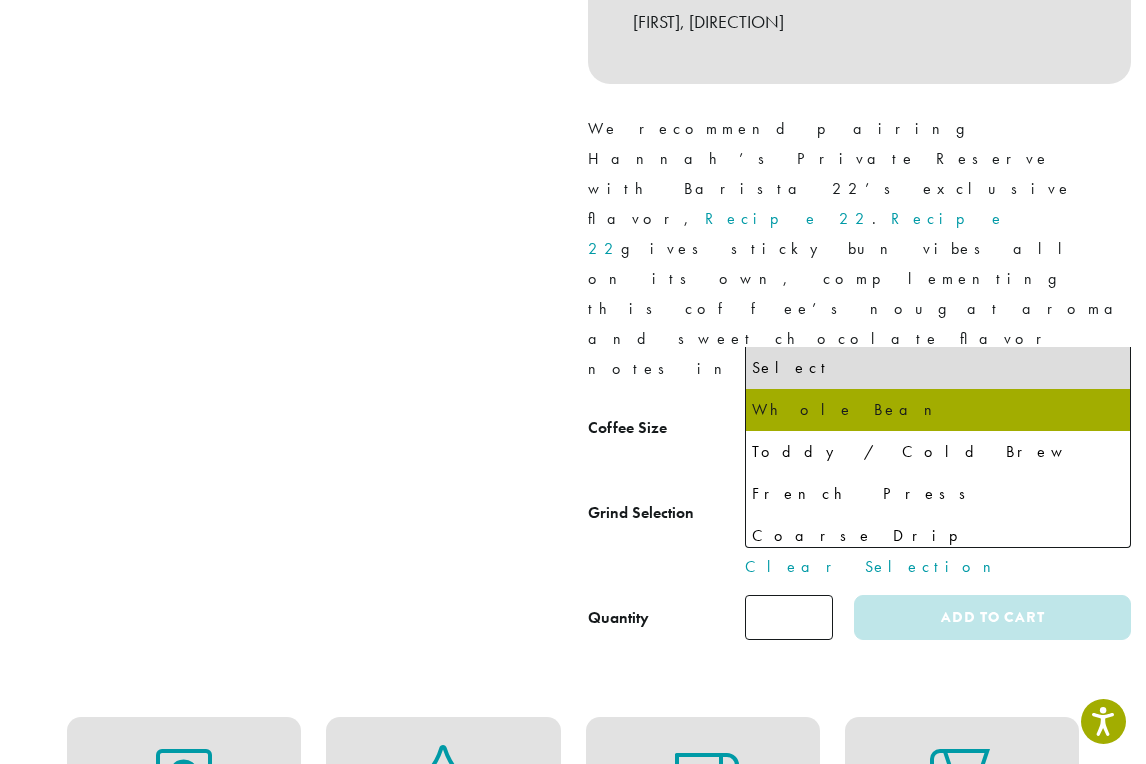 select on "*********" 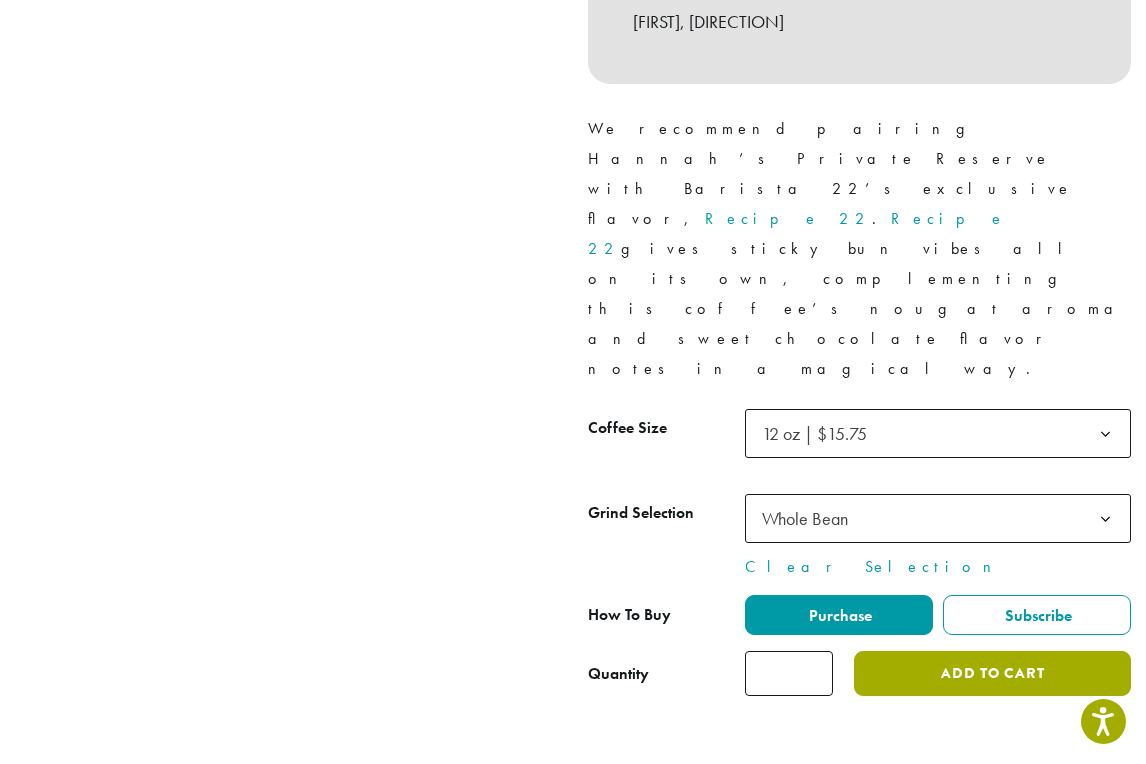 click on "Add to cart" 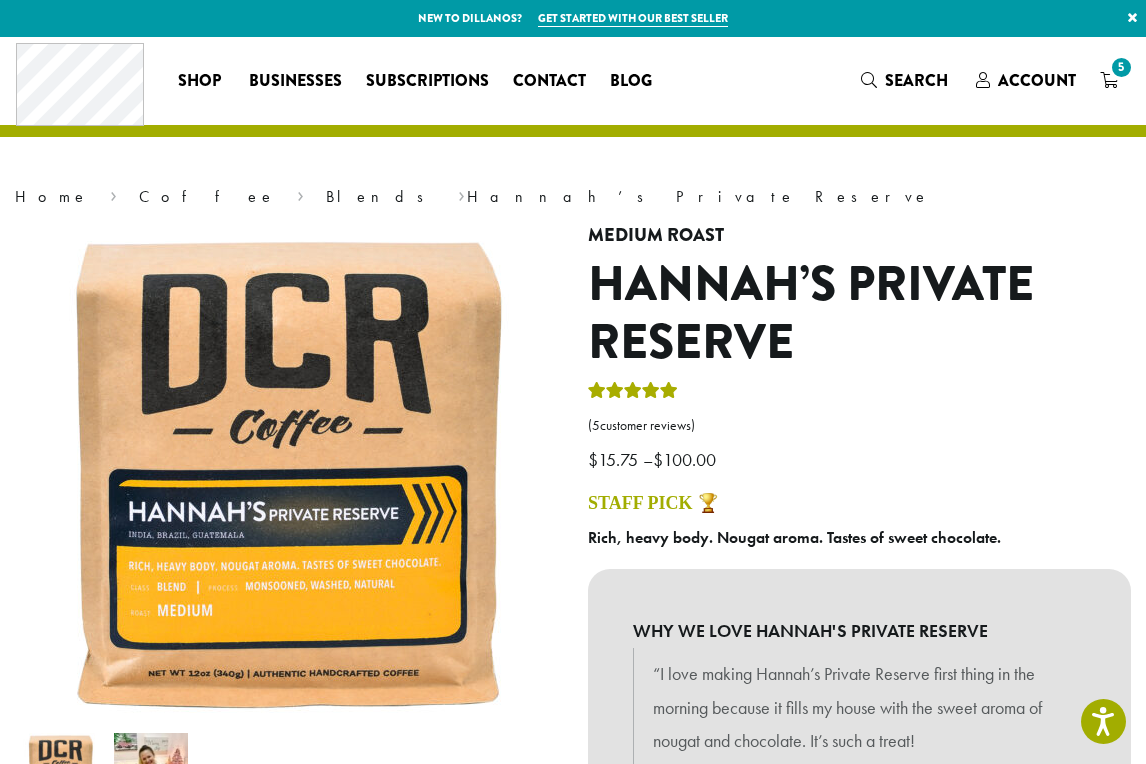 scroll, scrollTop: 0, scrollLeft: 0, axis: both 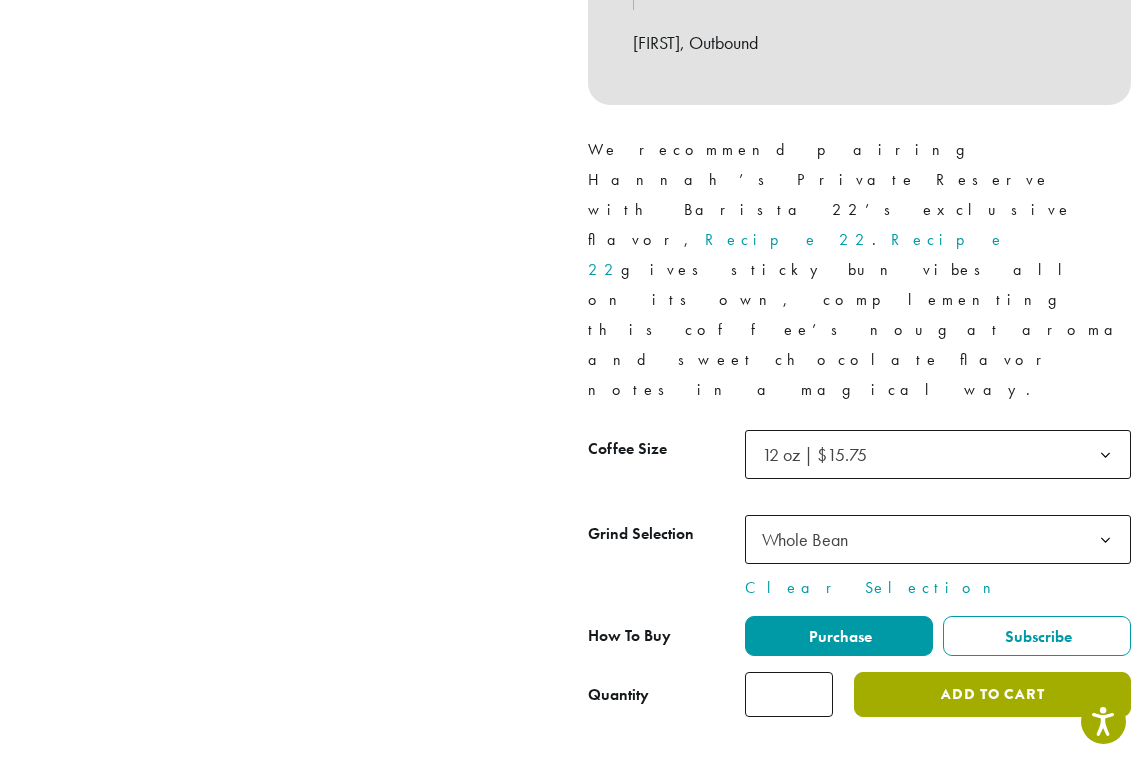 click on "Add to cart" 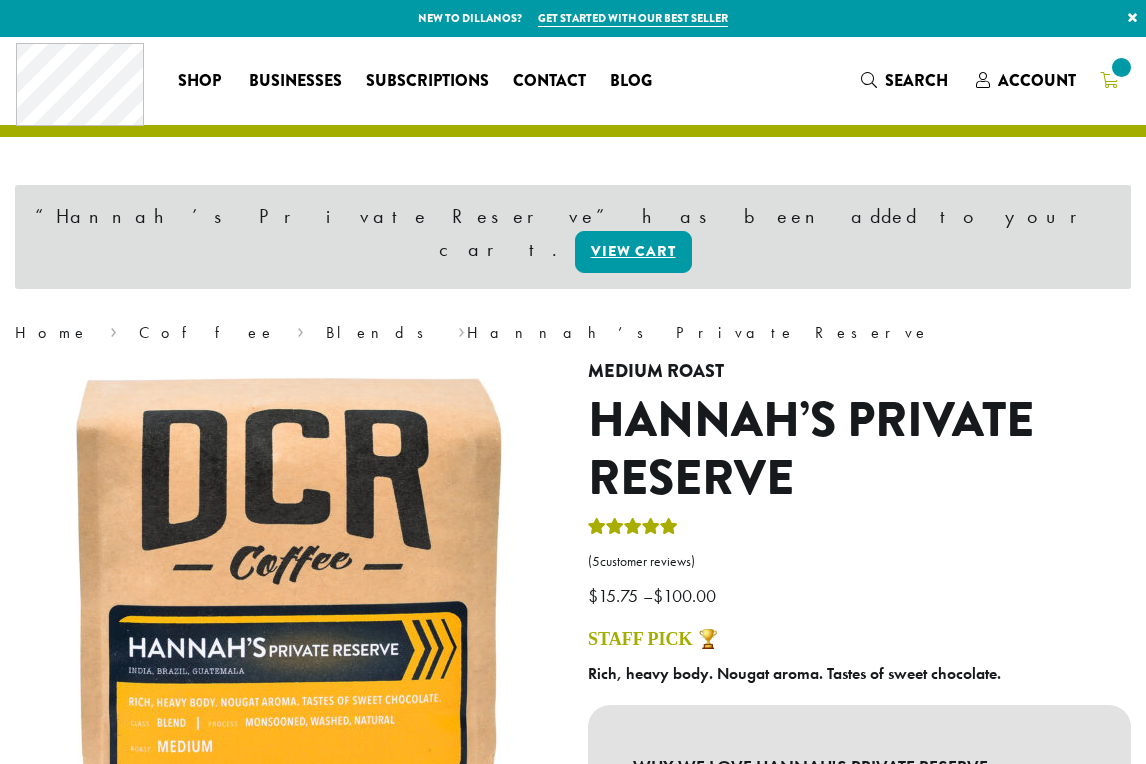 scroll, scrollTop: 0, scrollLeft: 0, axis: both 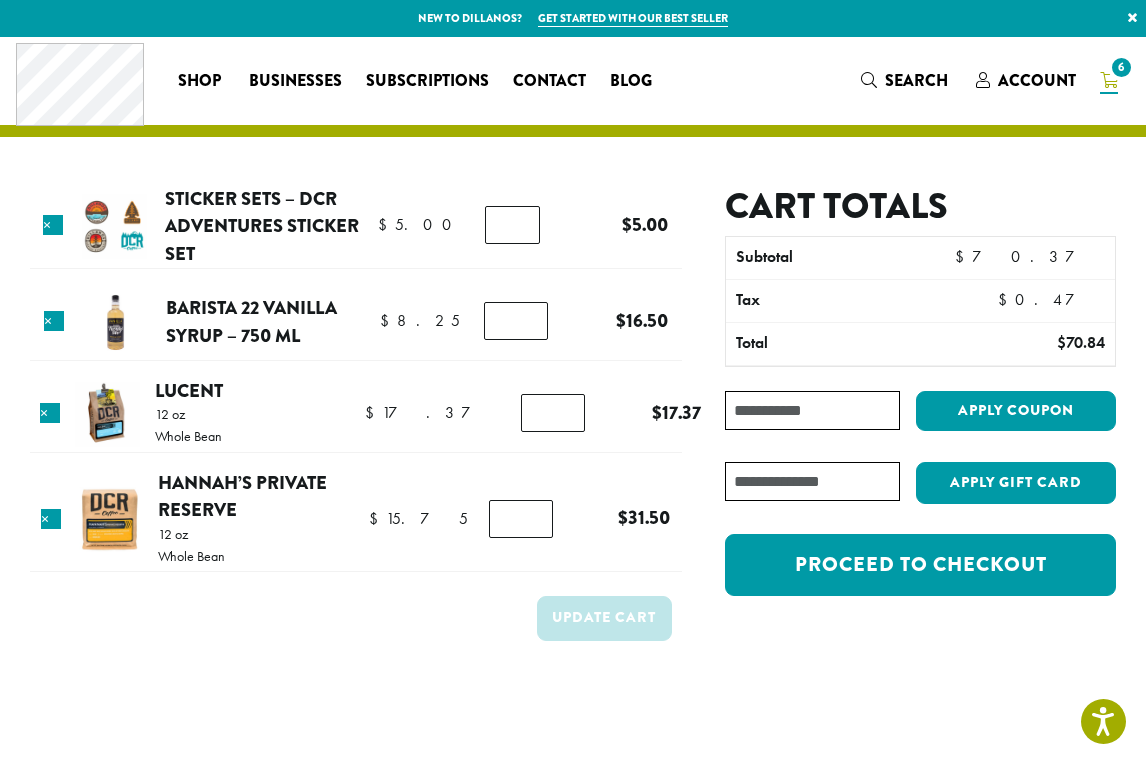 type on "*" 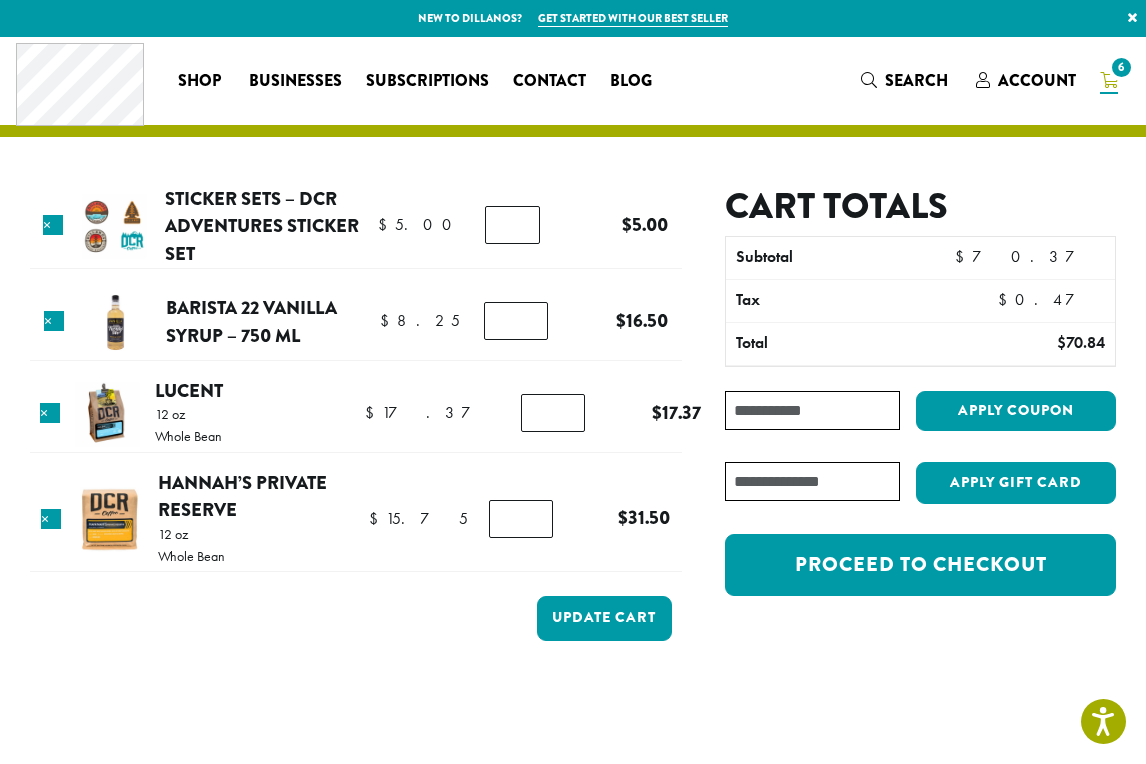 type on "*" 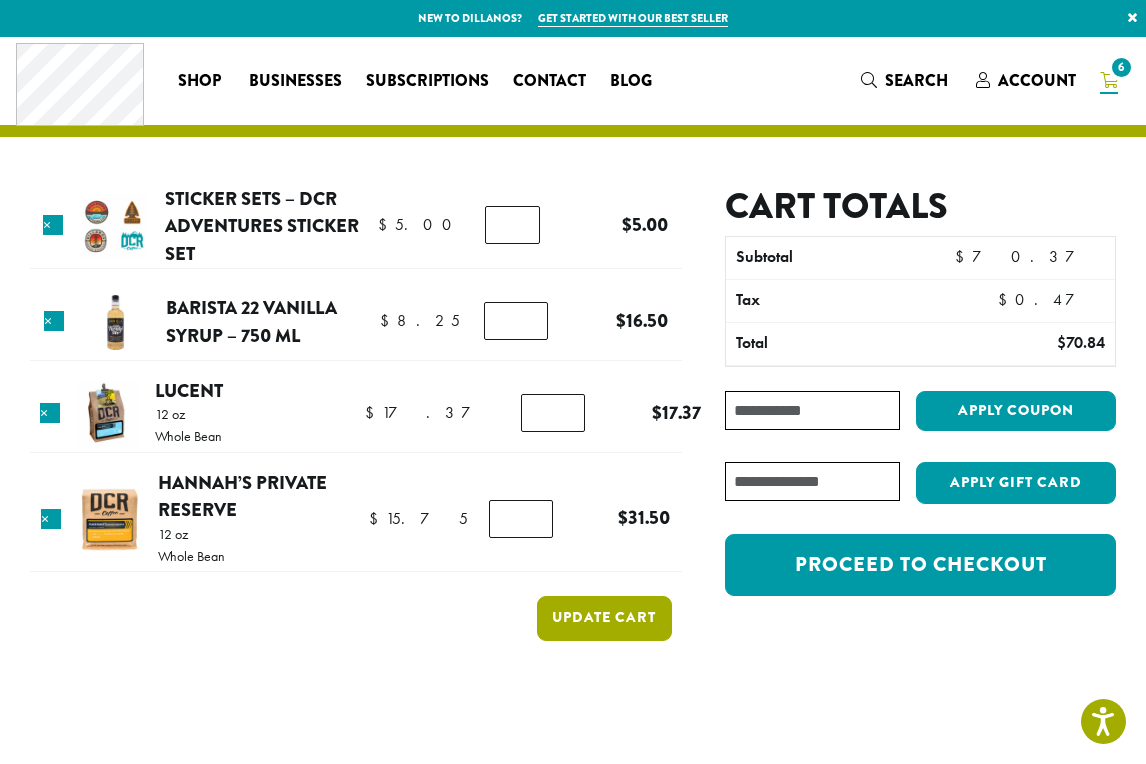 click on "Update cart" at bounding box center (604, 618) 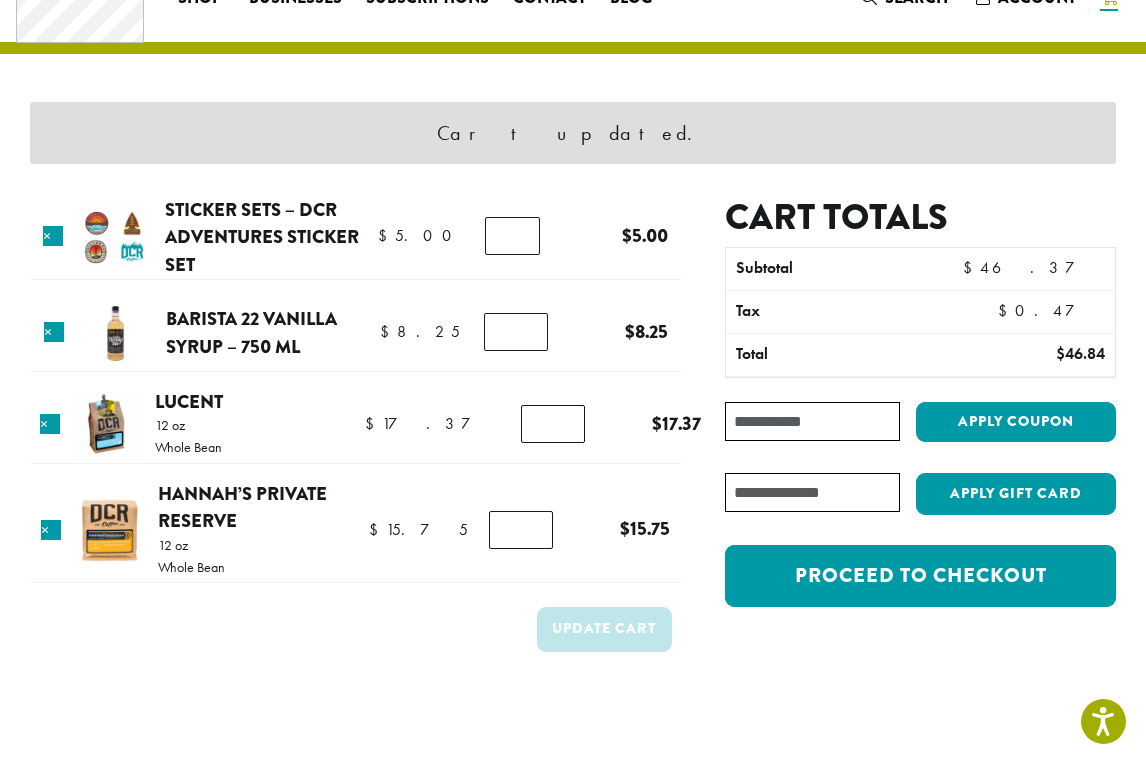 scroll, scrollTop: 84, scrollLeft: 0, axis: vertical 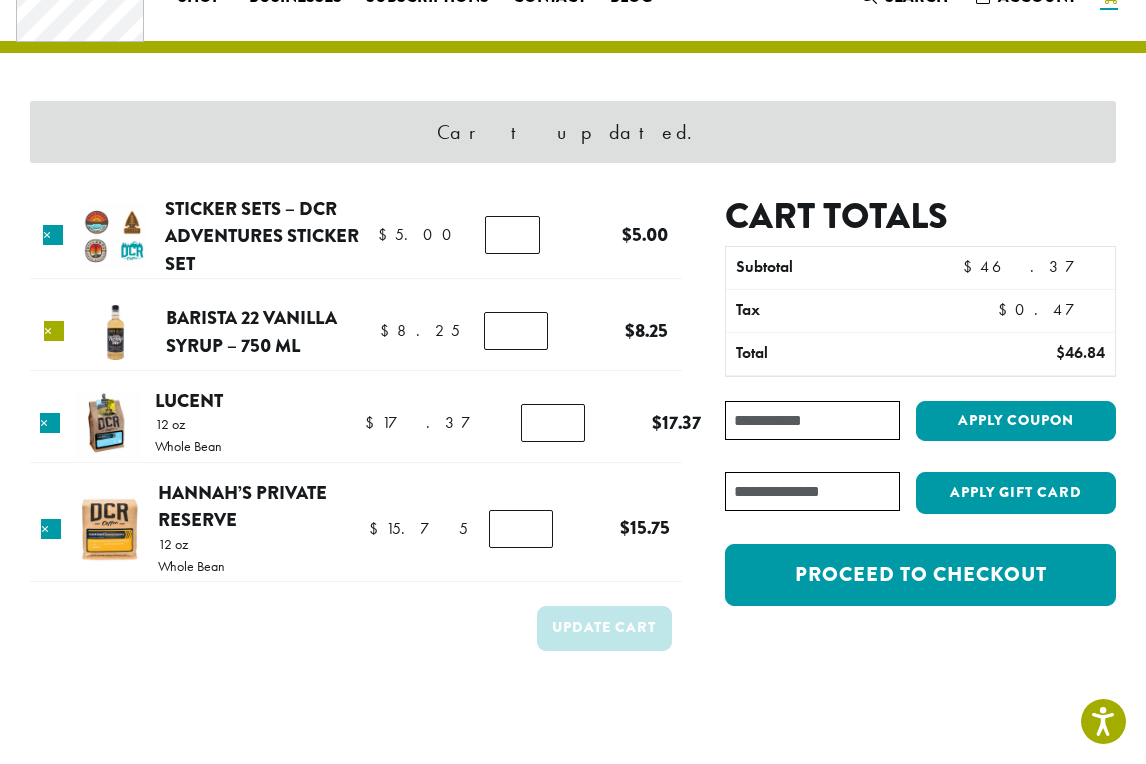 click on "×" at bounding box center (54, 331) 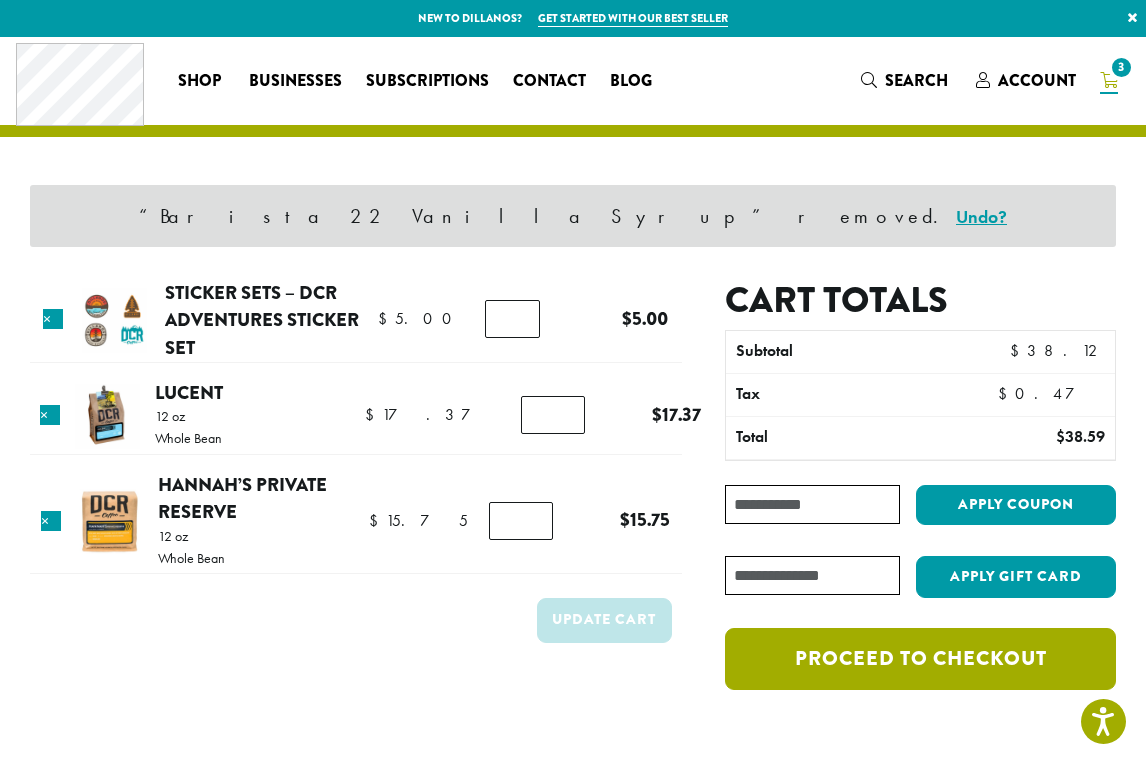 scroll, scrollTop: 0, scrollLeft: 0, axis: both 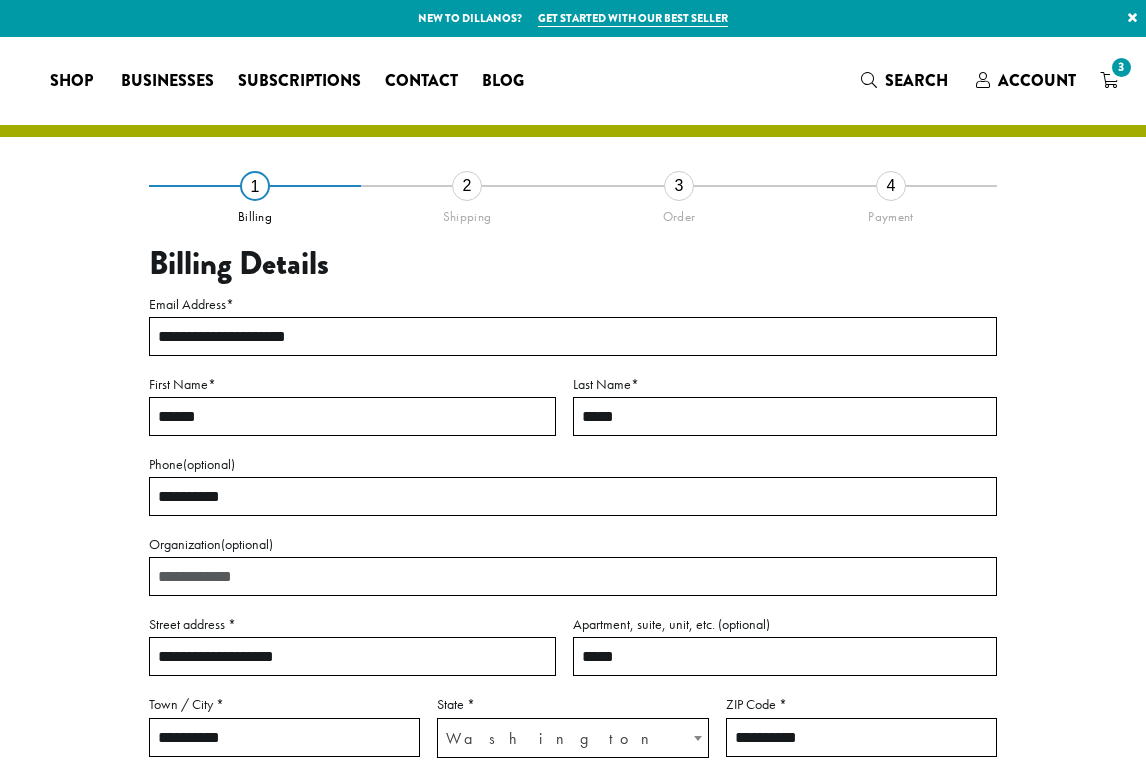 select on "**" 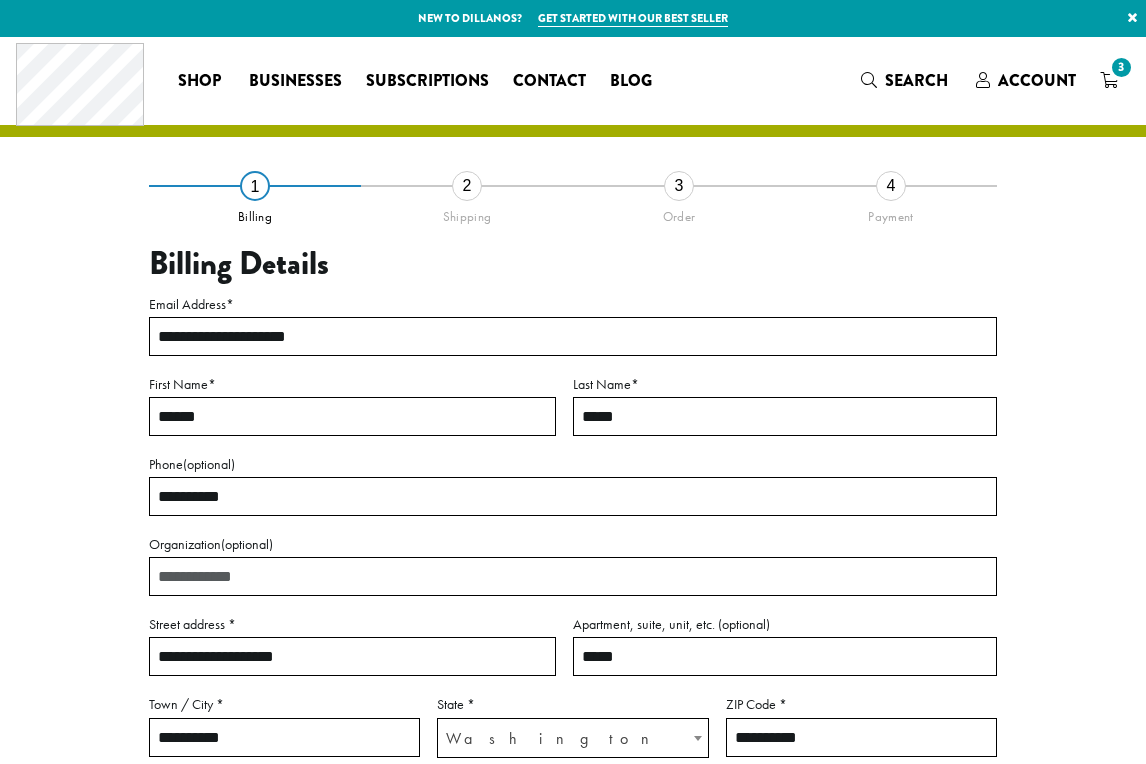 scroll, scrollTop: 0, scrollLeft: 0, axis: both 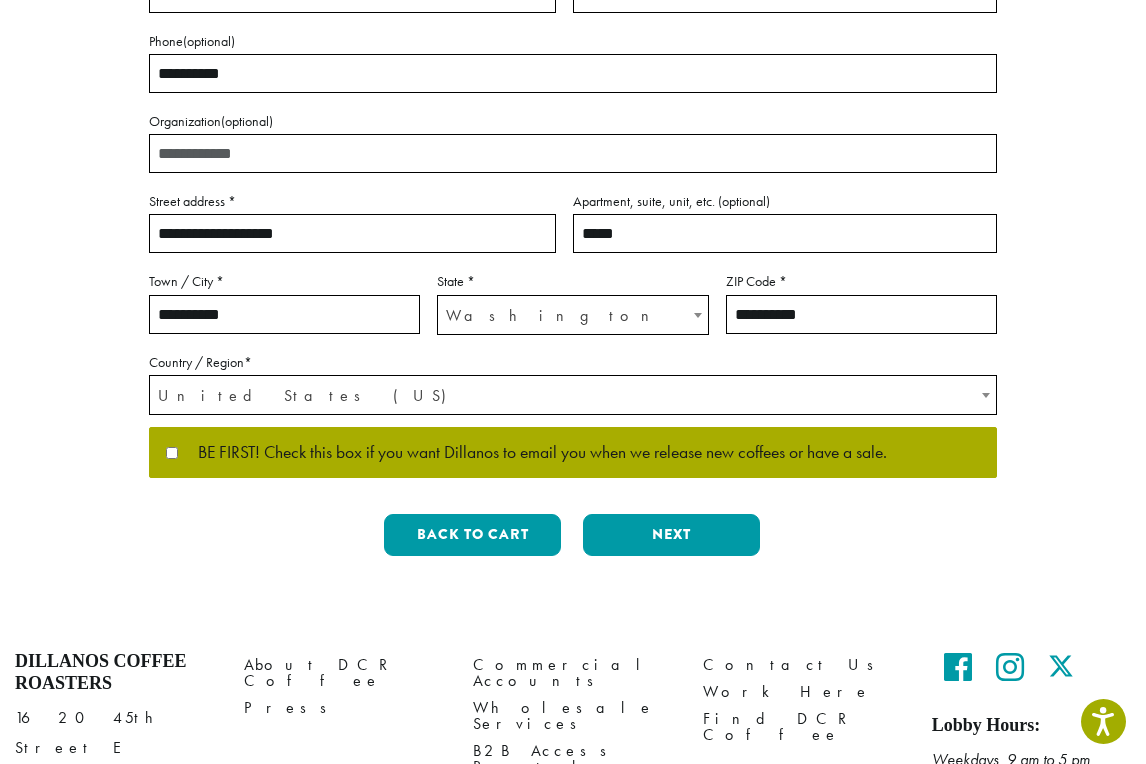 click on "BE FIRST! Check this box if you want Dillanos to email you when we release new coffees or have a sale." at bounding box center (532, 453) 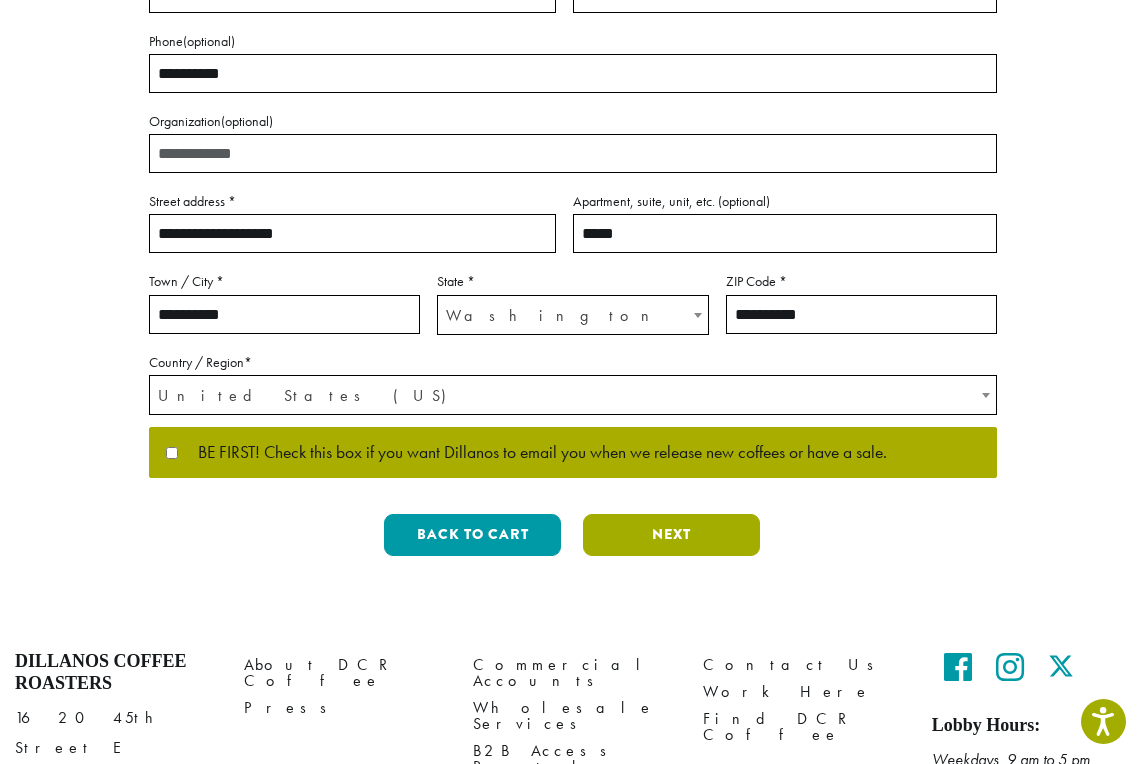click on "Next" at bounding box center (671, 535) 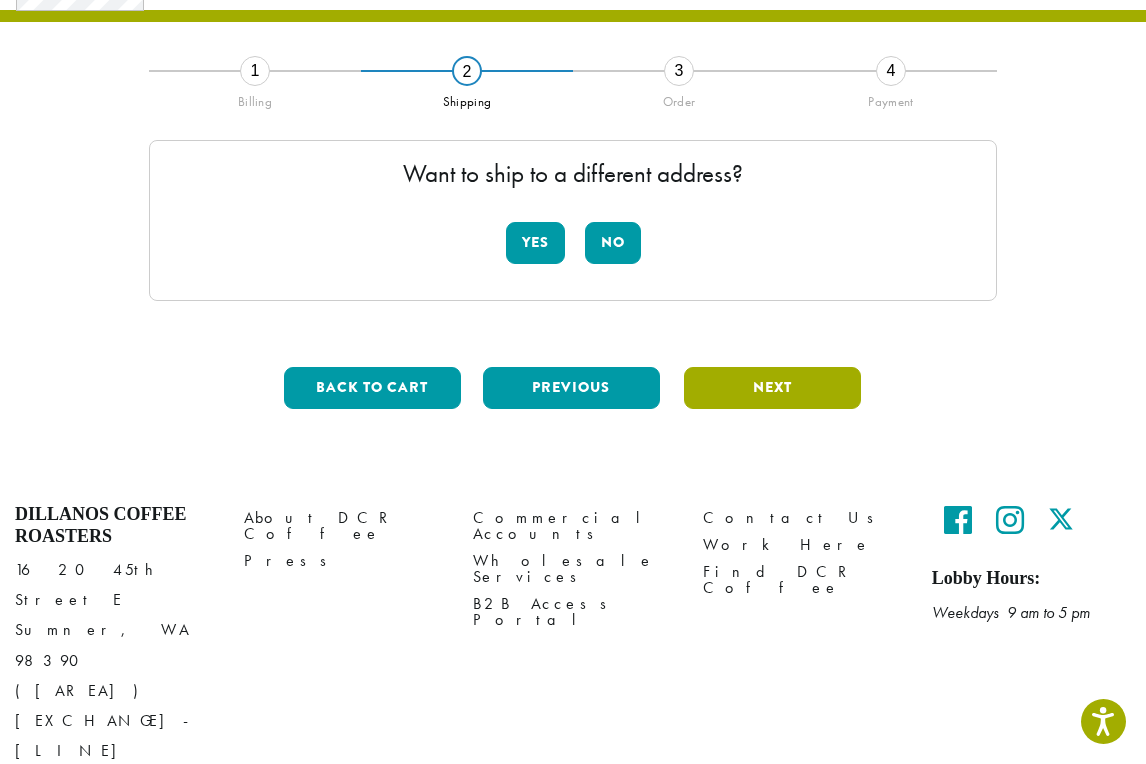 scroll, scrollTop: 96, scrollLeft: 0, axis: vertical 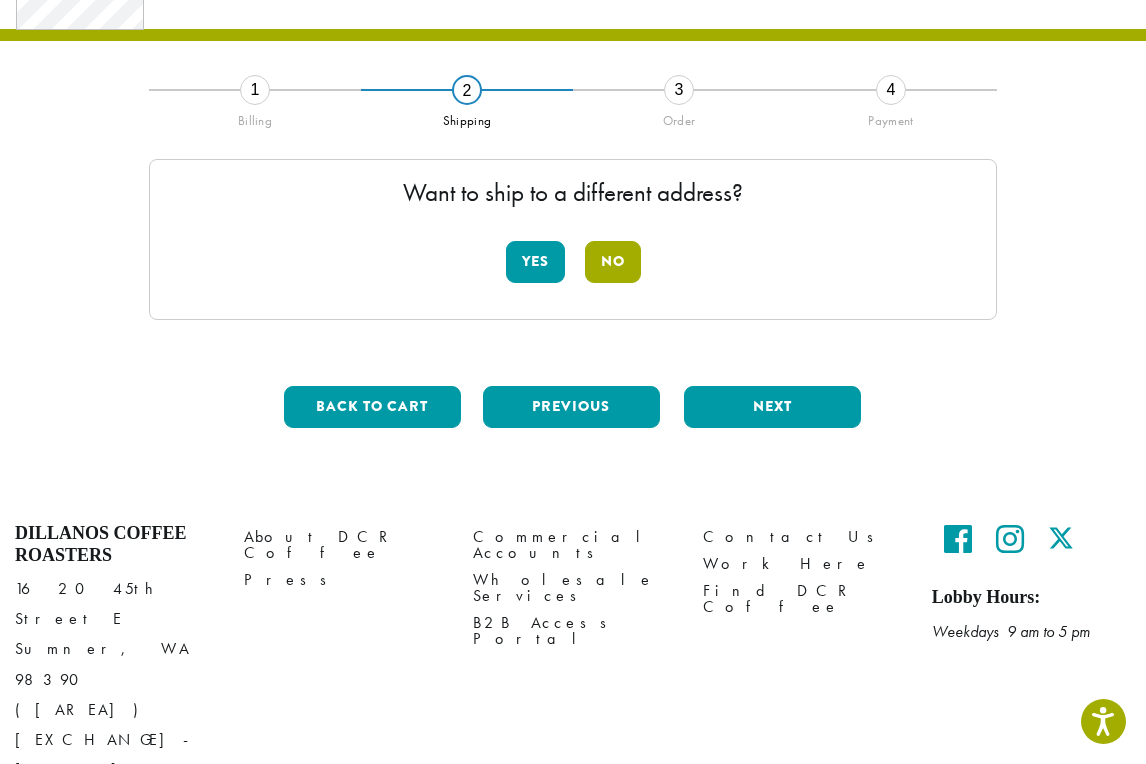 click on "No" at bounding box center (613, 262) 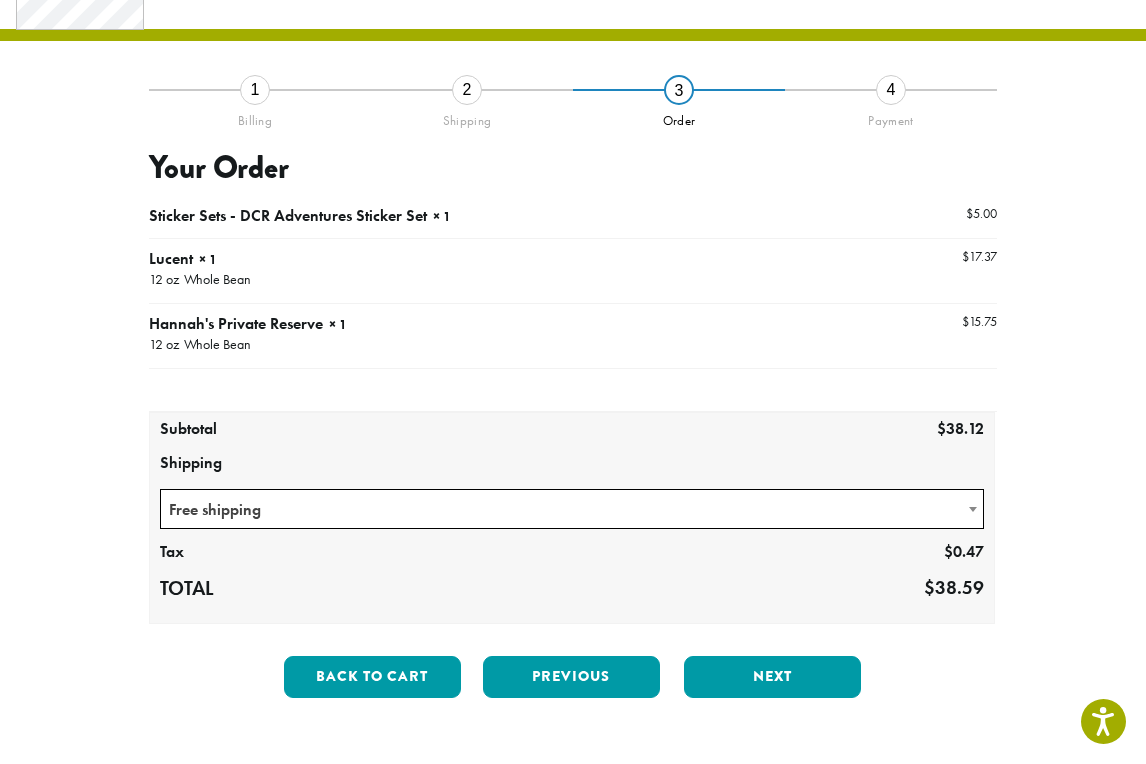 click on "Free shipping" at bounding box center [572, 509] 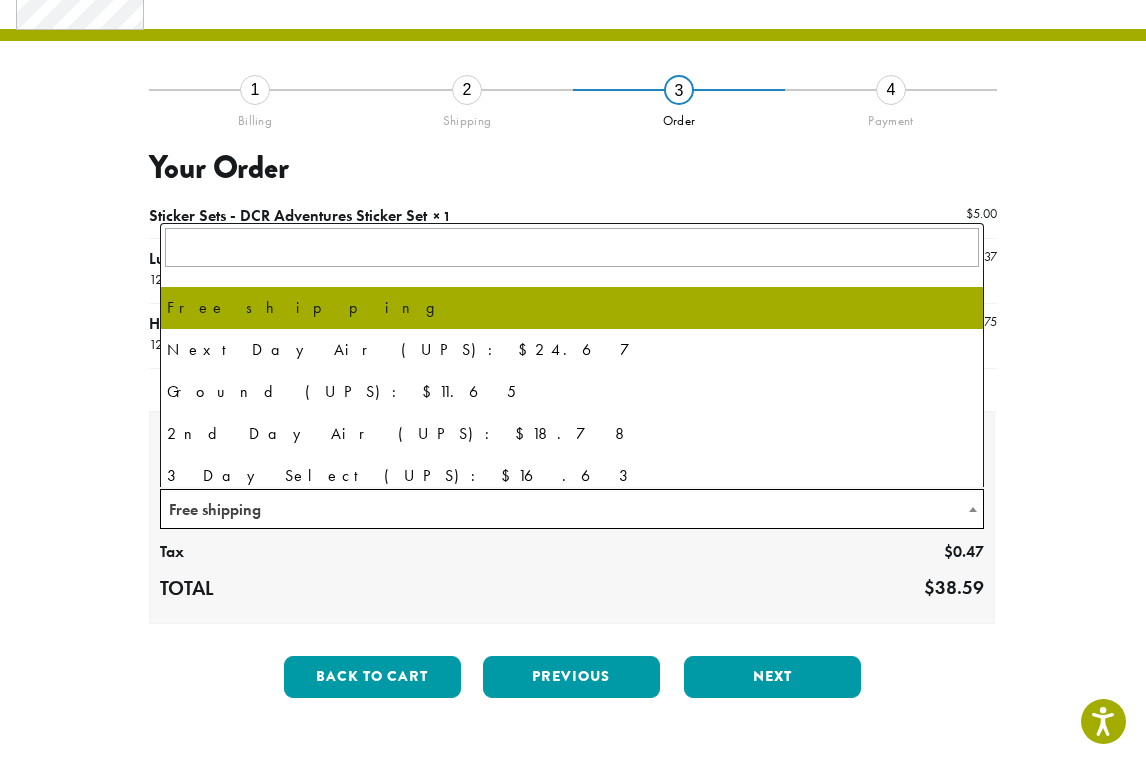 click on "Free shipping" at bounding box center [572, 509] 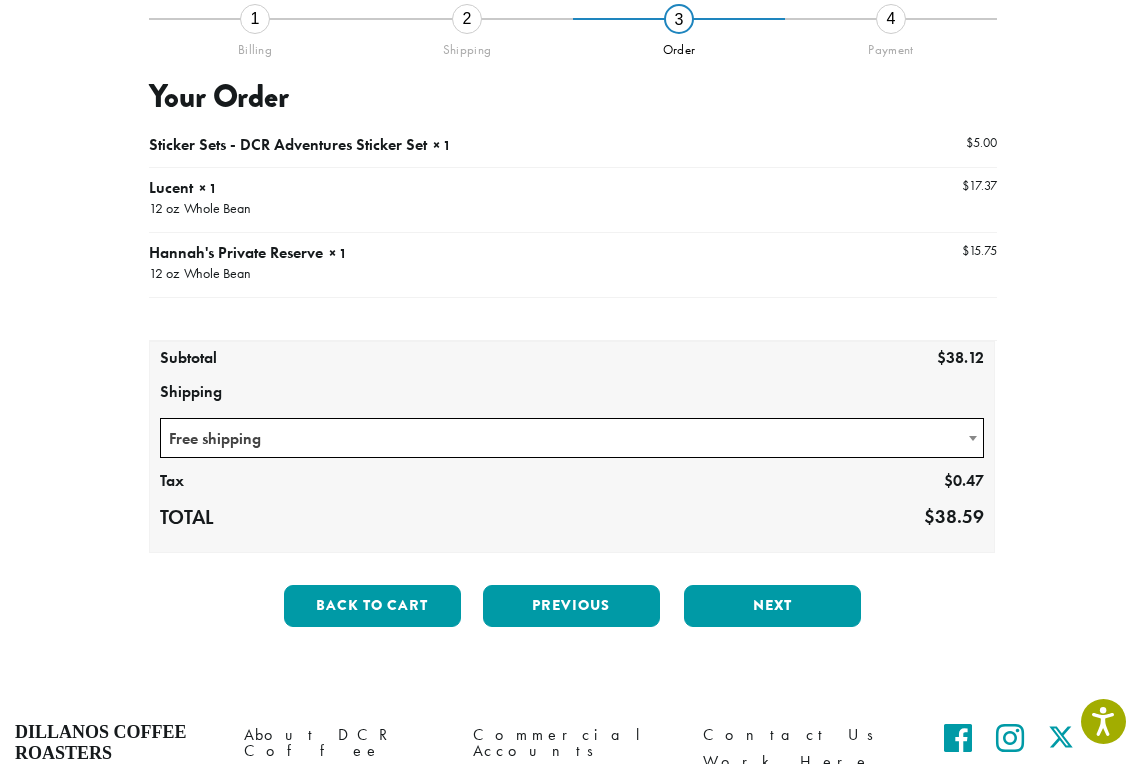 scroll, scrollTop: 172, scrollLeft: 0, axis: vertical 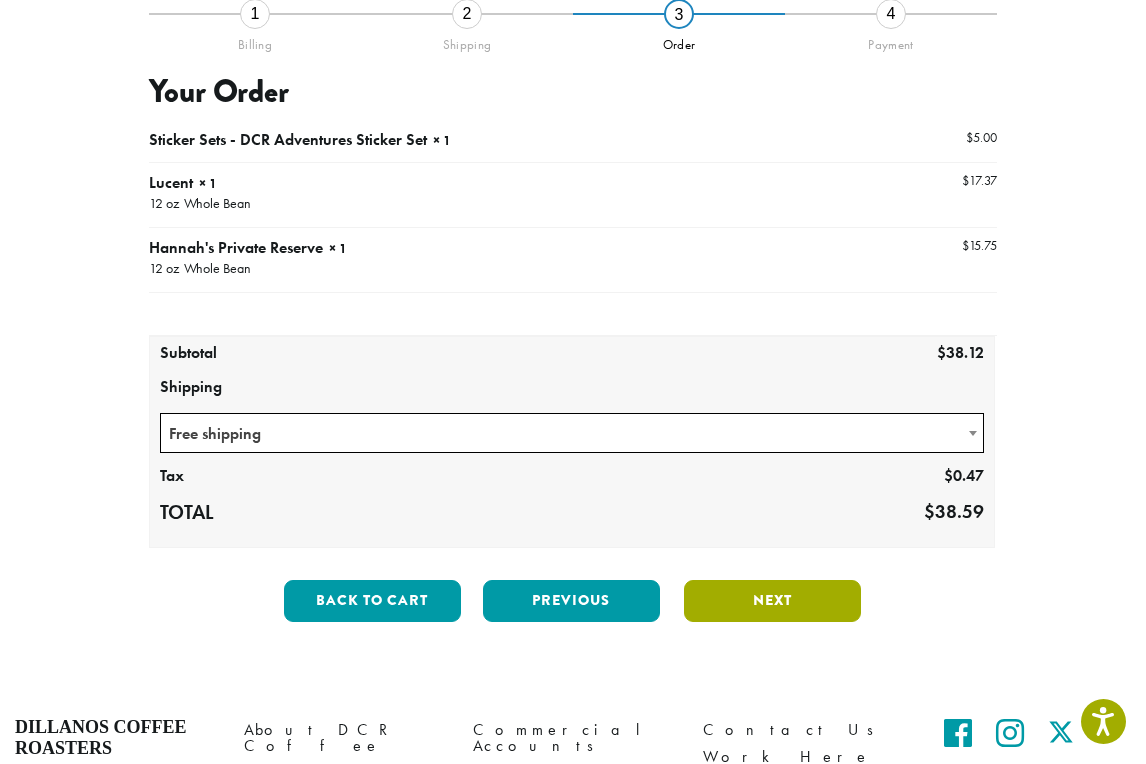 click on "Next" at bounding box center (772, 601) 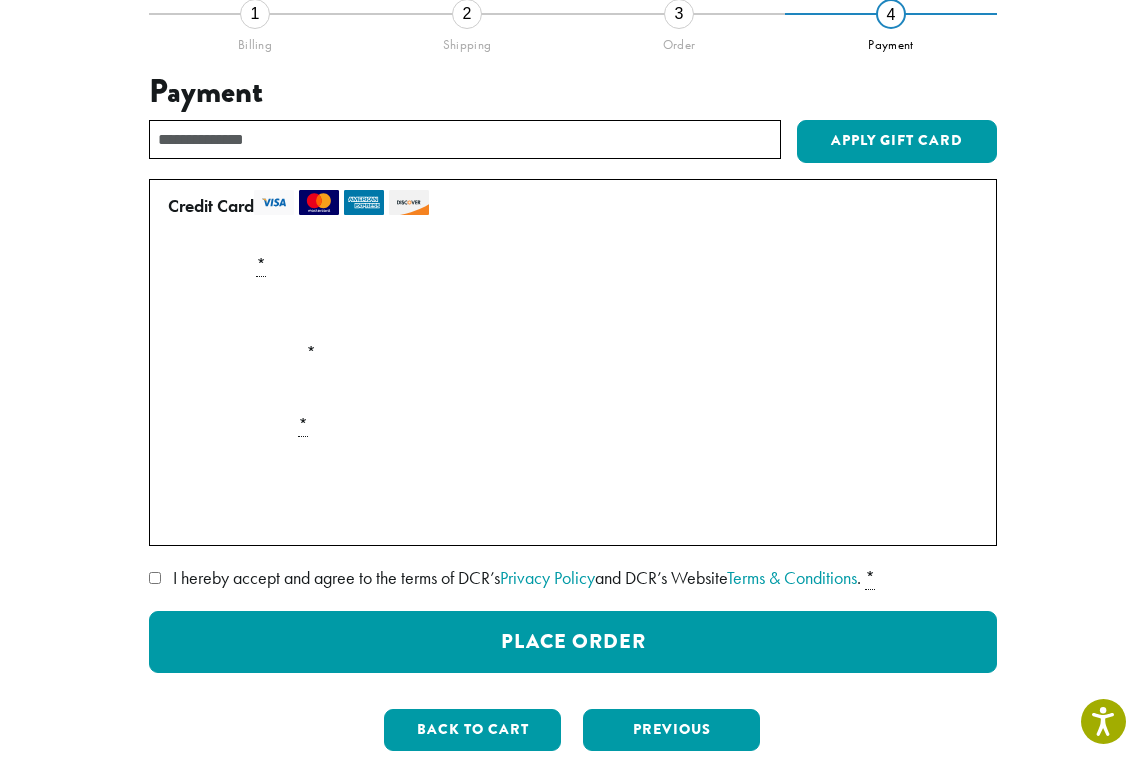 click at bounding box center (573, 309) 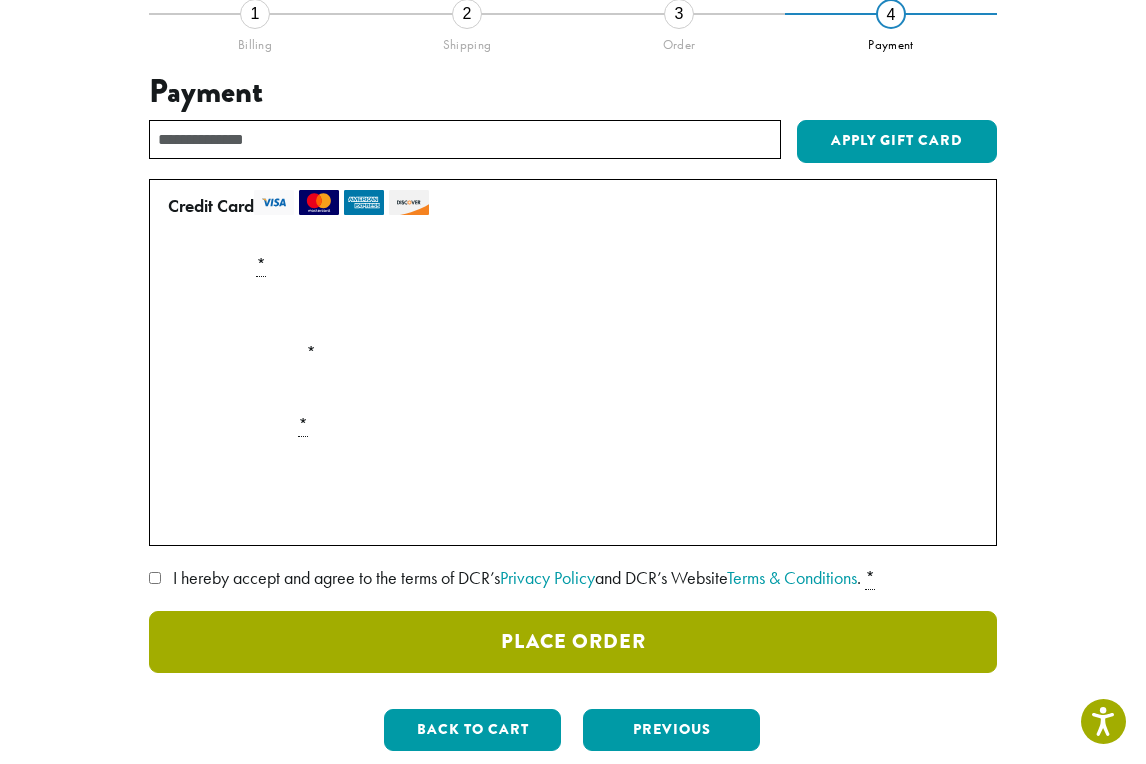 click on "Place Order" at bounding box center [573, 642] 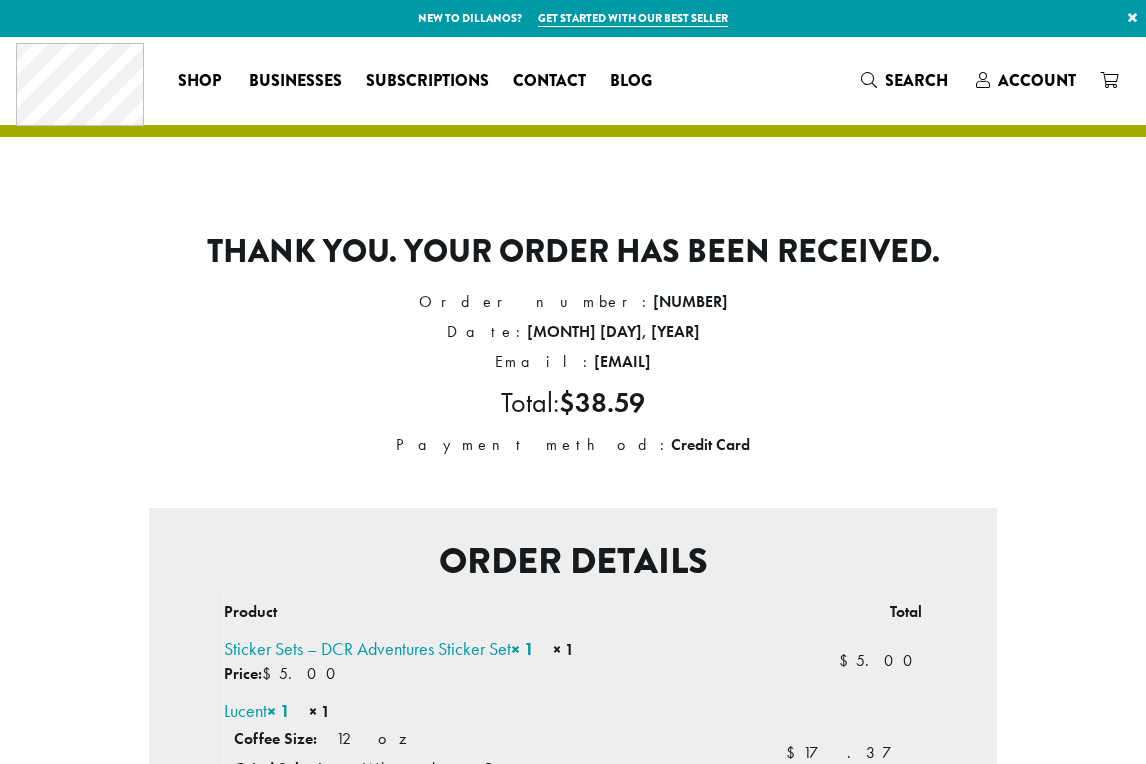 scroll, scrollTop: 0, scrollLeft: 0, axis: both 